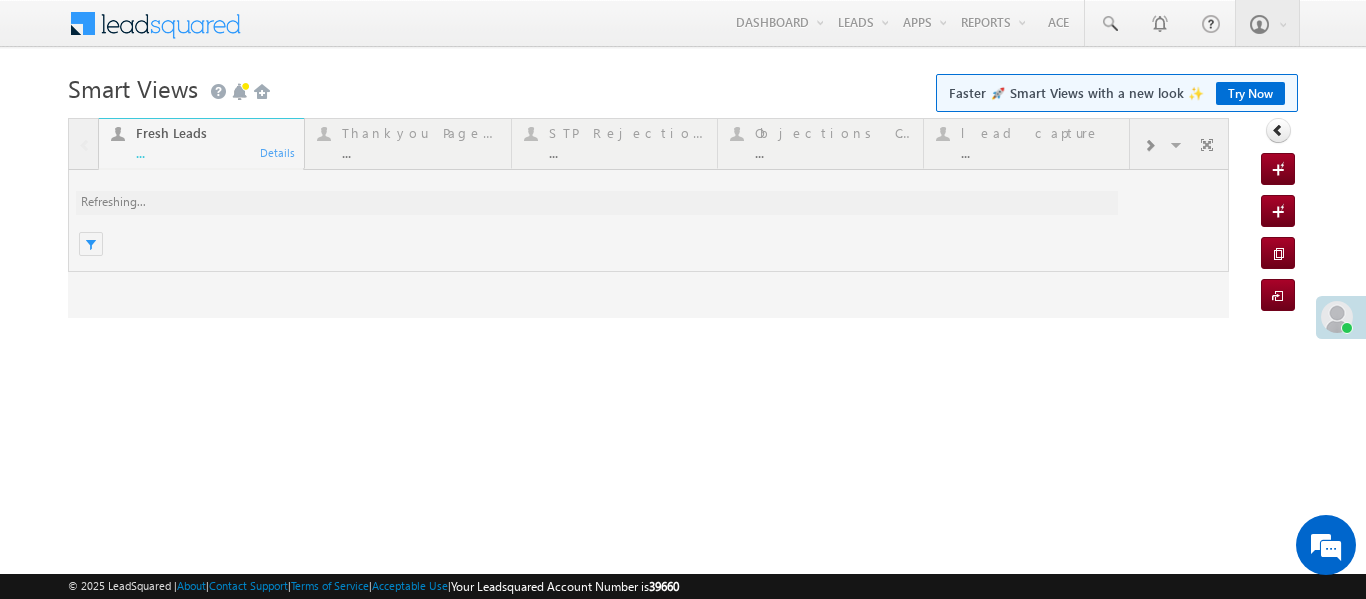 scroll, scrollTop: 0, scrollLeft: 0, axis: both 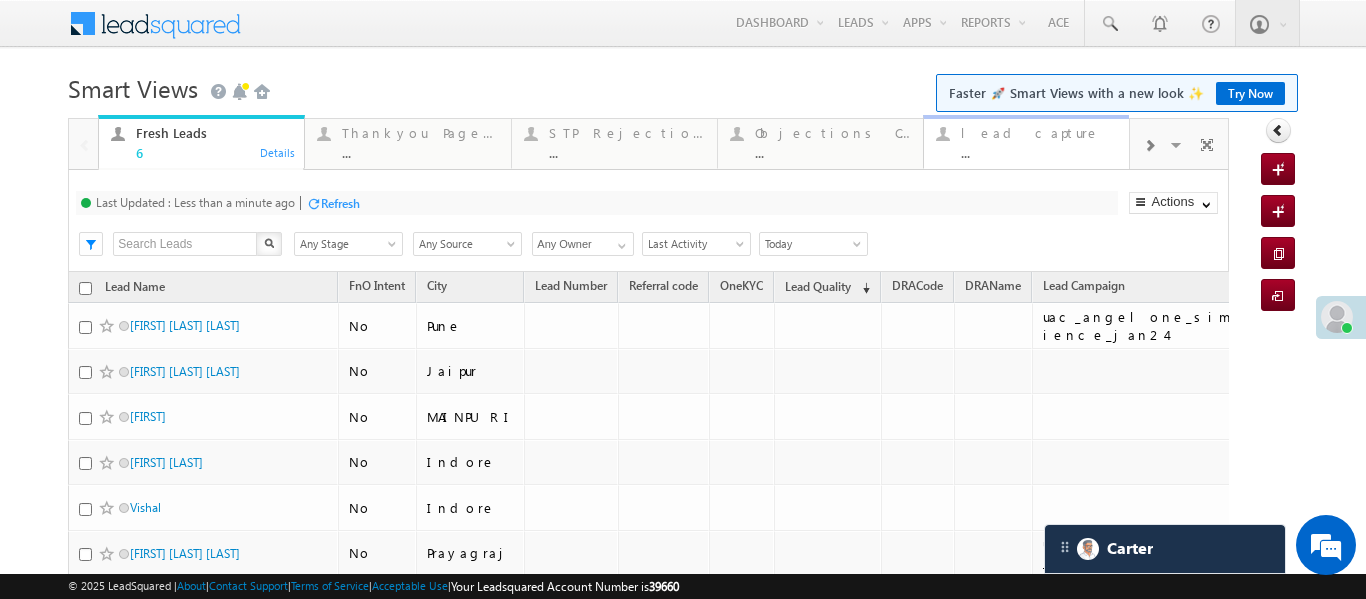 click on "..." at bounding box center (1039, 152) 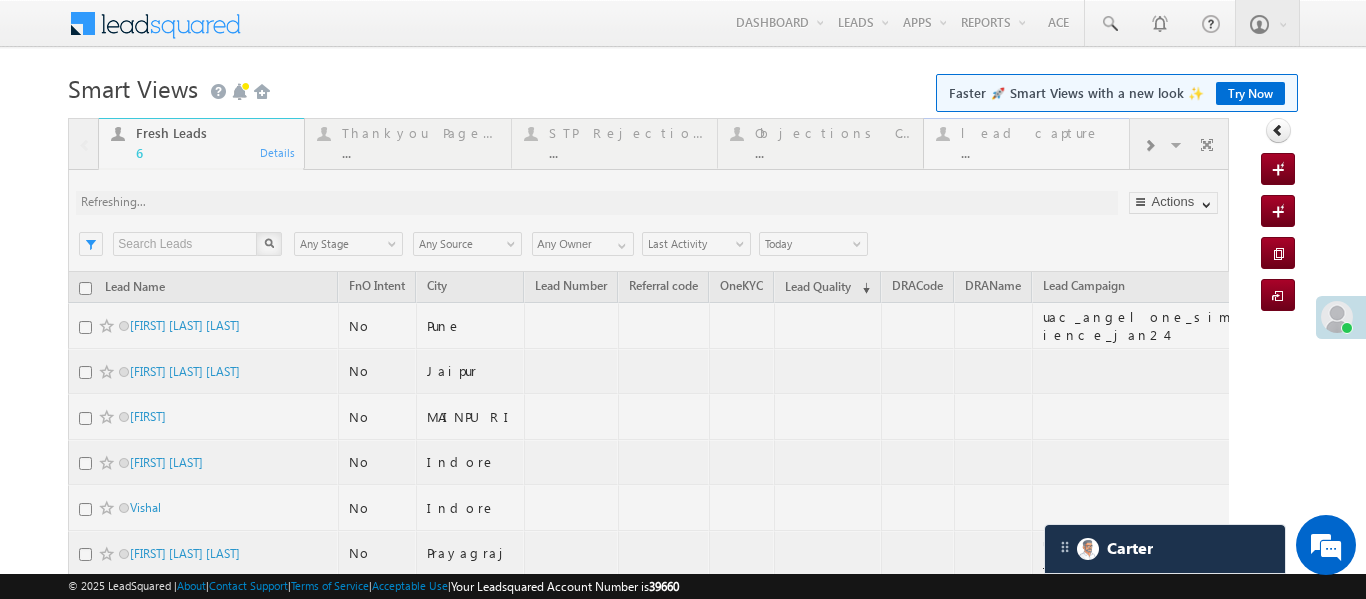 click at bounding box center [648, 402] 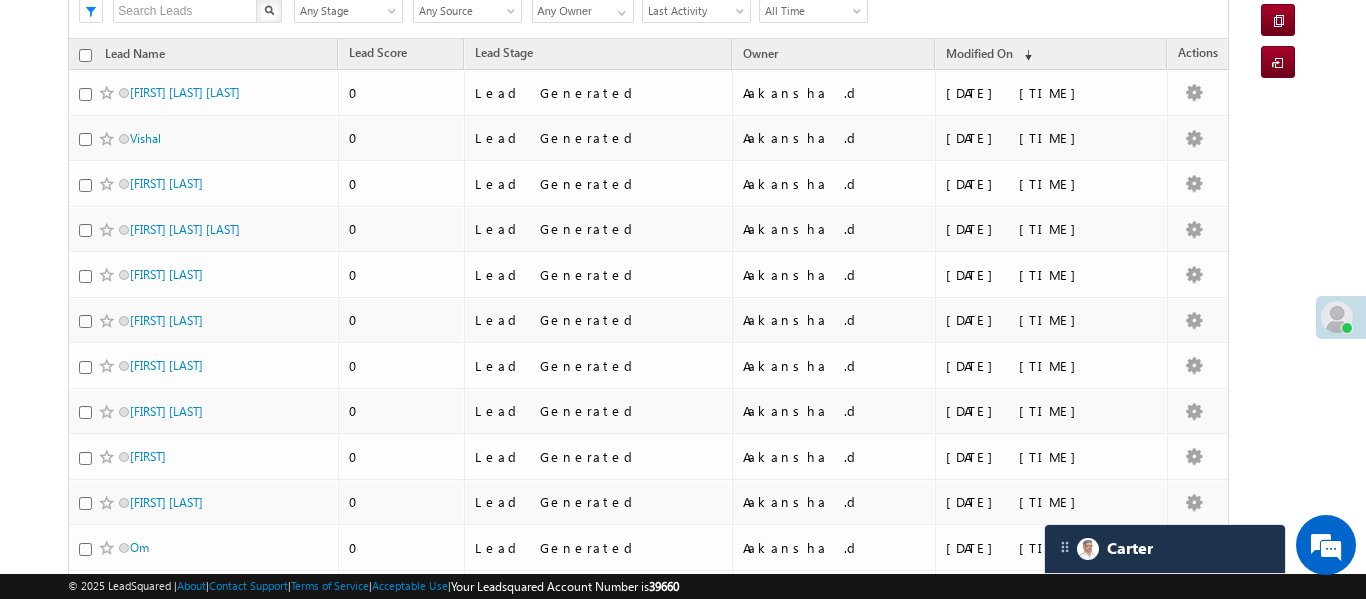 scroll, scrollTop: 49, scrollLeft: 0, axis: vertical 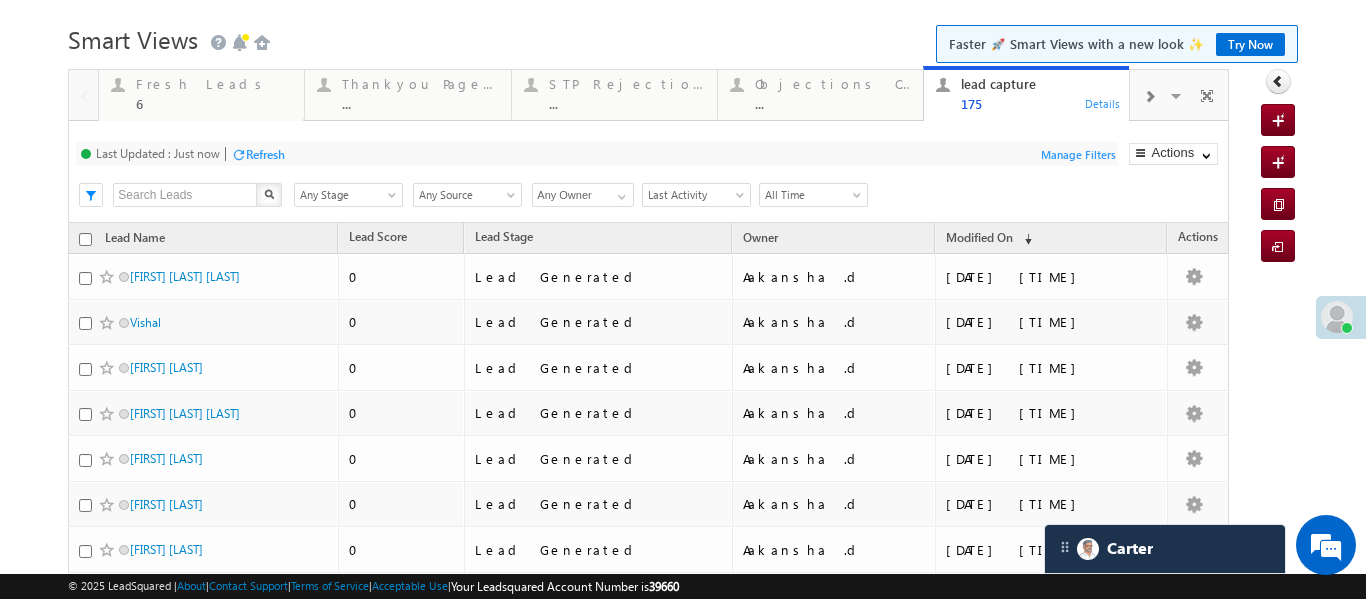 click at bounding box center [1149, 95] 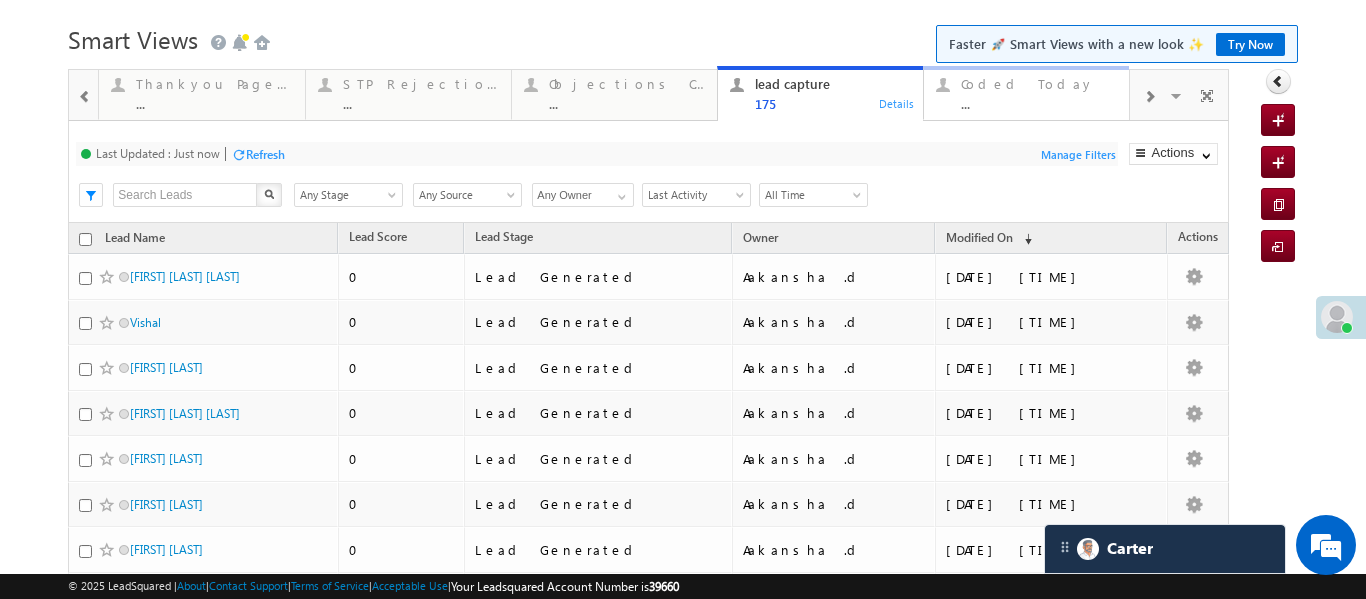 click on "..." at bounding box center (1039, 103) 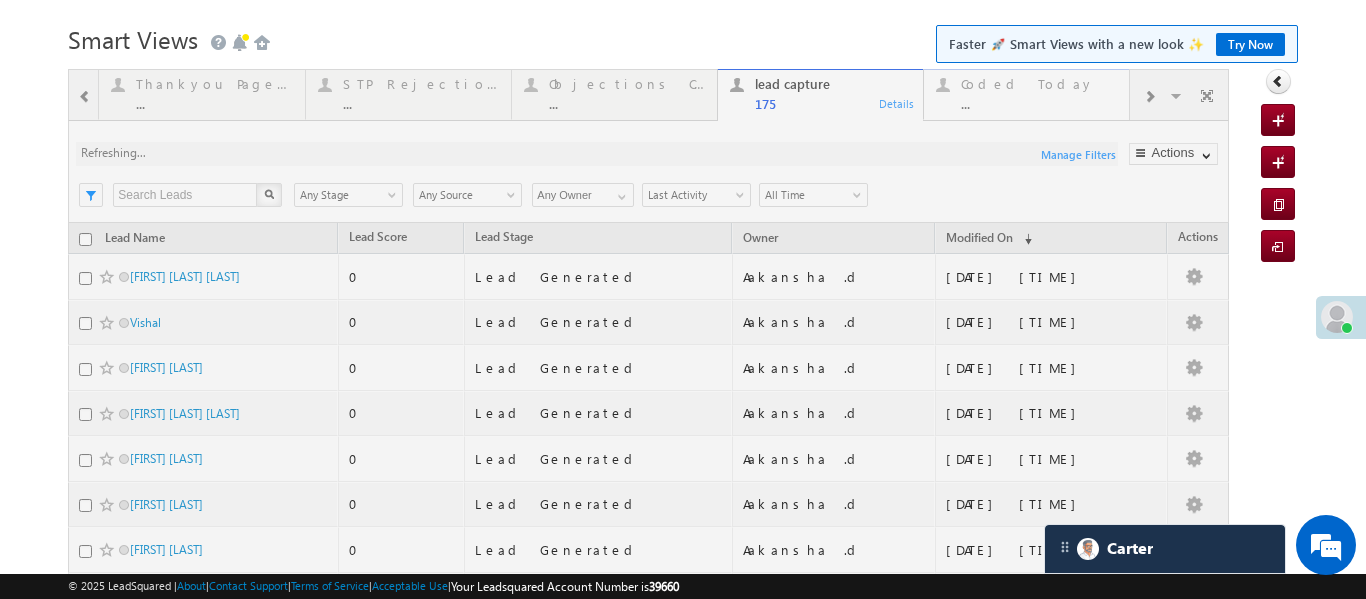 click at bounding box center (648, 785) 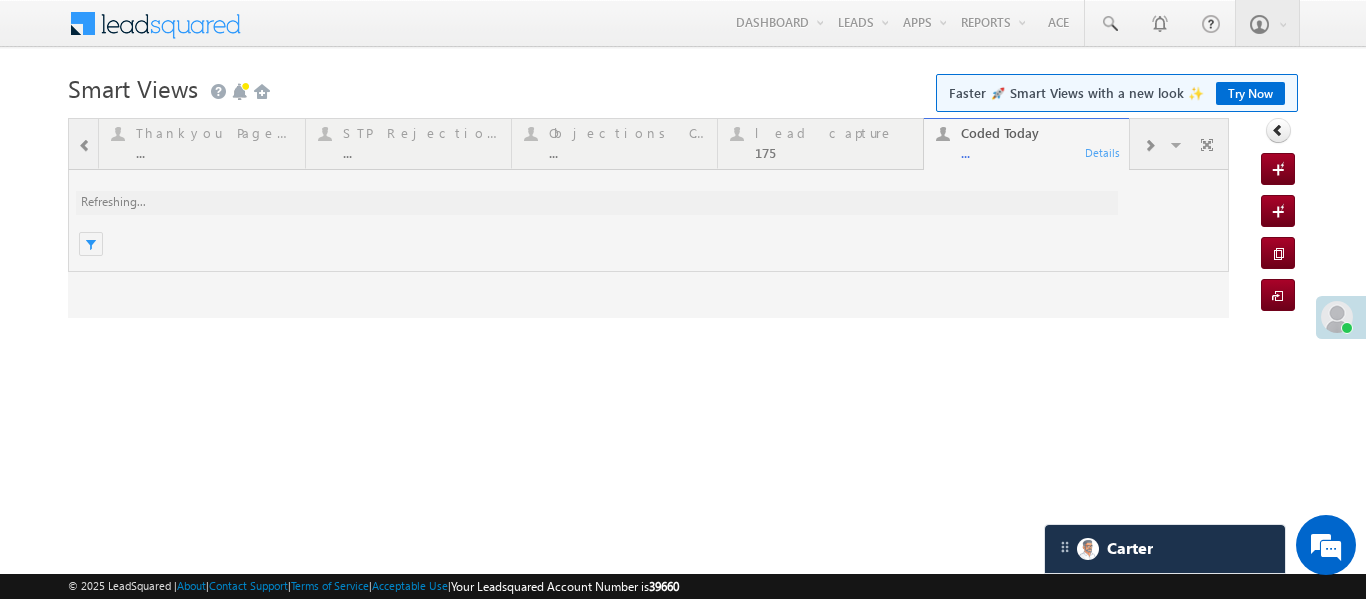 scroll, scrollTop: 0, scrollLeft: 0, axis: both 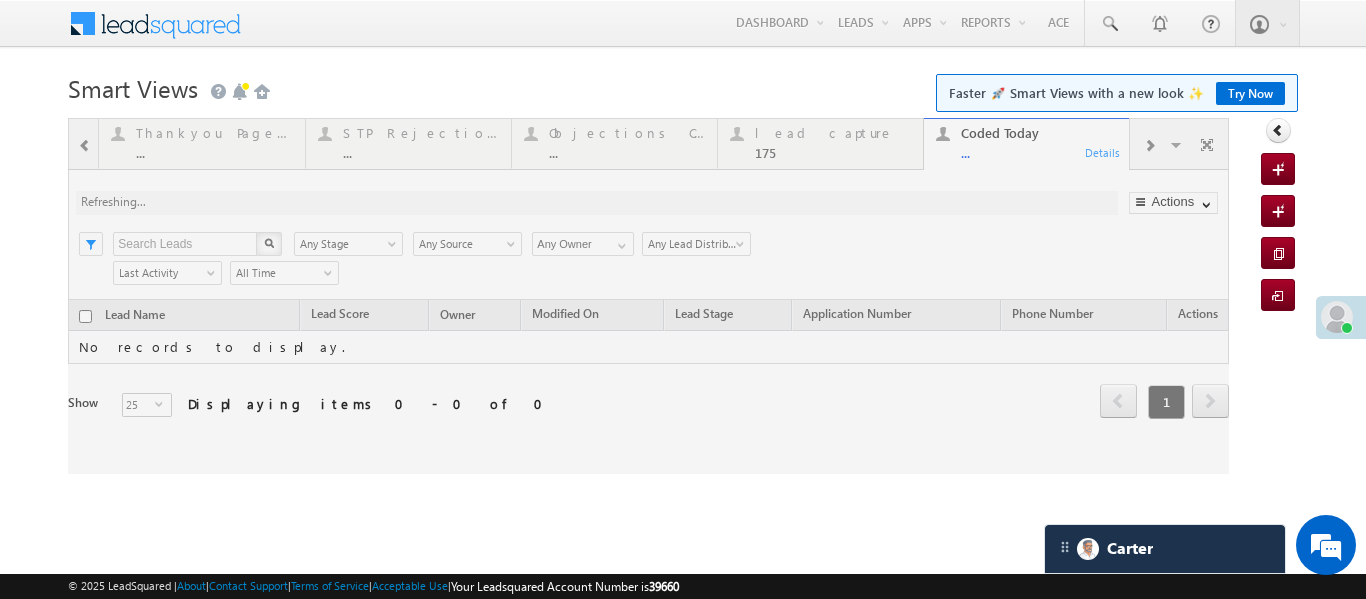click at bounding box center (648, 296) 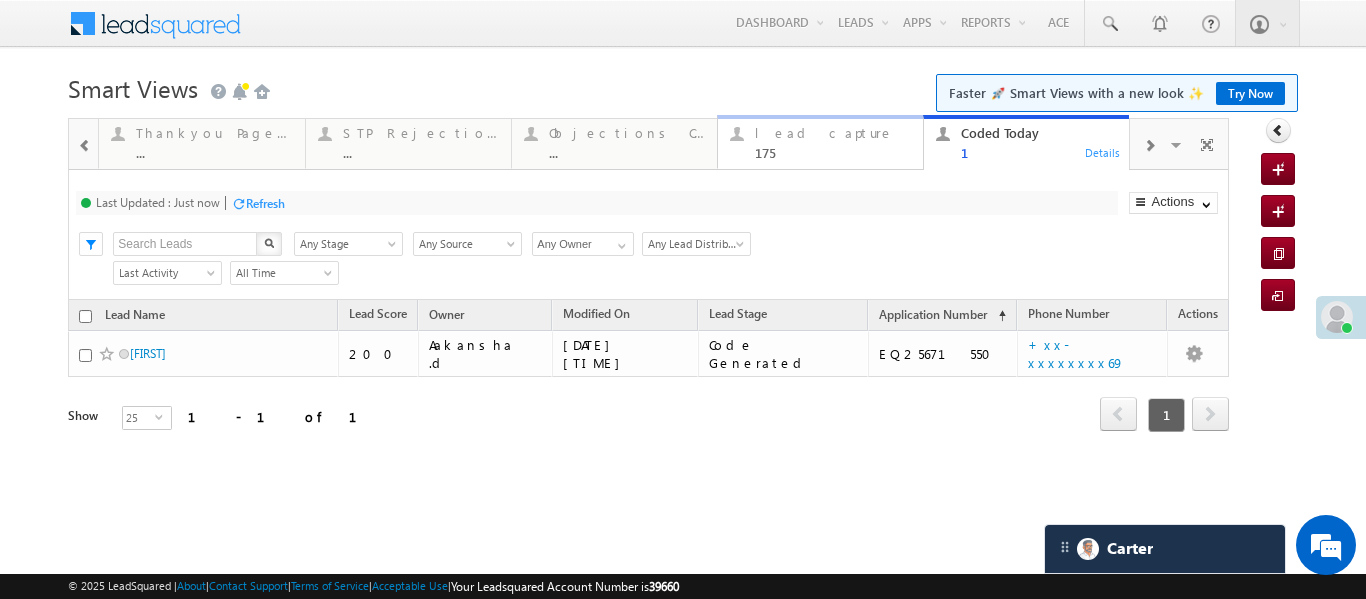 click on "lead capture" at bounding box center (833, 133) 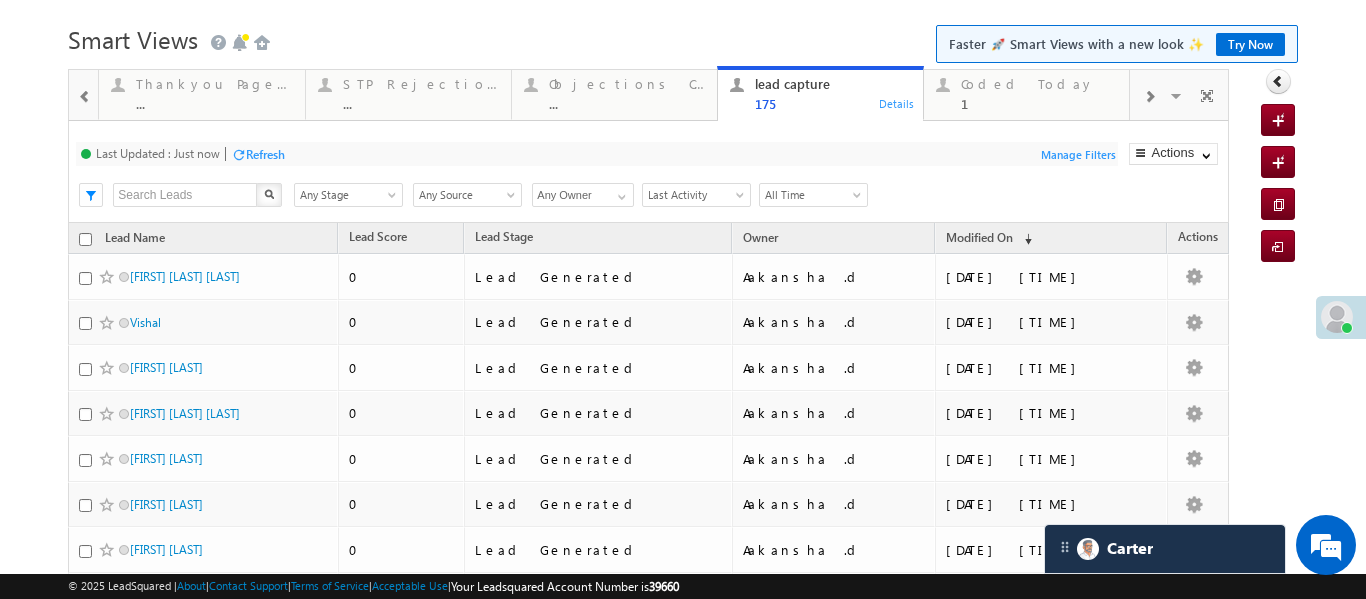 click on "Last Updated : Just now Refresh Refreshing...
Search
X
Lead Stage
Any Stage Any Stage
Lead Source
Any Source Any Source
Owner
Any Any Owner Any Owner
Date Range
Go maxdate mindate All Time
Custom
Yesterday
Today
Last Week
This Week
Last Month
This Month
Last Year
This Year
Last 7 Days
Last 30 Days
All Time
Last Activity
Created On
Modified On
WA Last Message Timestamp
App Download Date
Assignment Date
Call back Date & Time
Call Back Requested Created At
Call Back Requested on
Call Later_Insurance call back date" at bounding box center (648, 172) 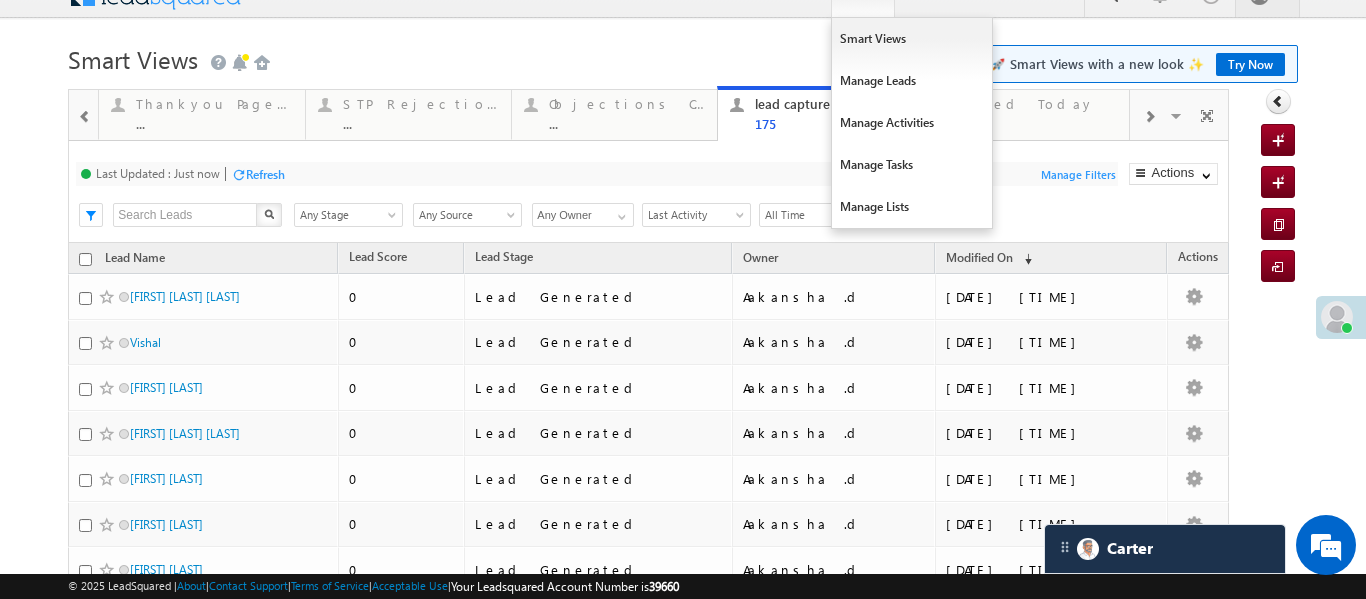 scroll, scrollTop: 0, scrollLeft: 0, axis: both 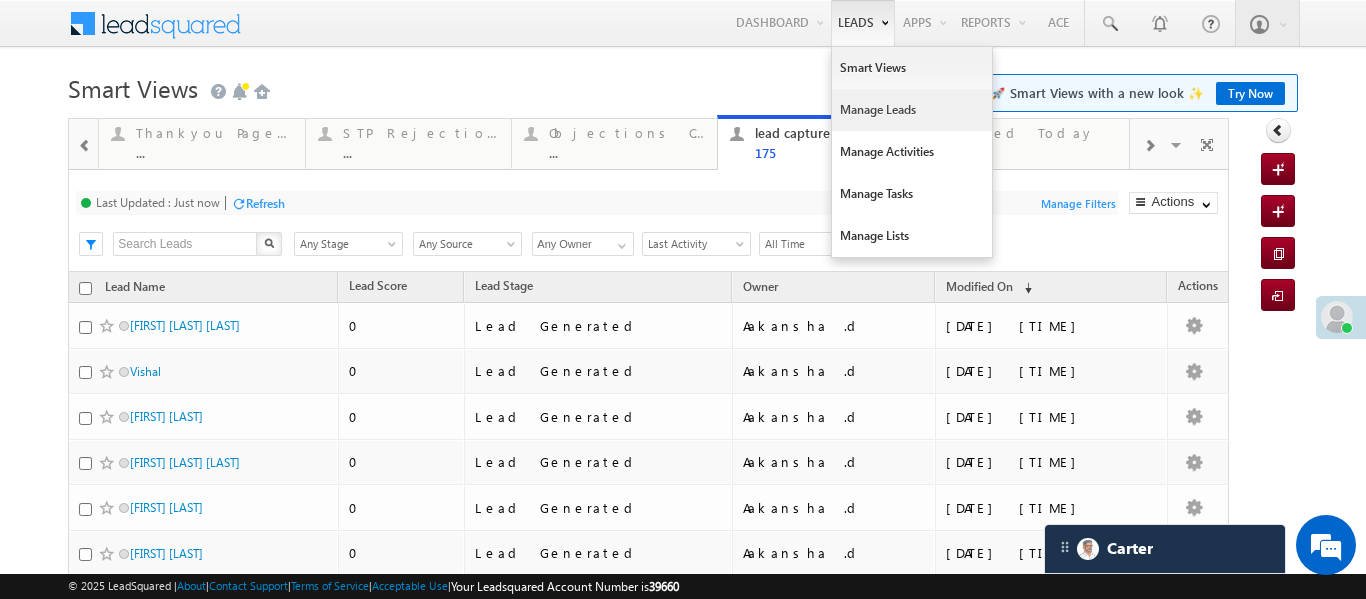 click on "Manage Leads" at bounding box center (912, 110) 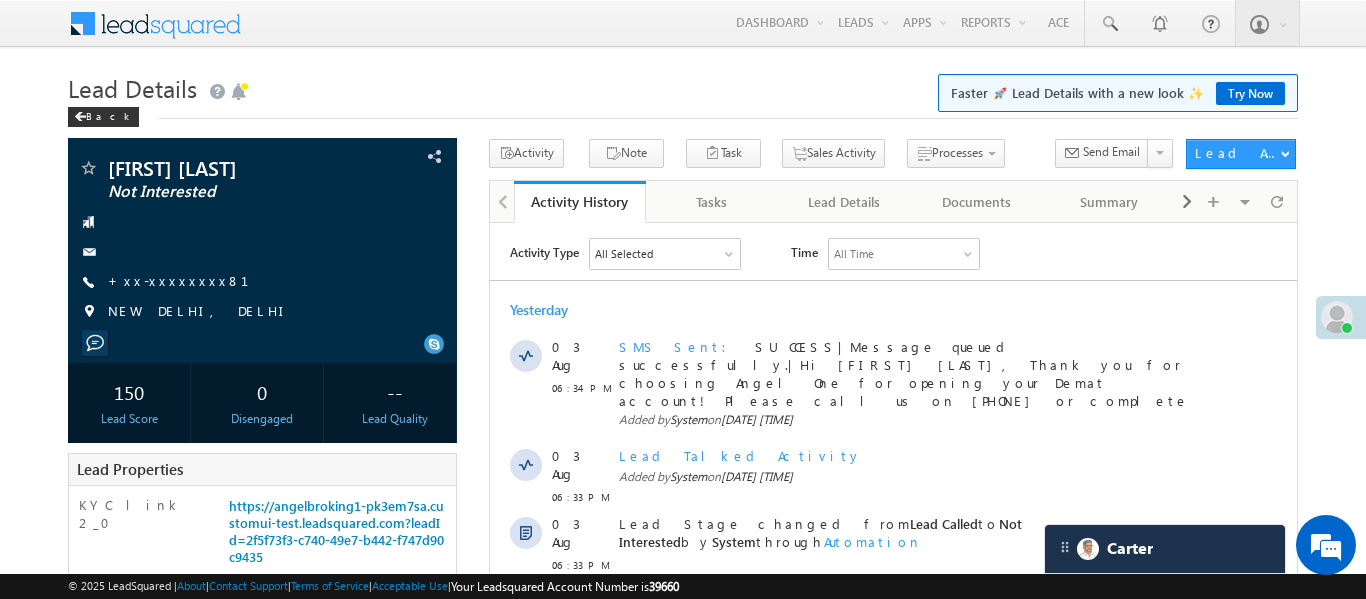 scroll, scrollTop: 0, scrollLeft: 0, axis: both 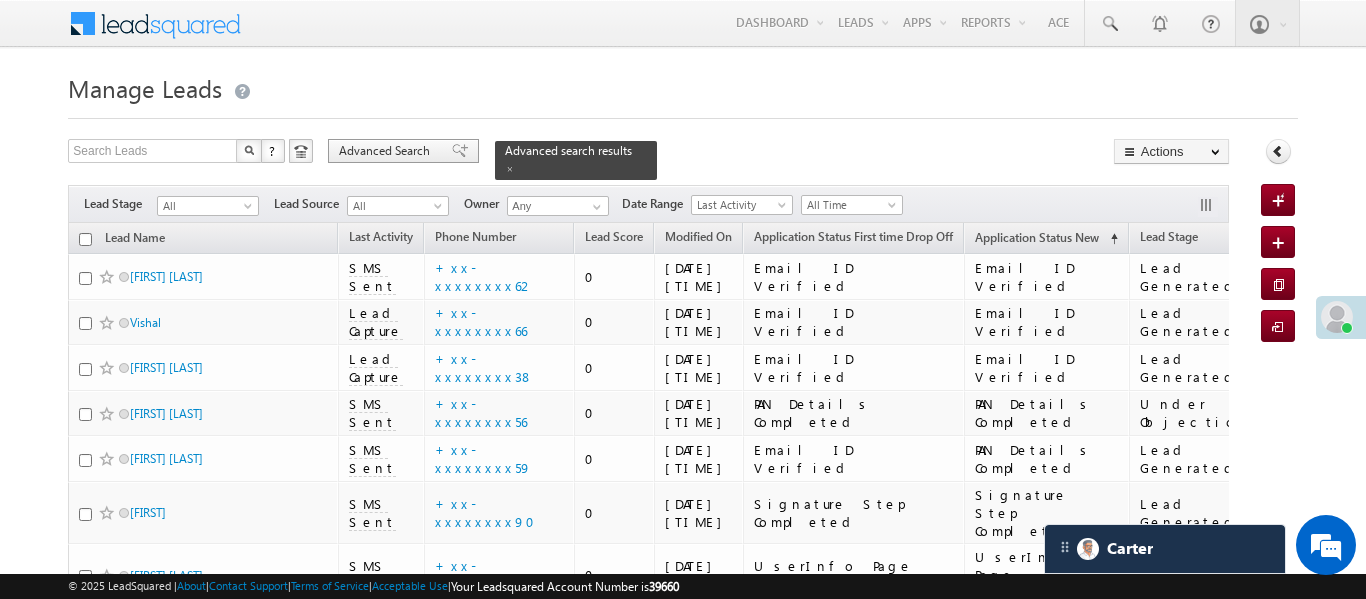 click on "Advanced Search" at bounding box center [387, 151] 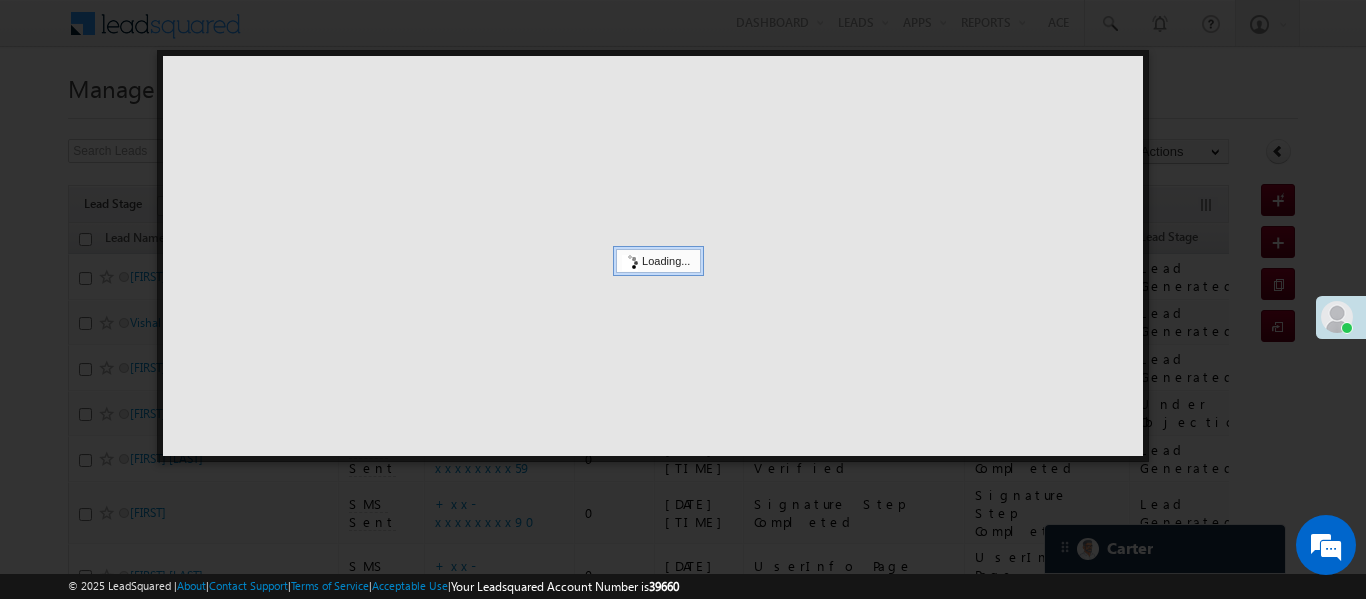 scroll, scrollTop: 0, scrollLeft: 0, axis: both 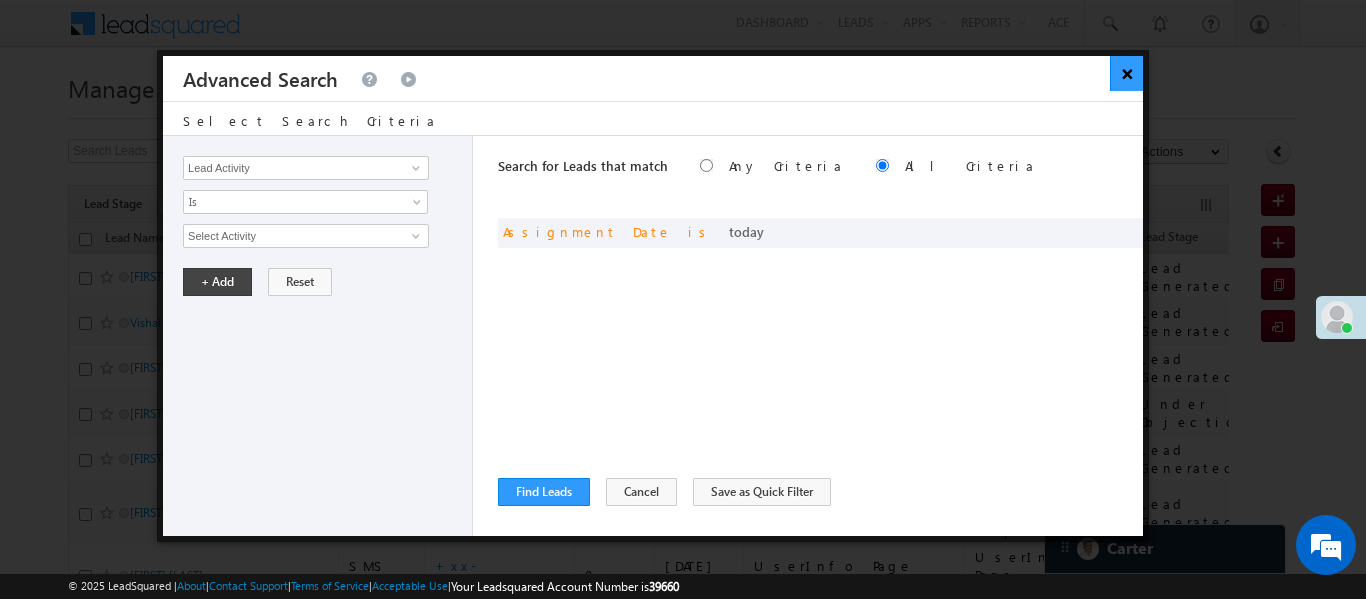 click on "×" at bounding box center (1126, 73) 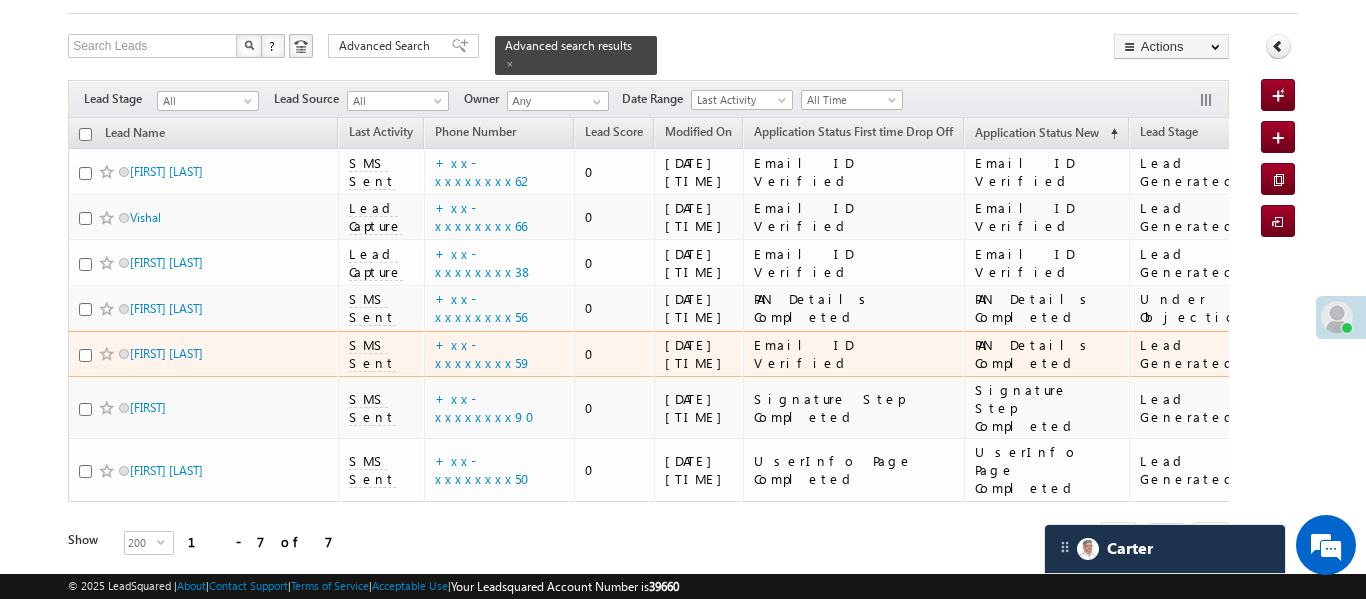 scroll, scrollTop: 122, scrollLeft: 0, axis: vertical 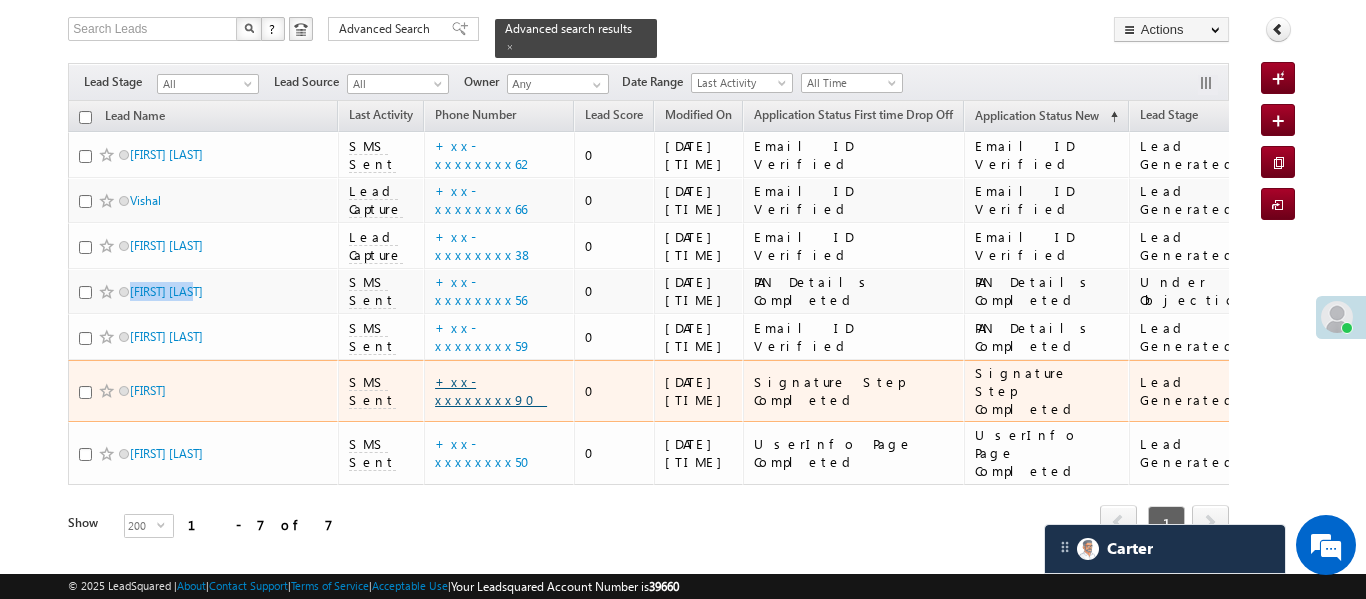 click on "+xx-xxxxxxxx90" at bounding box center [491, 390] 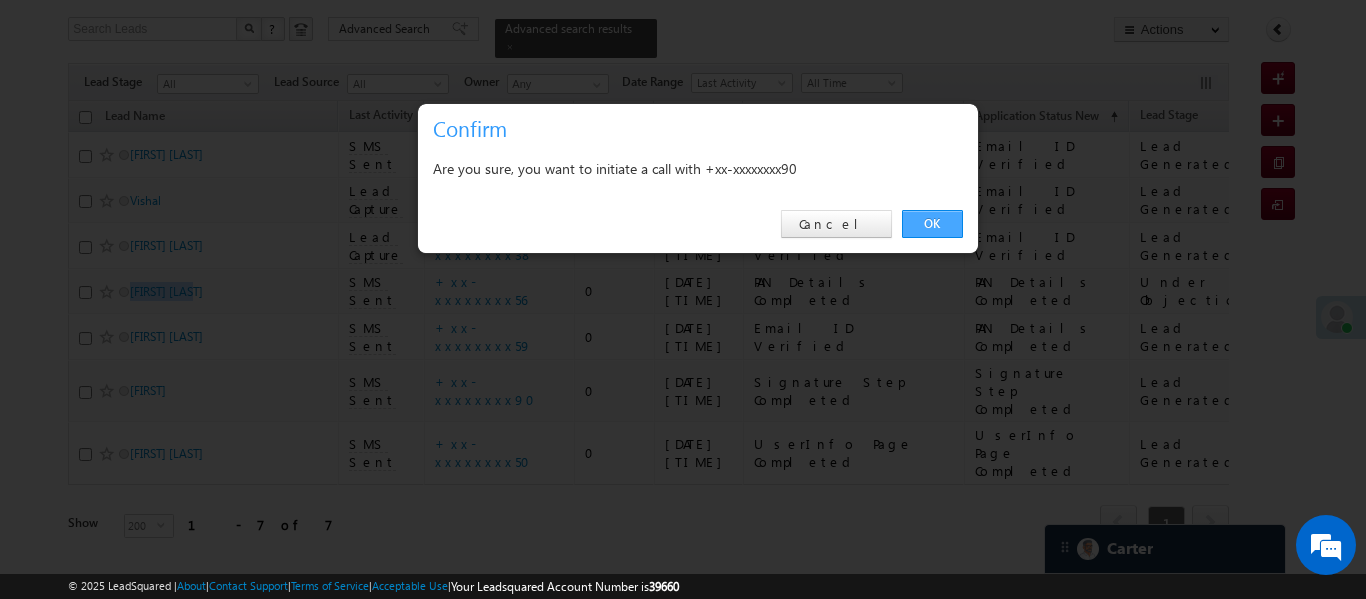 click on "OK" at bounding box center (932, 224) 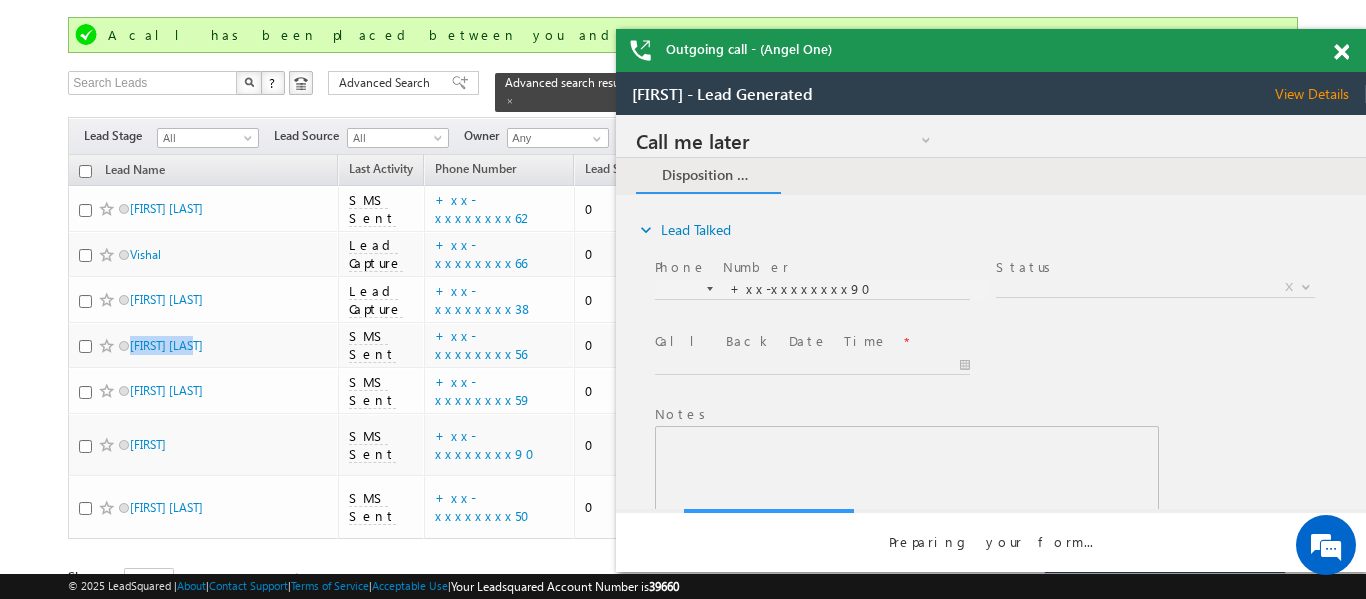 scroll, scrollTop: 0, scrollLeft: 0, axis: both 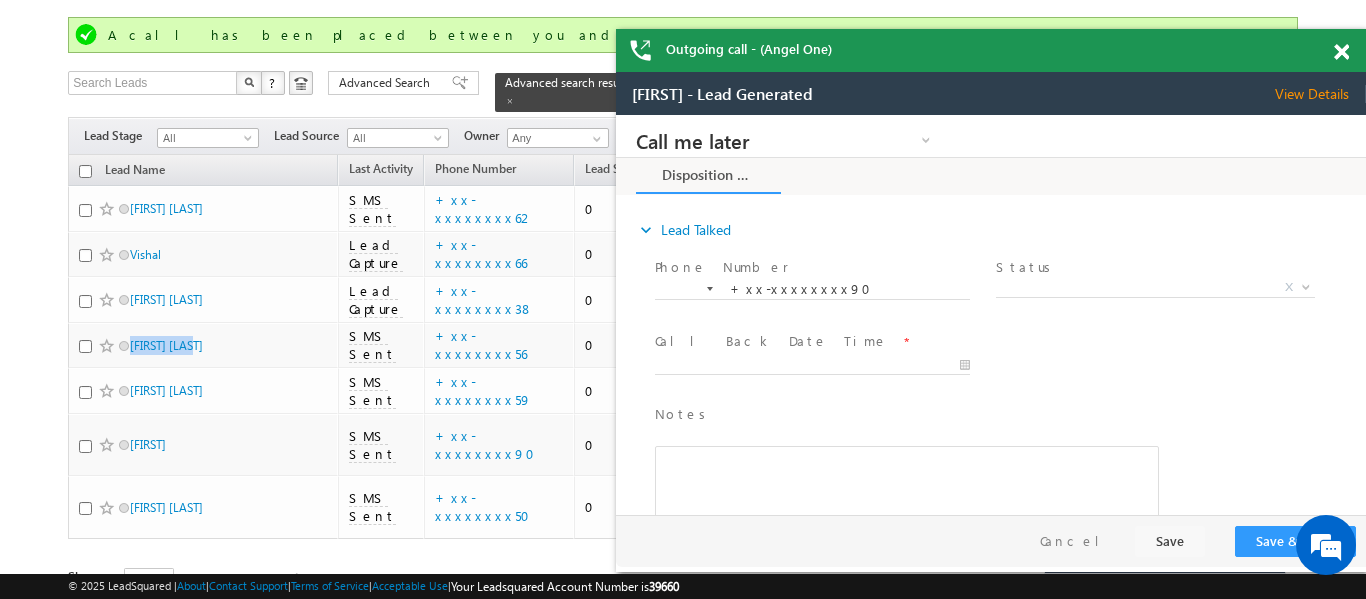 click at bounding box center (1341, 52) 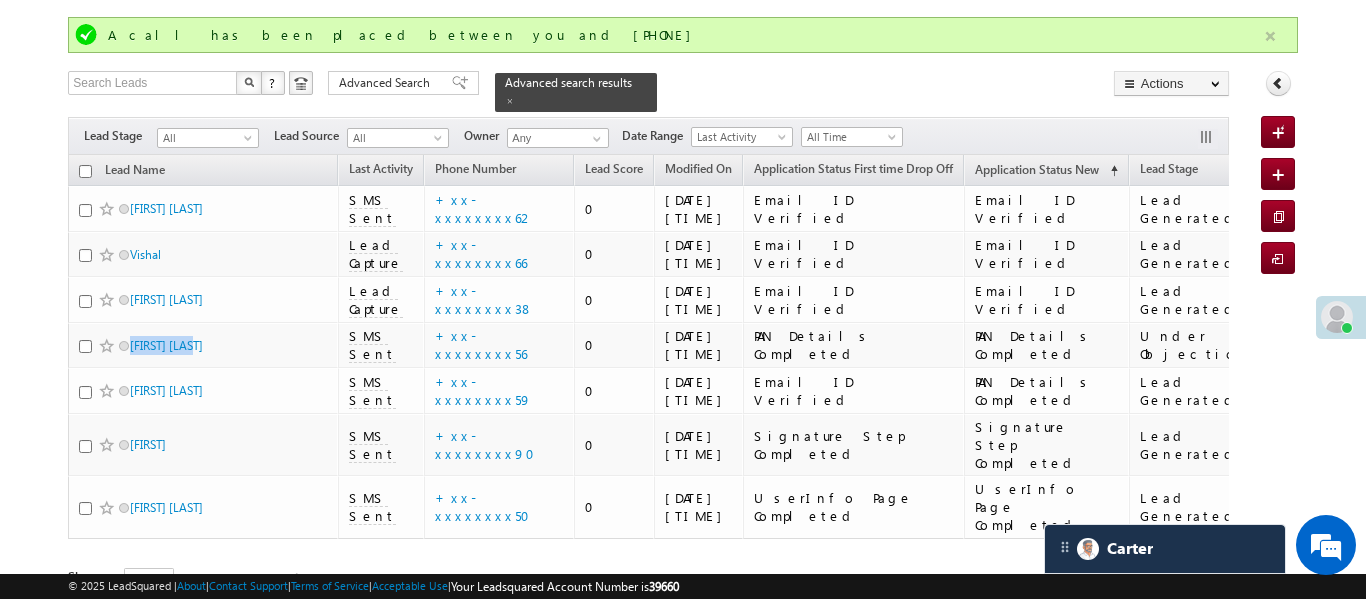 click at bounding box center [1270, 36] 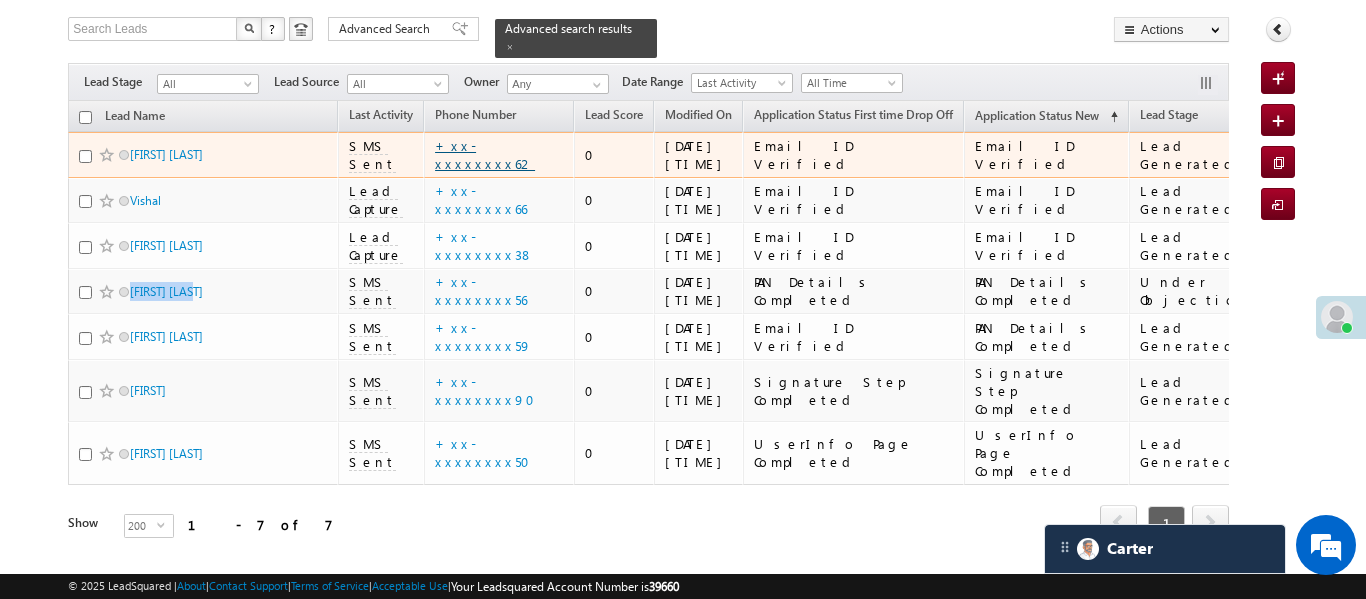 click on "+xx-xxxxxxxx62" at bounding box center (485, 154) 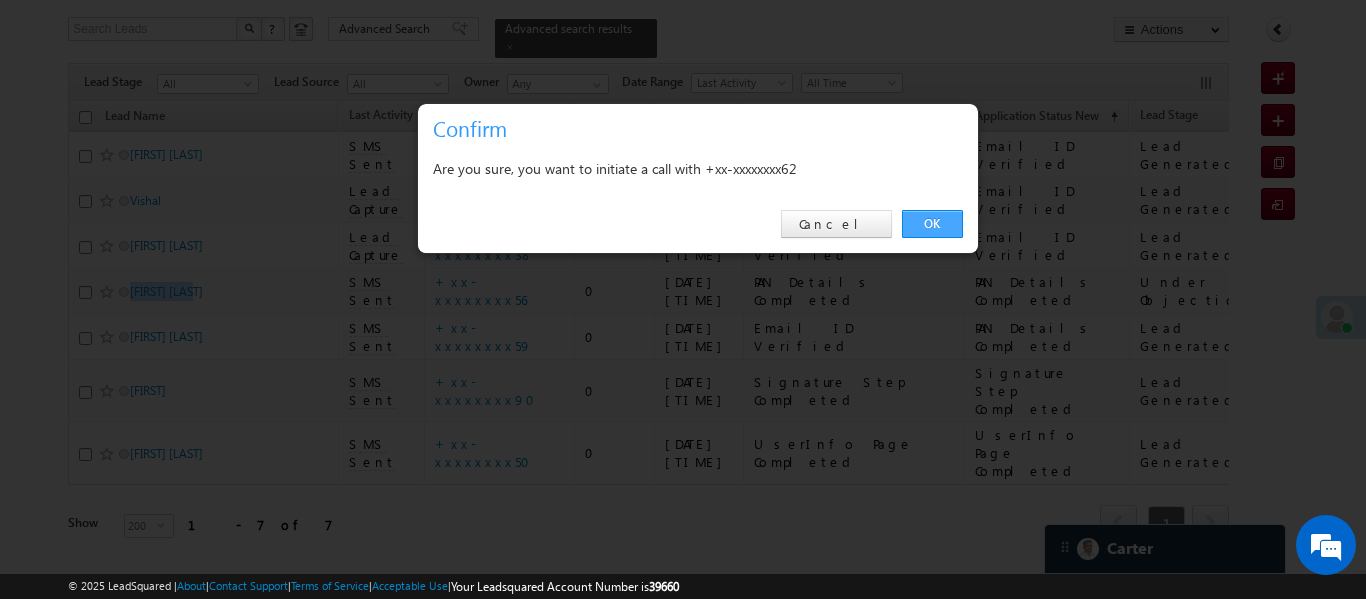 click on "OK" at bounding box center [932, 224] 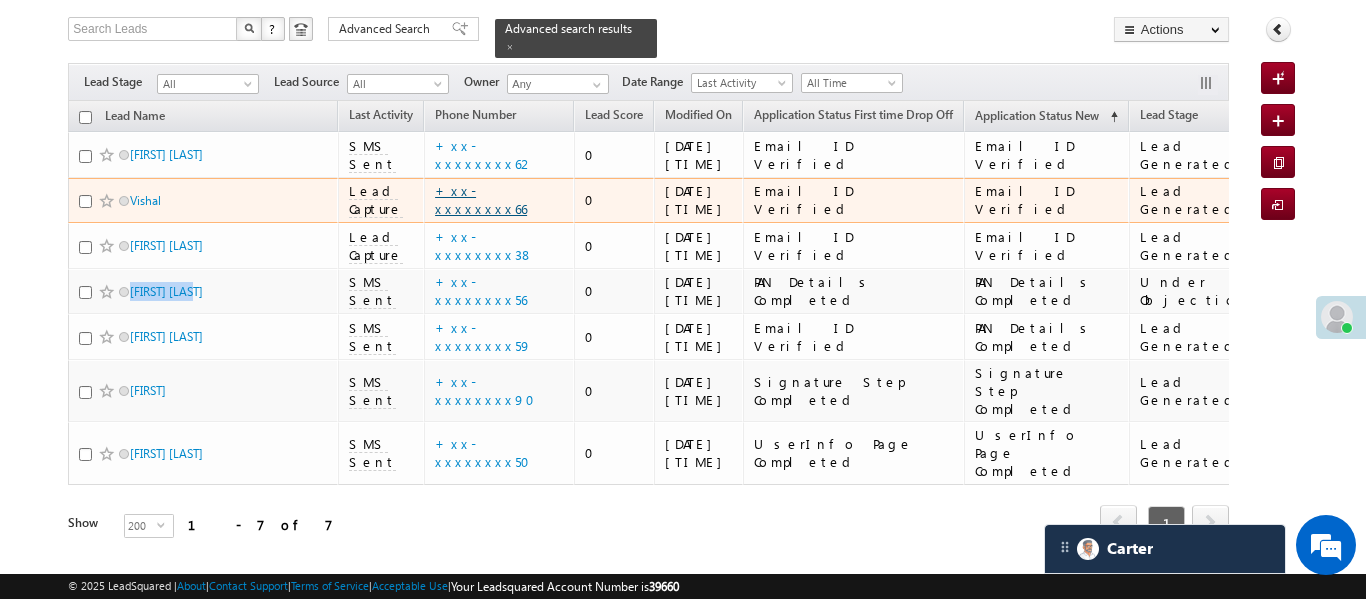 click on "+xx-xxxxxxxx66" at bounding box center [481, 199] 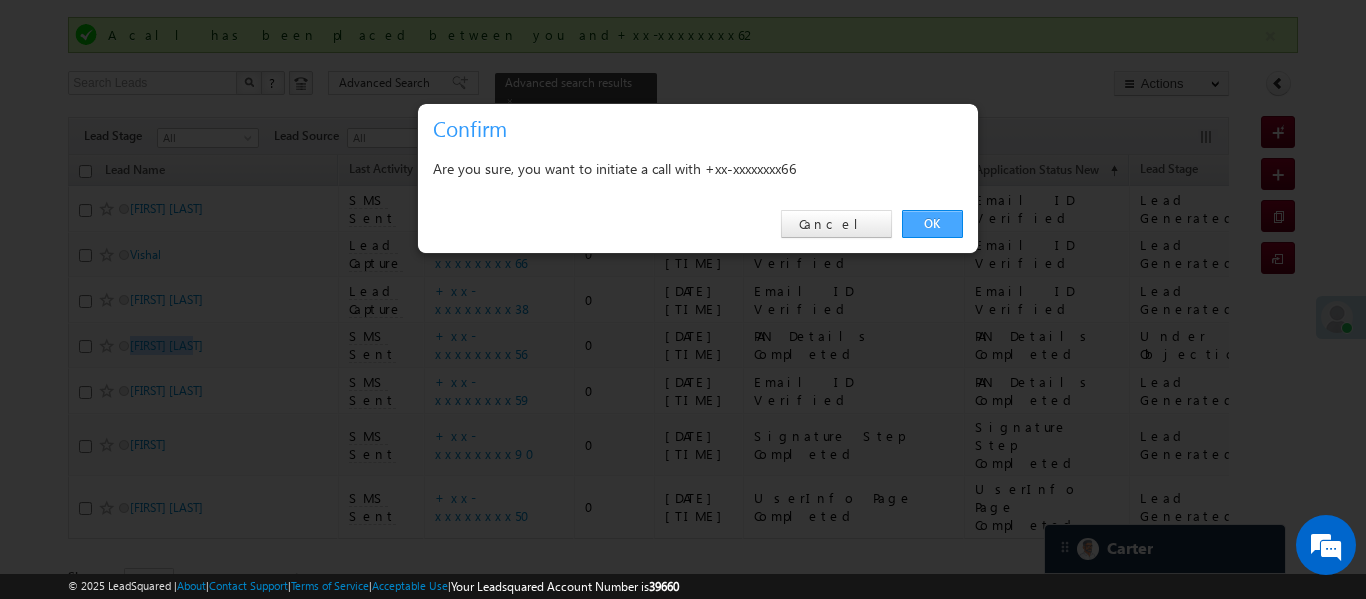 click on "OK" at bounding box center [932, 224] 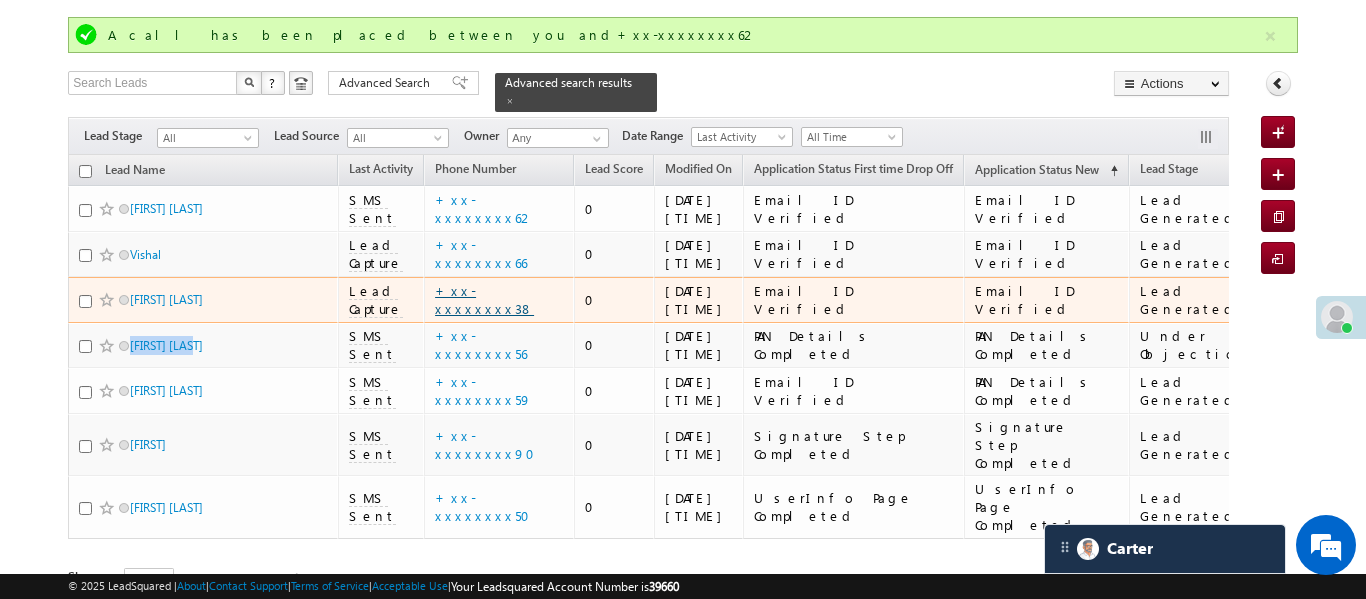 click on "+xx-xxxxxxxx38" at bounding box center (484, 299) 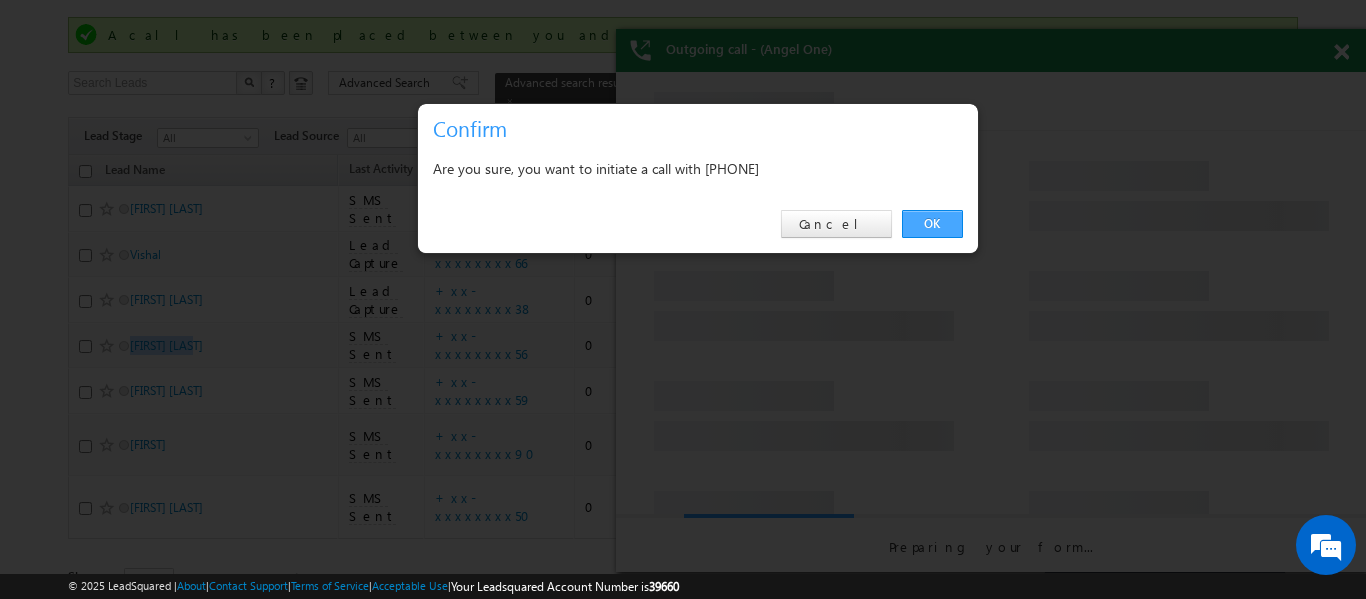 scroll, scrollTop: 0, scrollLeft: 0, axis: both 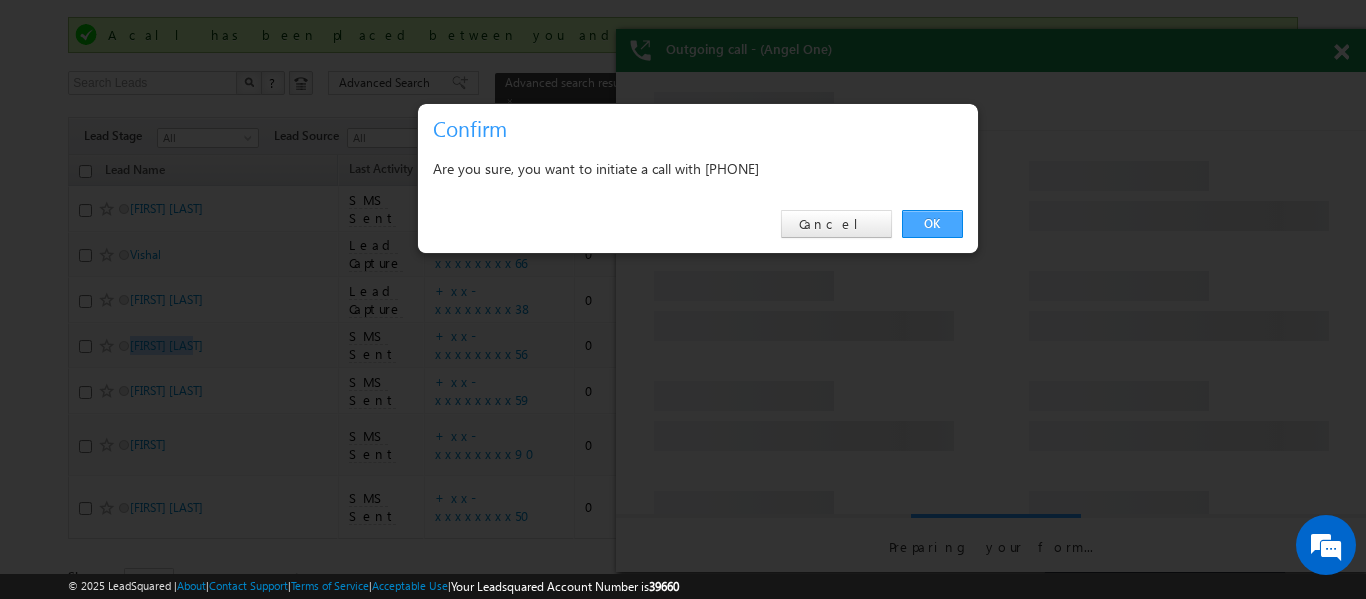 drag, startPoint x: 939, startPoint y: 223, endPoint x: 277, endPoint y: 156, distance: 665.38184 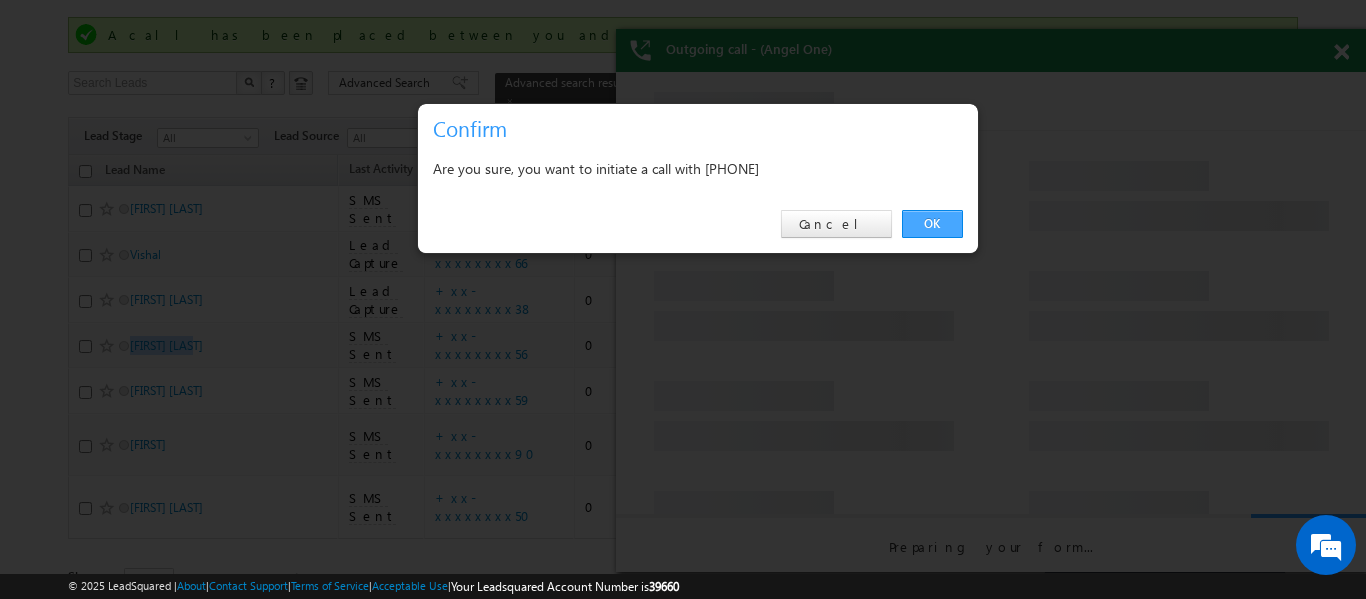 click on "OK" at bounding box center (932, 224) 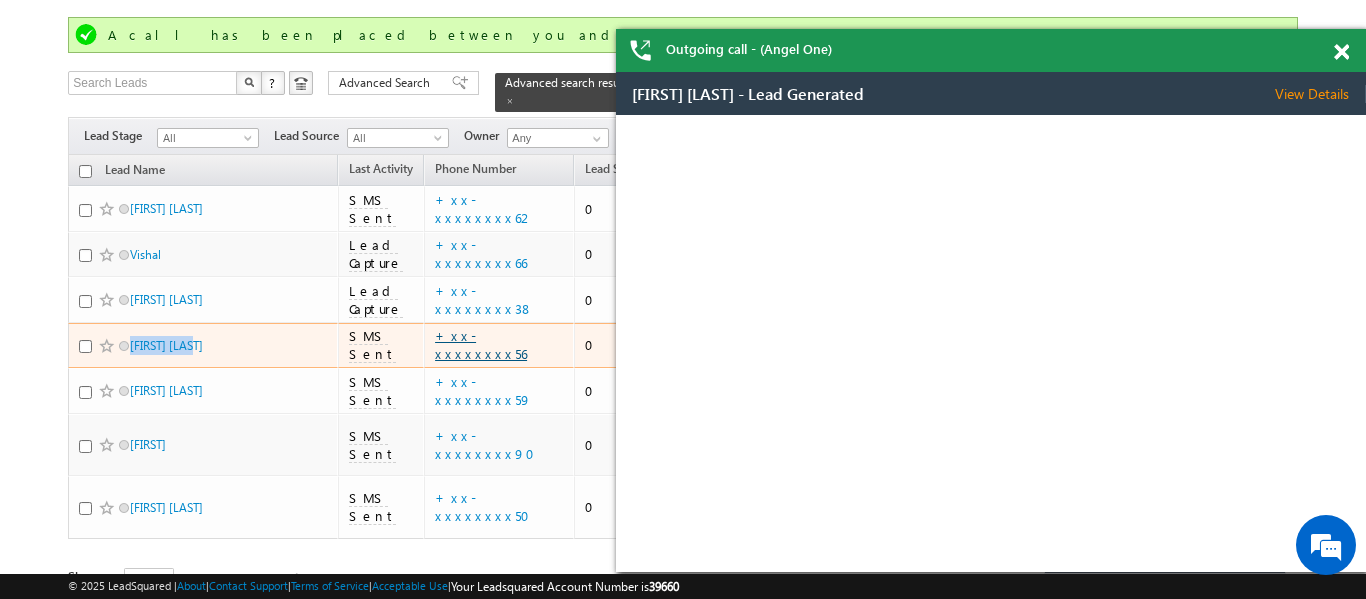 click on "+xx-xxxxxxxx56" at bounding box center [481, 344] 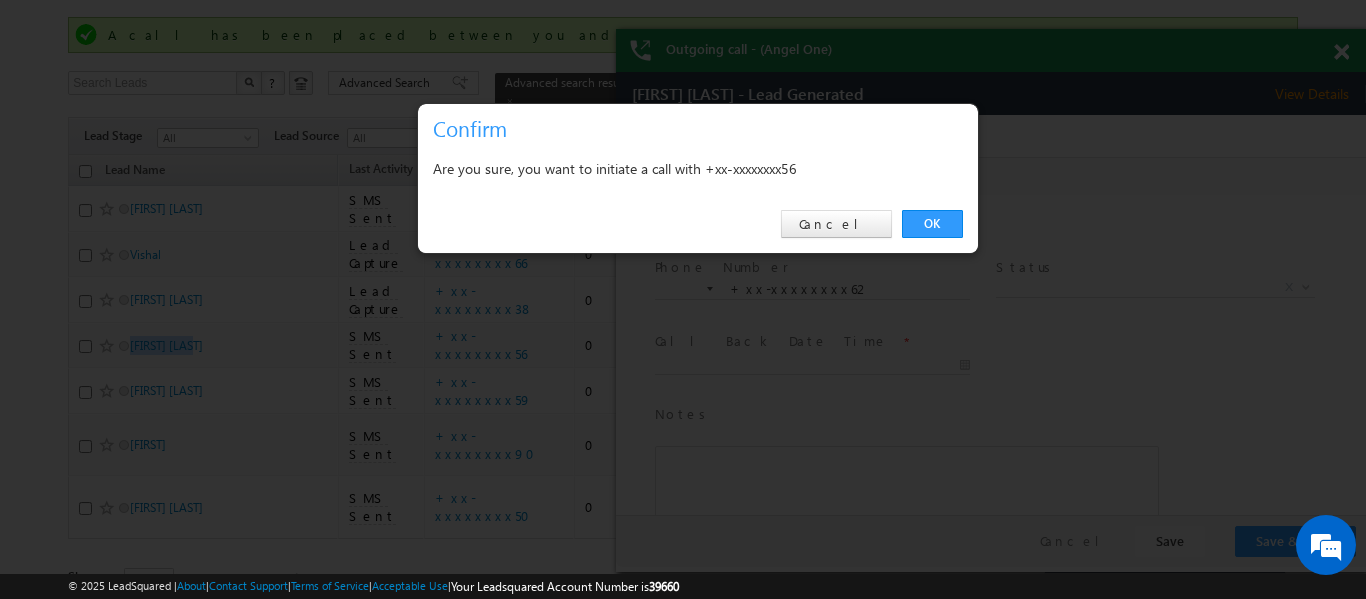 scroll, scrollTop: 0, scrollLeft: 0, axis: both 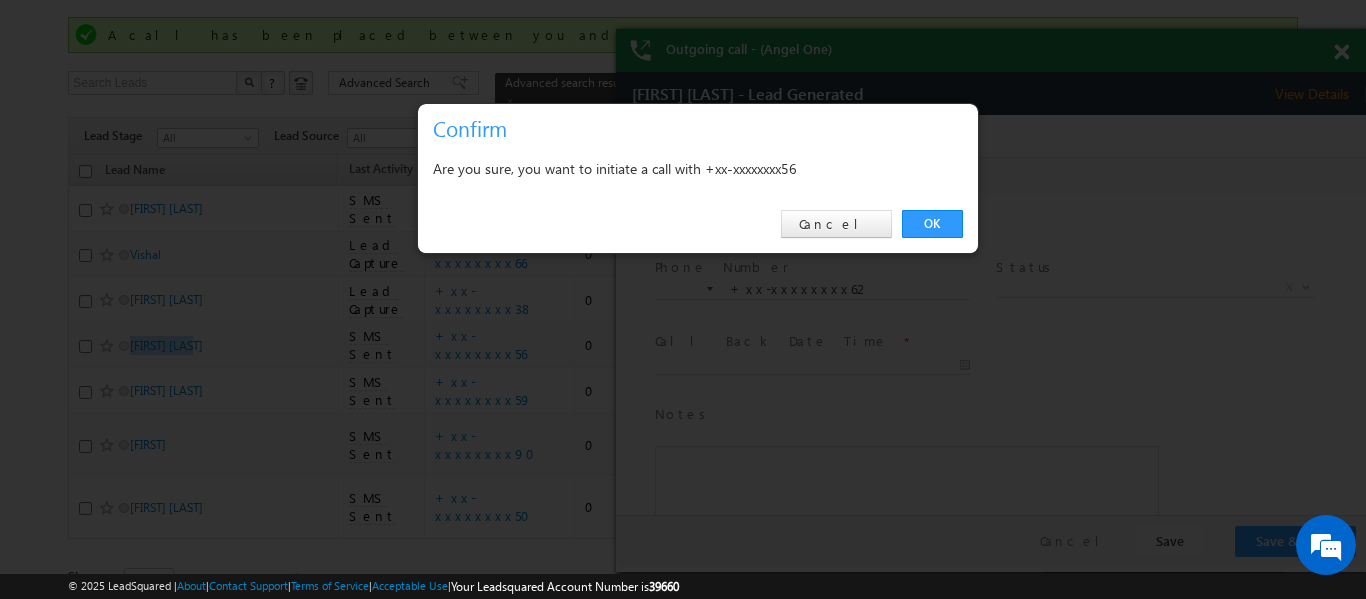 click on "OK Cancel" at bounding box center [698, 224] 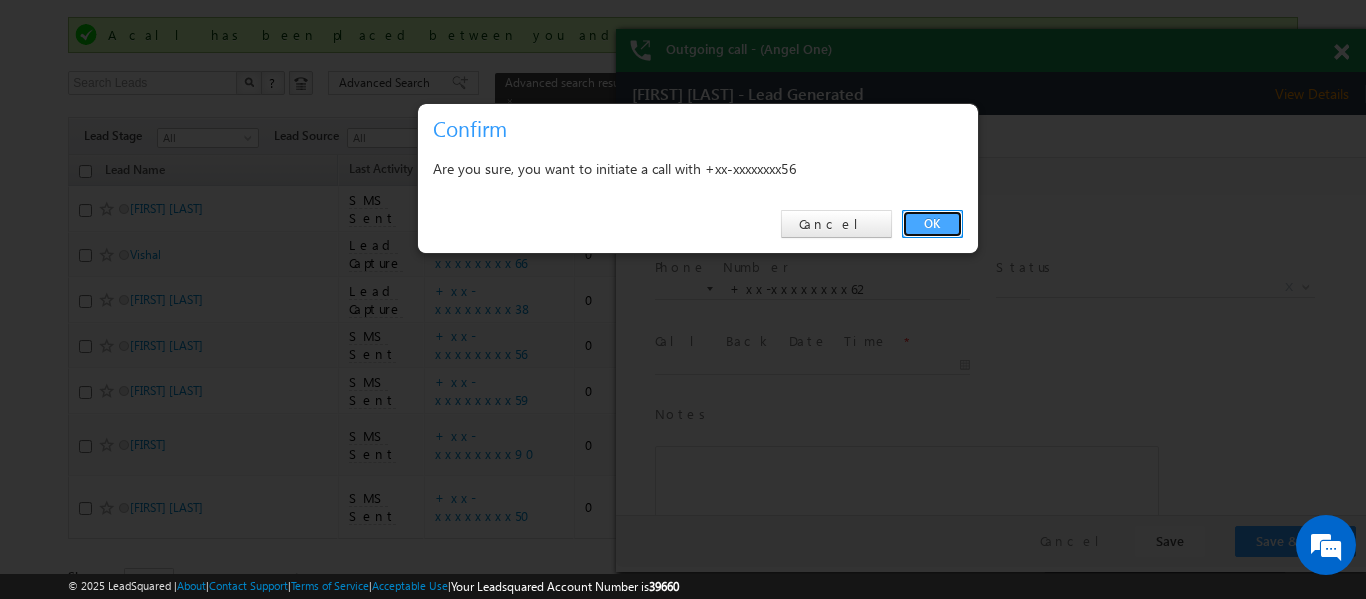click on "OK" at bounding box center [932, 224] 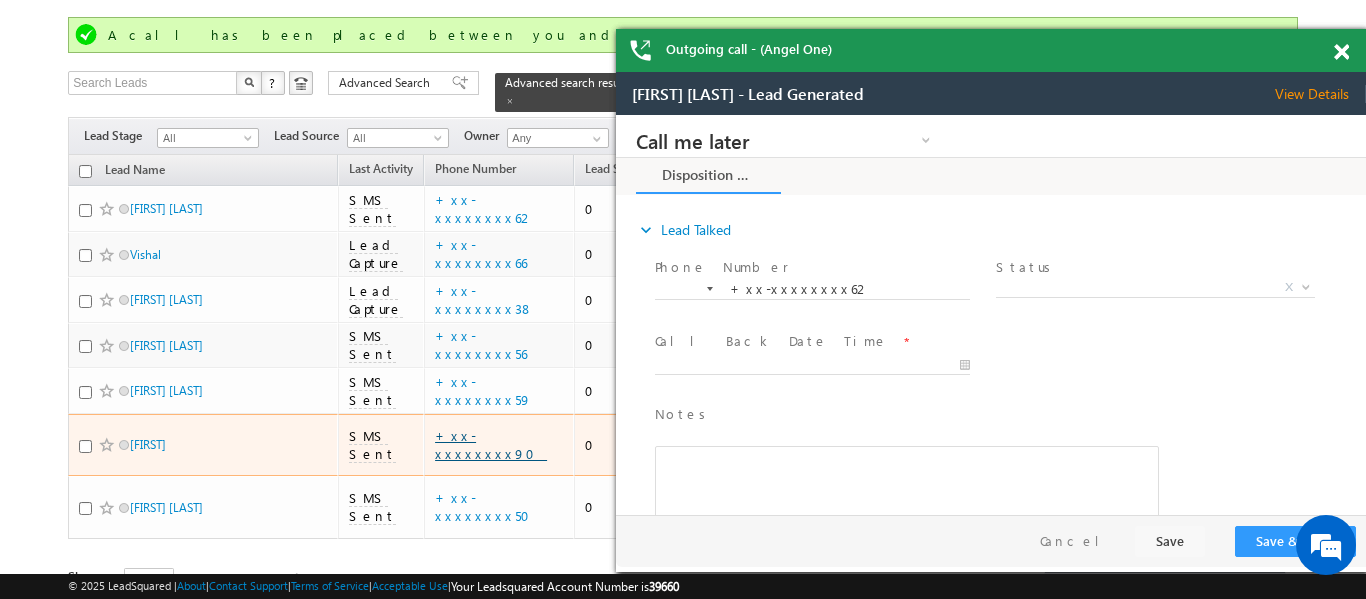 scroll, scrollTop: 0, scrollLeft: 0, axis: both 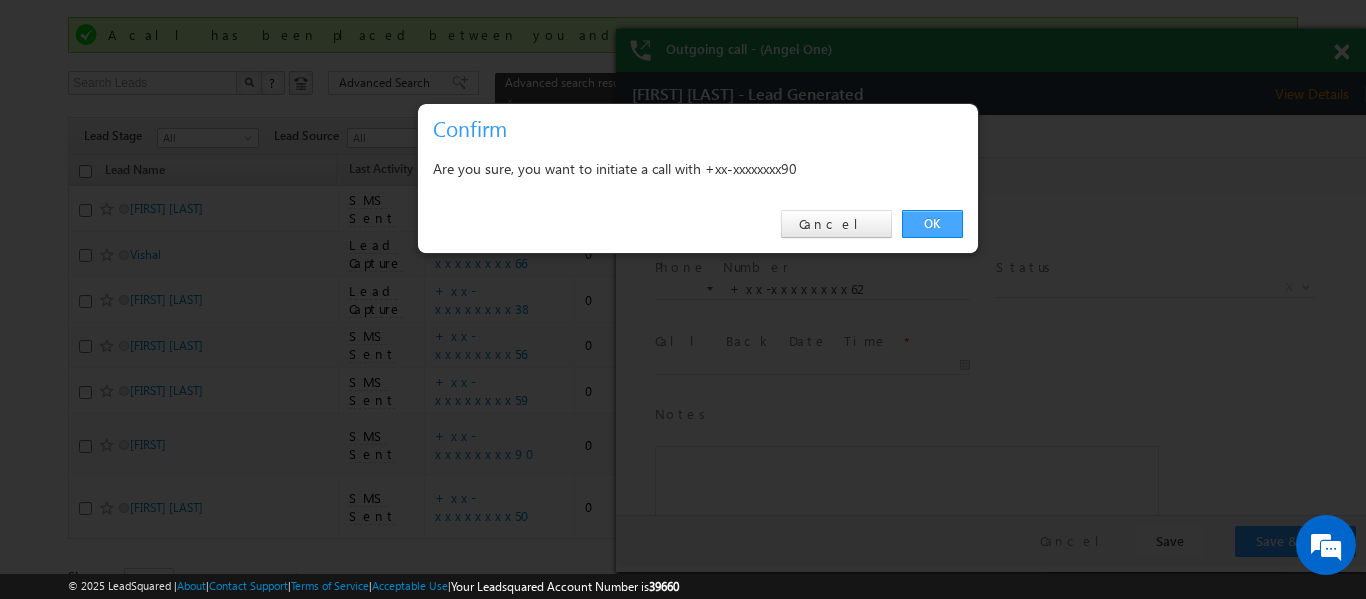 click on "OK" at bounding box center [932, 224] 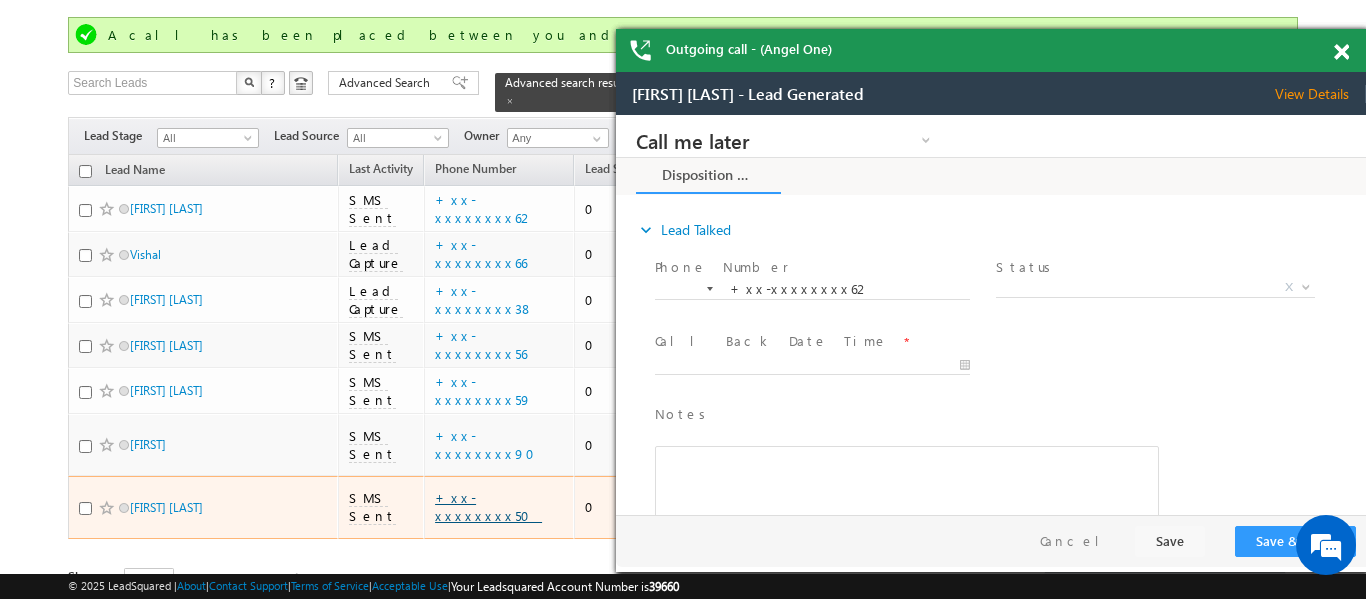 scroll, scrollTop: 0, scrollLeft: 0, axis: both 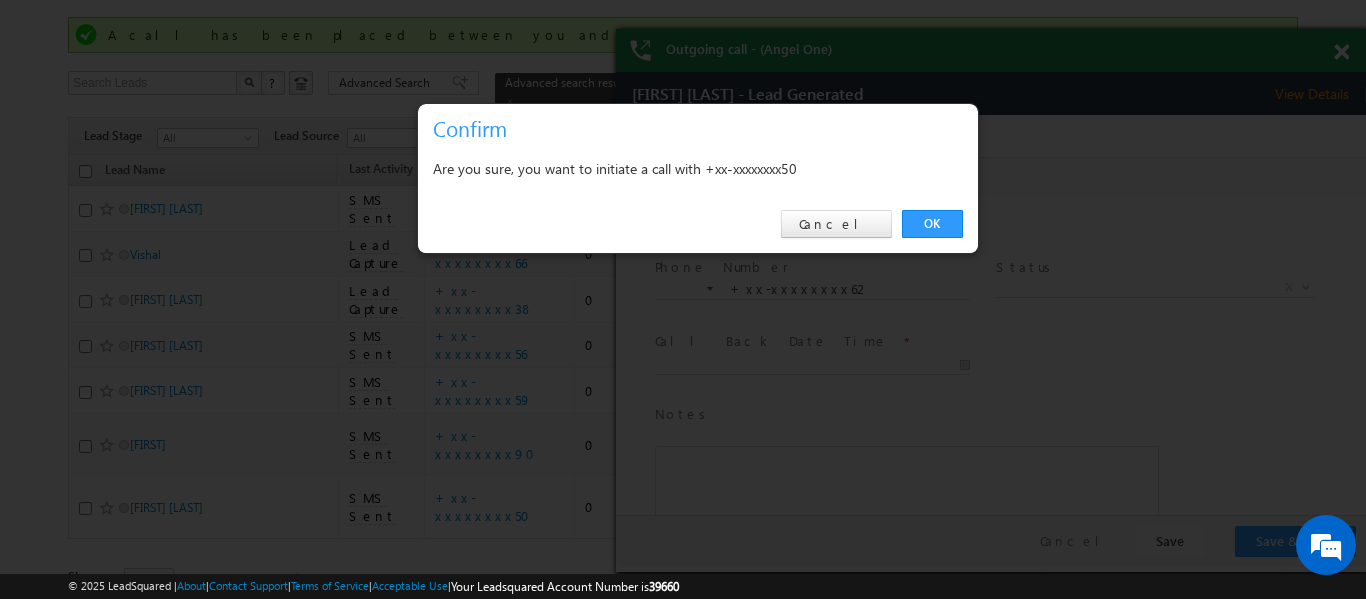 click on "OK Cancel" at bounding box center (698, 224) 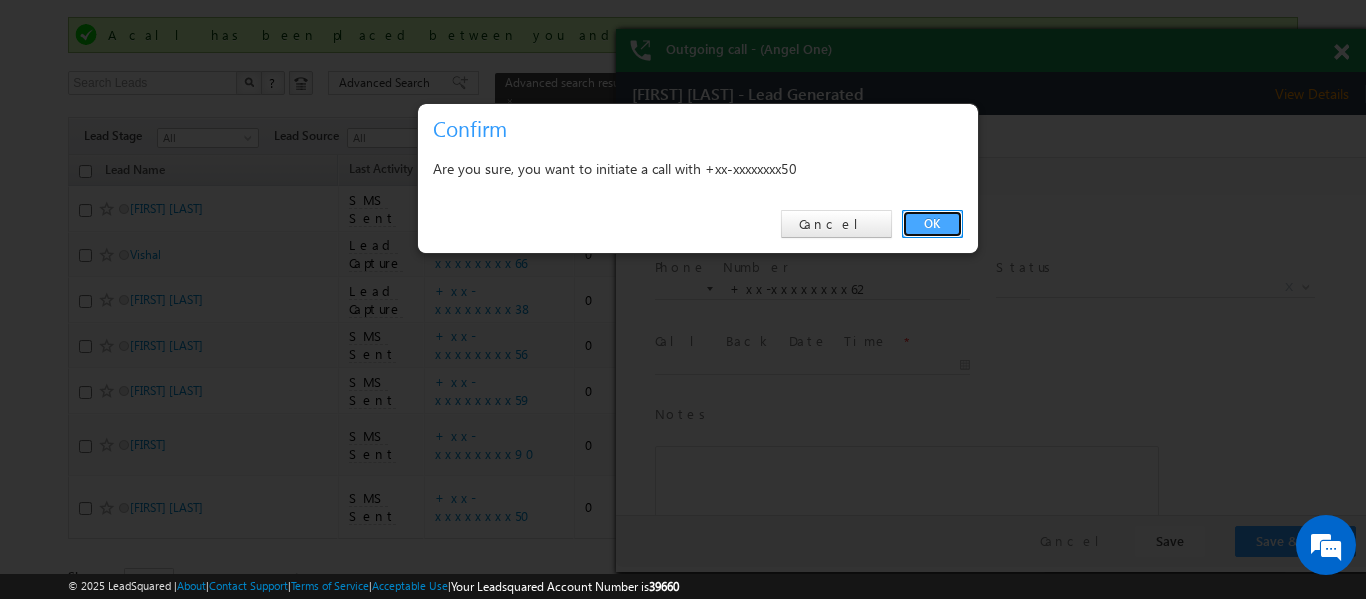 click on "OK" at bounding box center (932, 224) 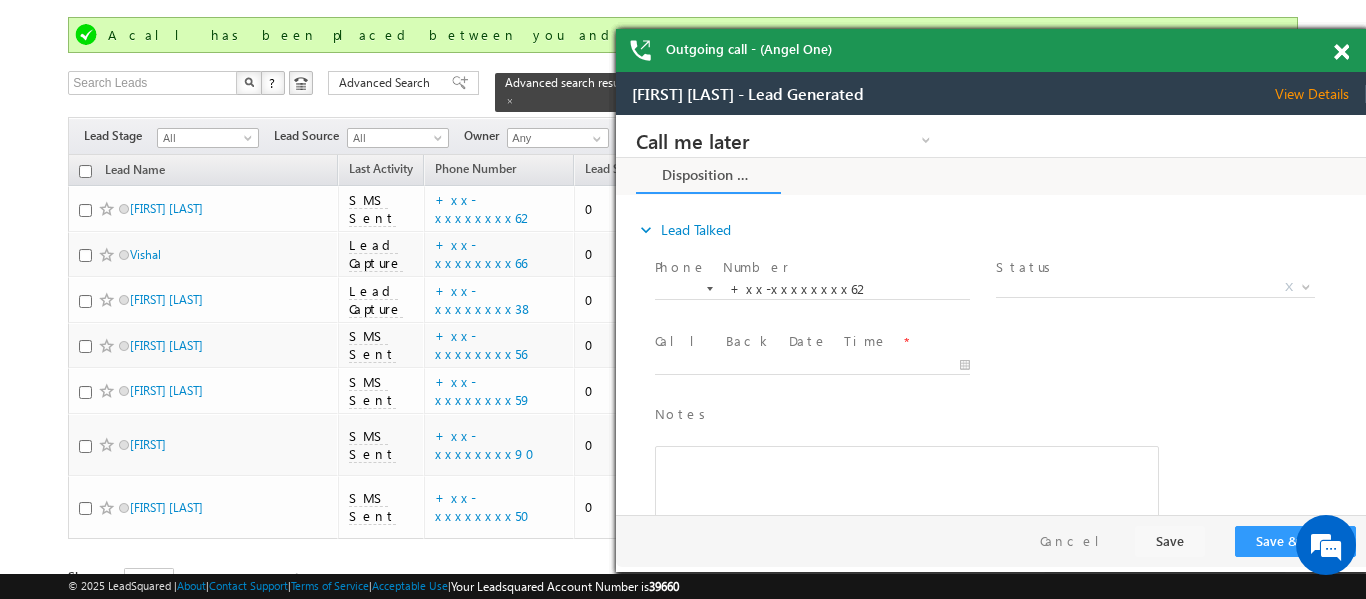 scroll, scrollTop: 0, scrollLeft: 0, axis: both 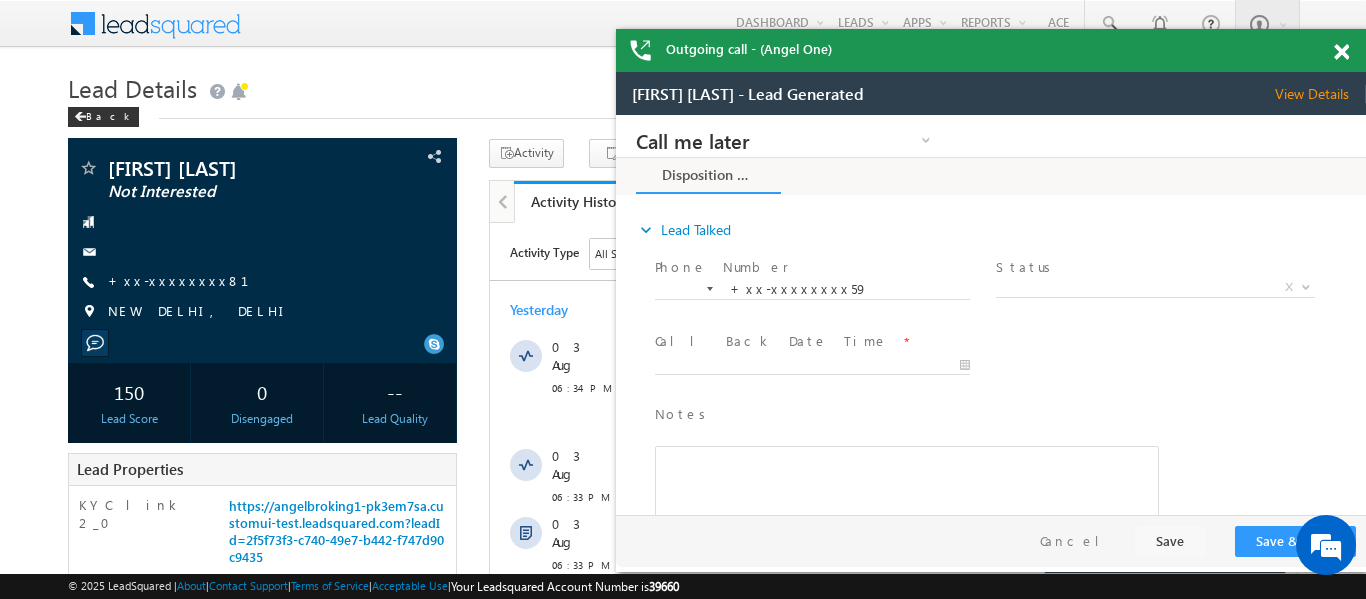 click at bounding box center [1341, 52] 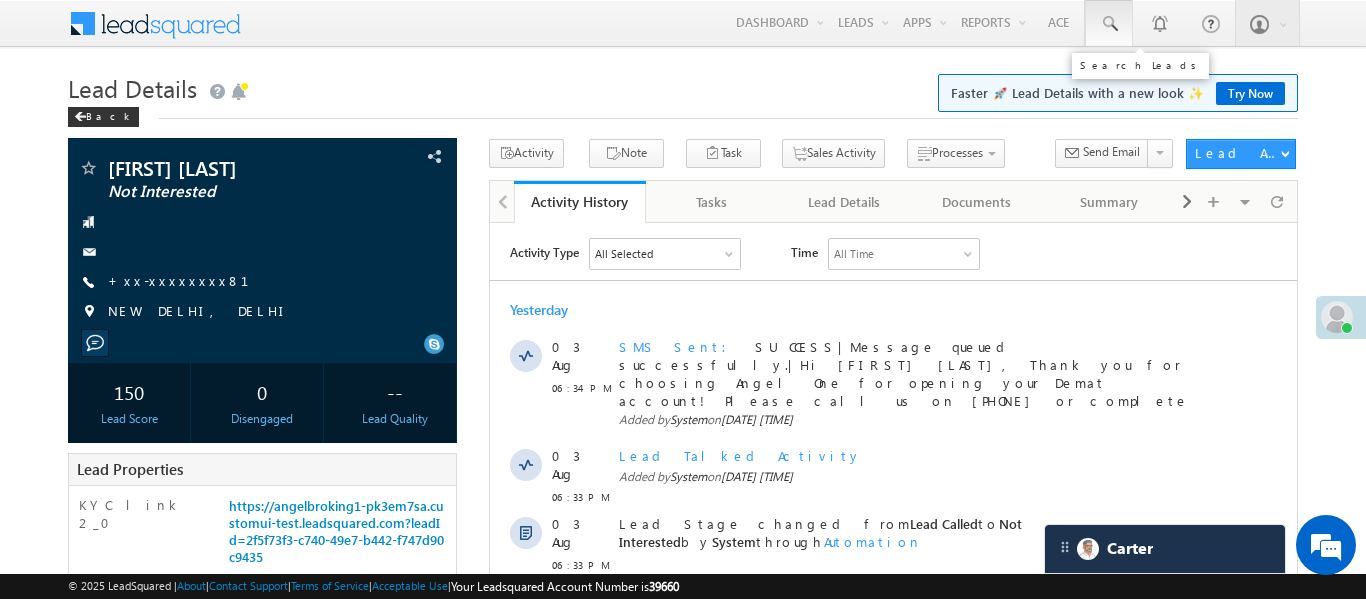 click at bounding box center [1109, 24] 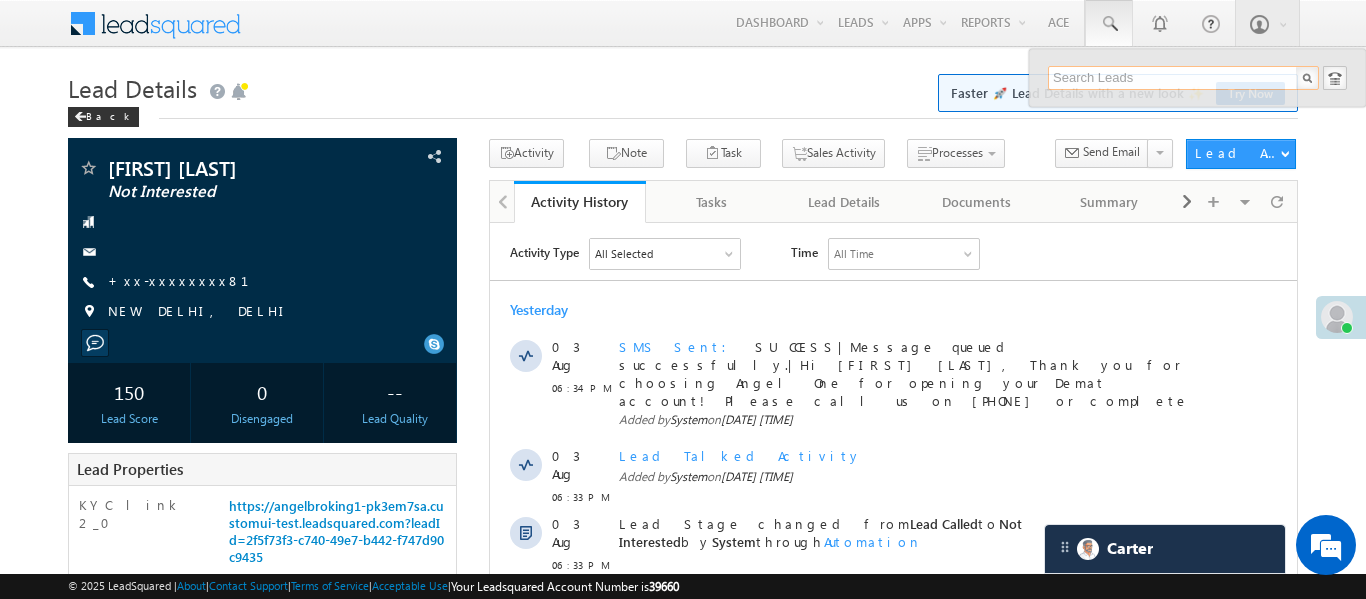 paste on "EQ18612990" 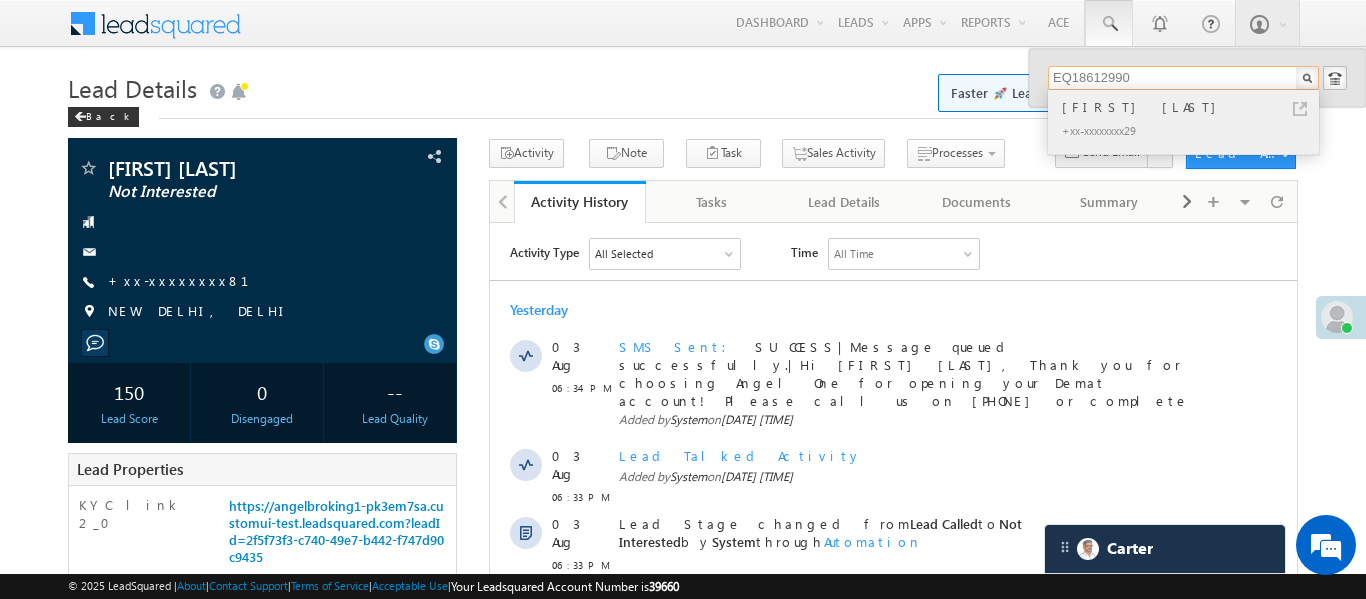 type on "EQ18612990" 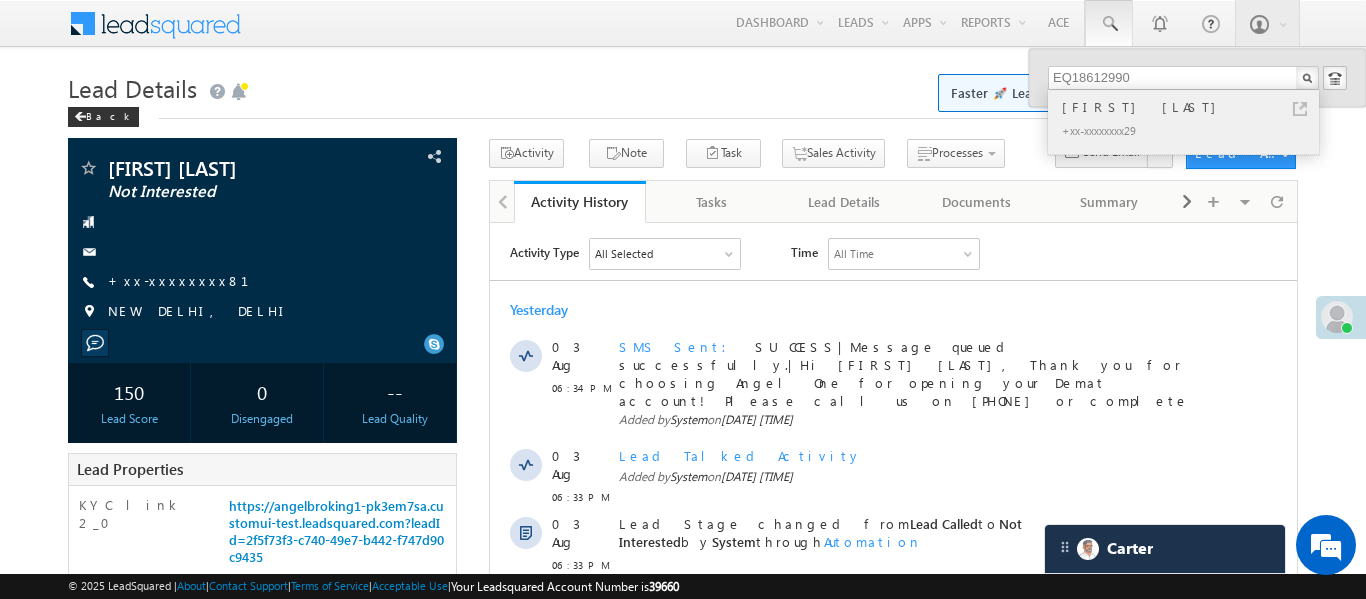 click on "Mahshar Alam" at bounding box center (1192, 107) 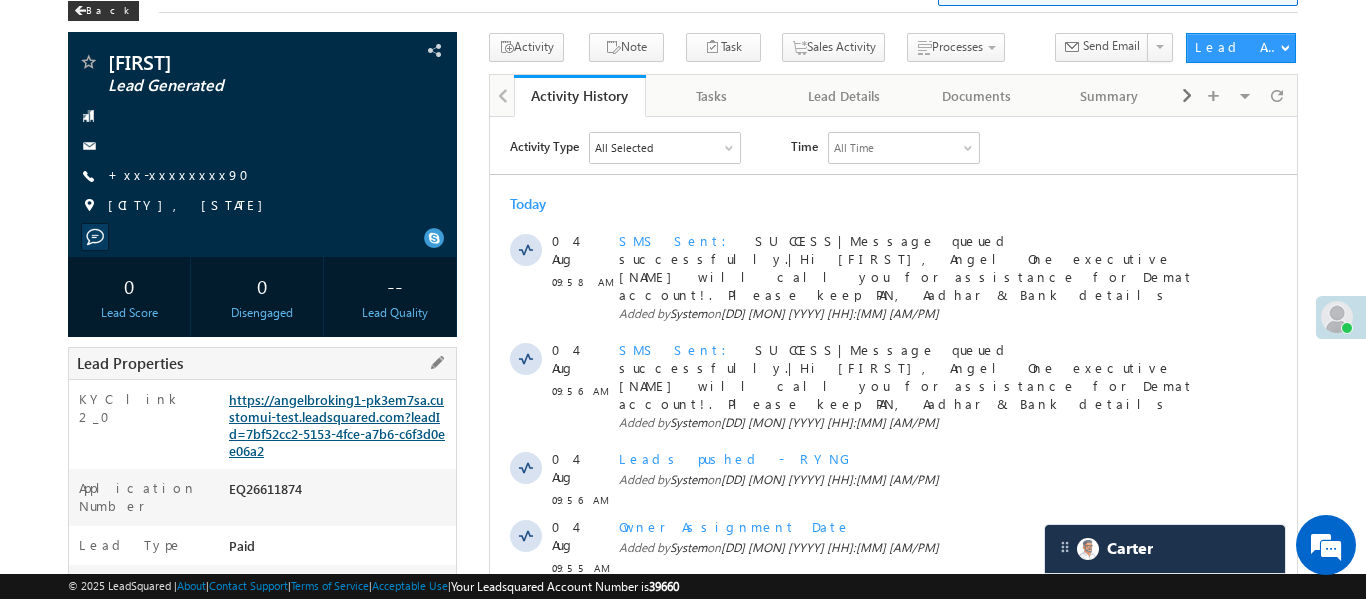 scroll, scrollTop: 223, scrollLeft: 0, axis: vertical 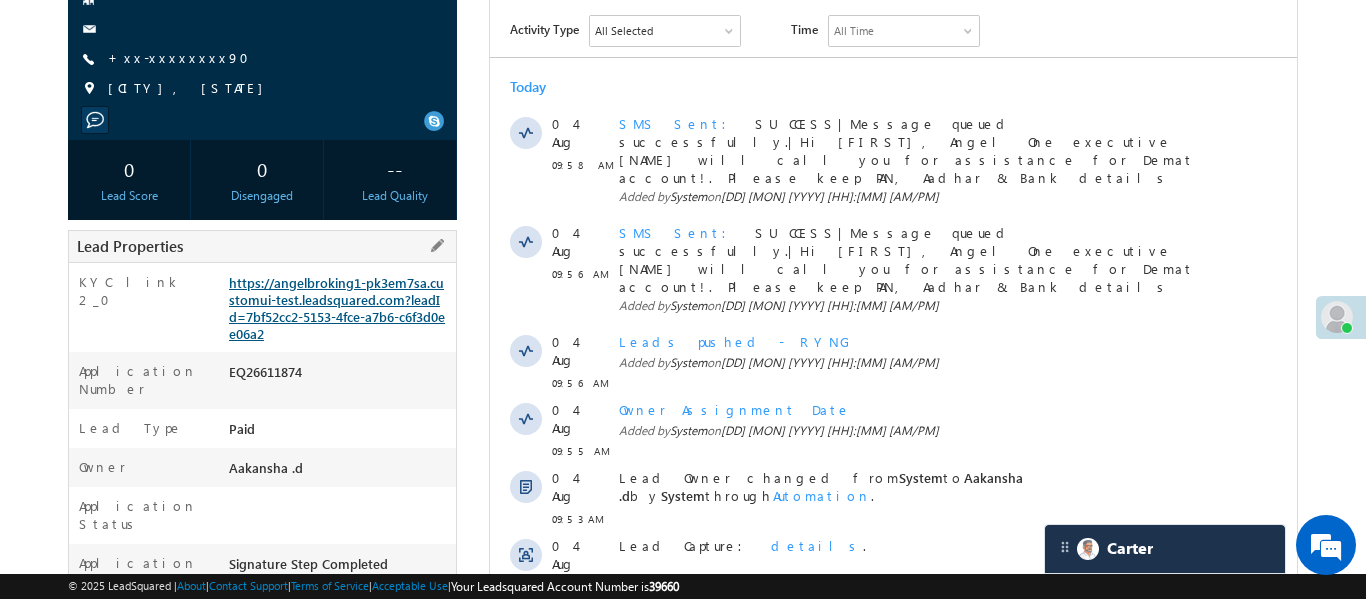 click on "https://angelbroking1-pk3em7sa.customui-test.leadsquared.com?leadId=7bf52cc2-5153-4fce-a7b6-c6f3d0ee06a2" at bounding box center [337, 308] 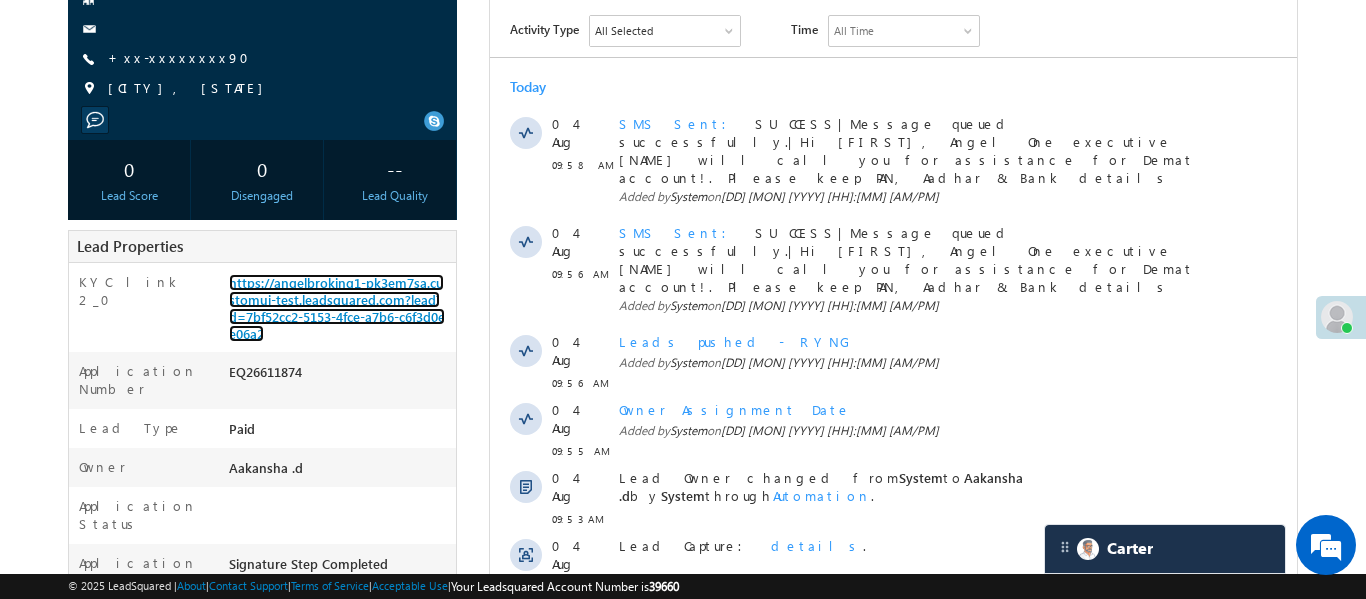 scroll, scrollTop: 0, scrollLeft: 0, axis: both 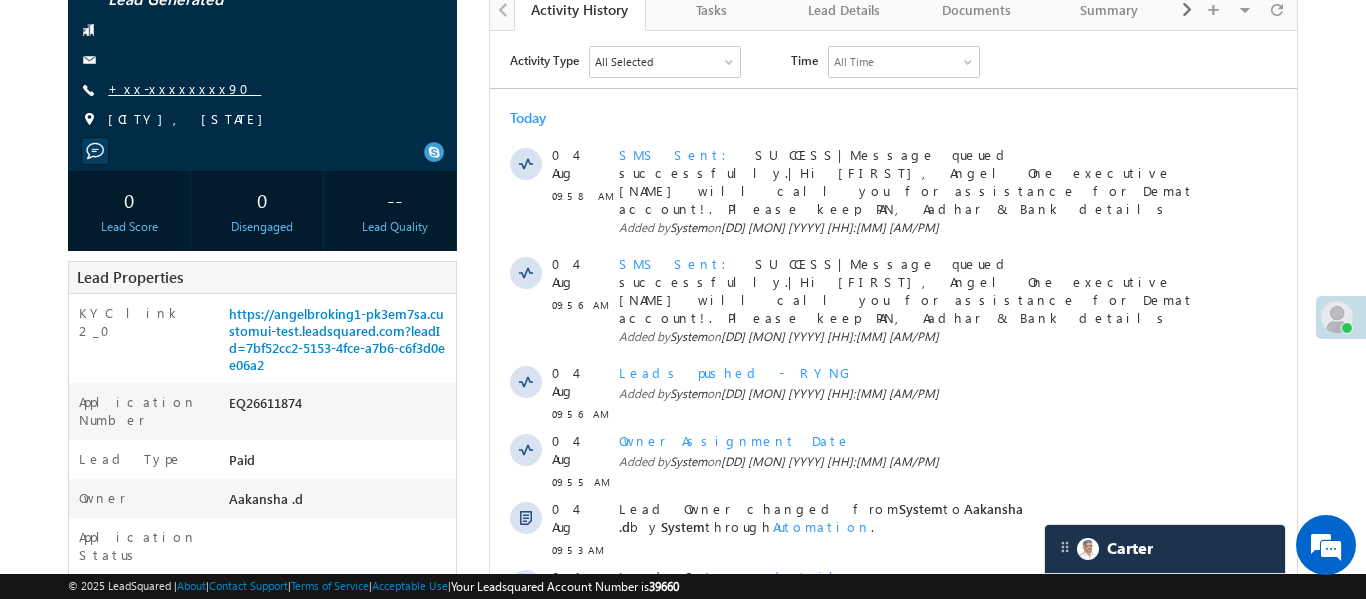 click on "+xx-xxxxxxxx90" at bounding box center (184, 88) 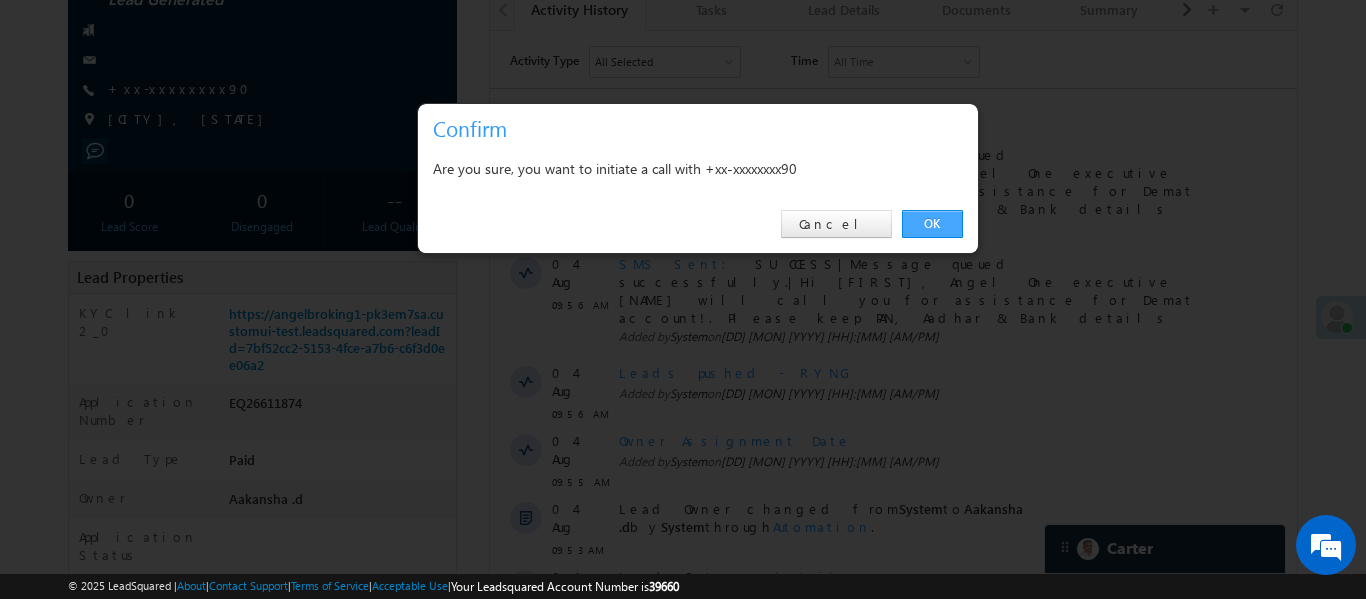 click on "OK" at bounding box center (932, 224) 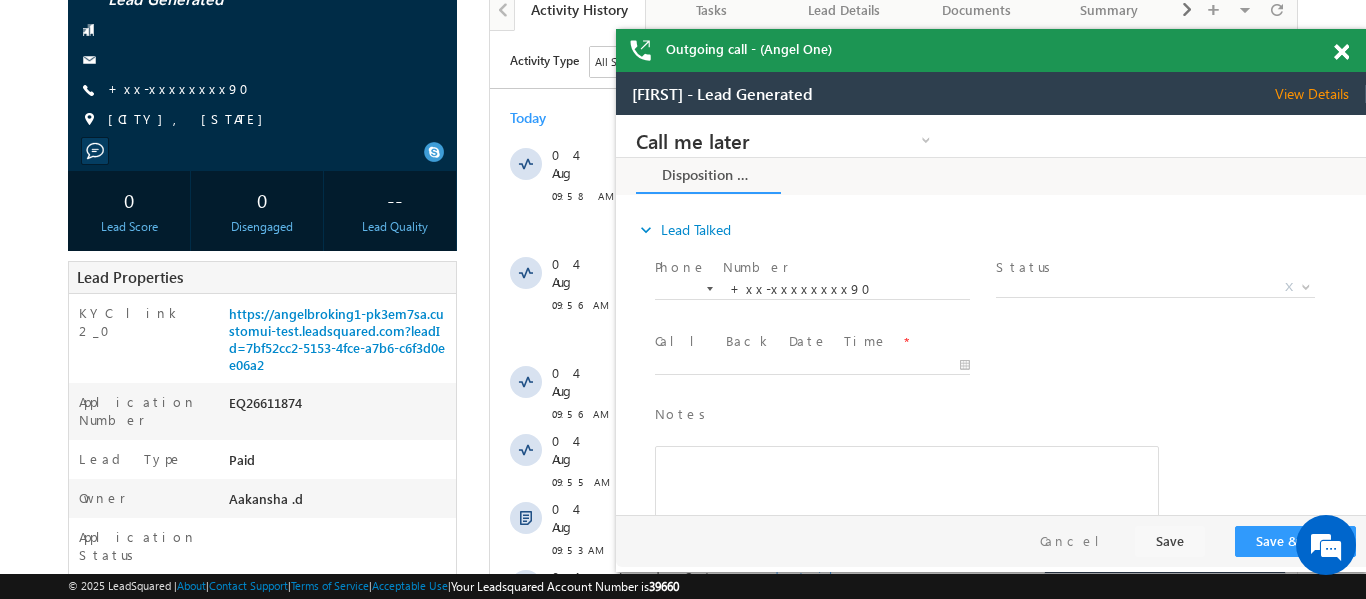 scroll, scrollTop: 0, scrollLeft: 0, axis: both 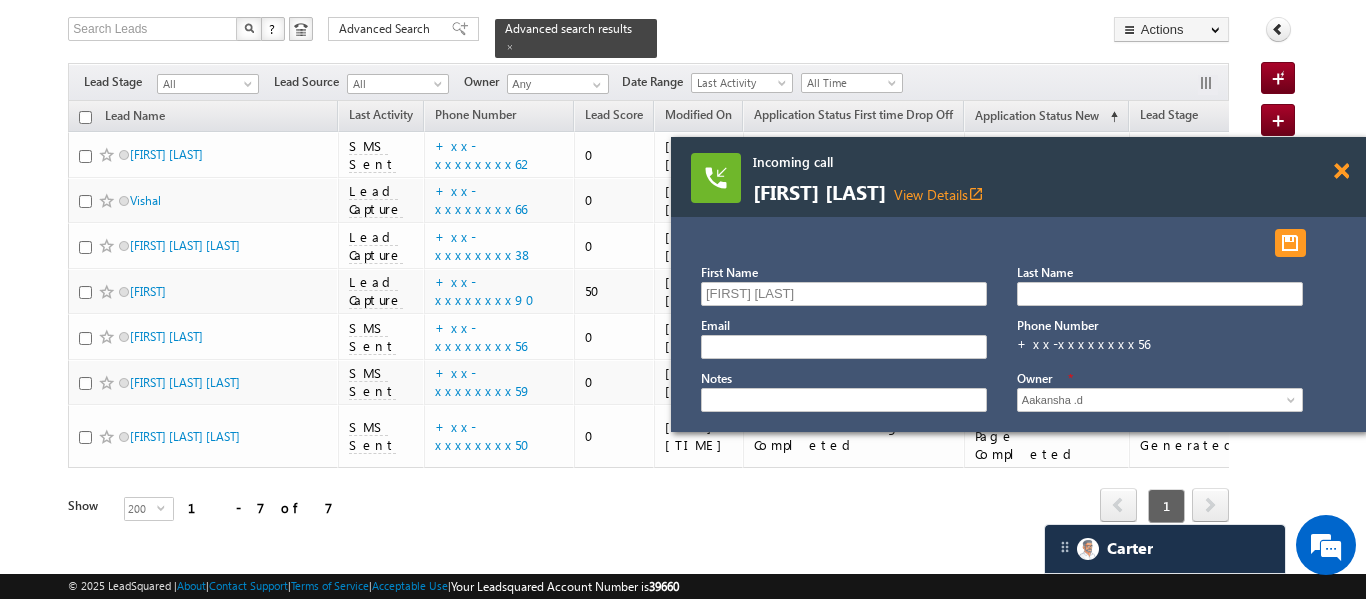 click at bounding box center [1341, 171] 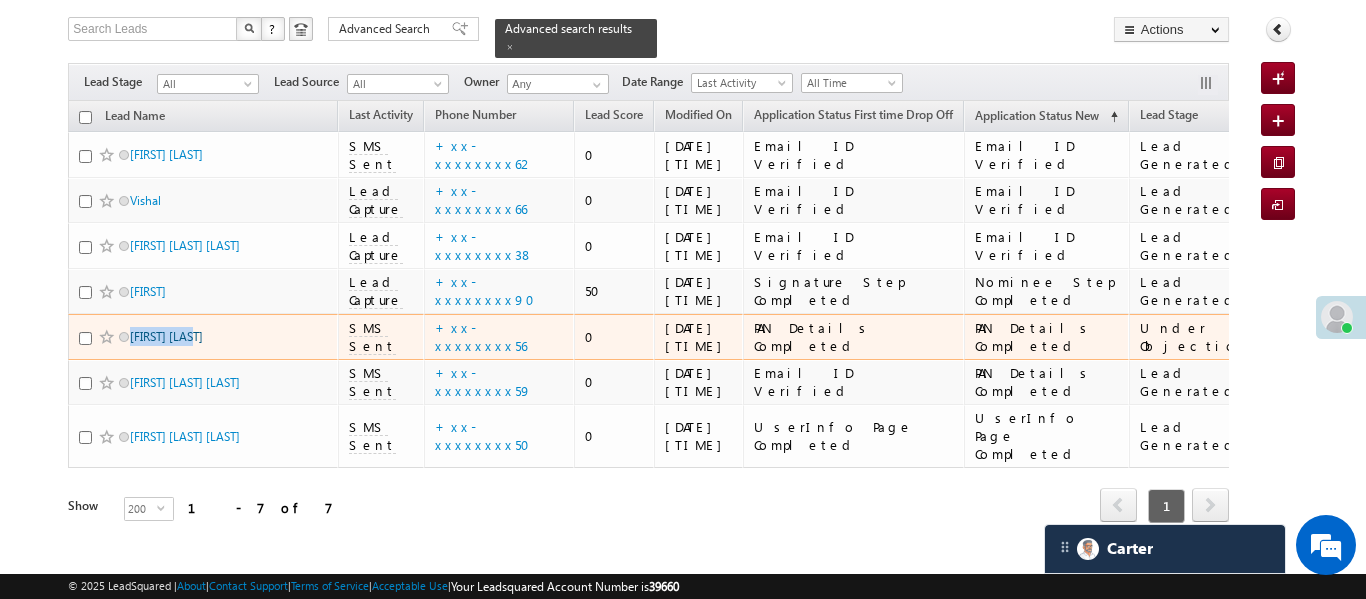 scroll, scrollTop: 0, scrollLeft: 0, axis: both 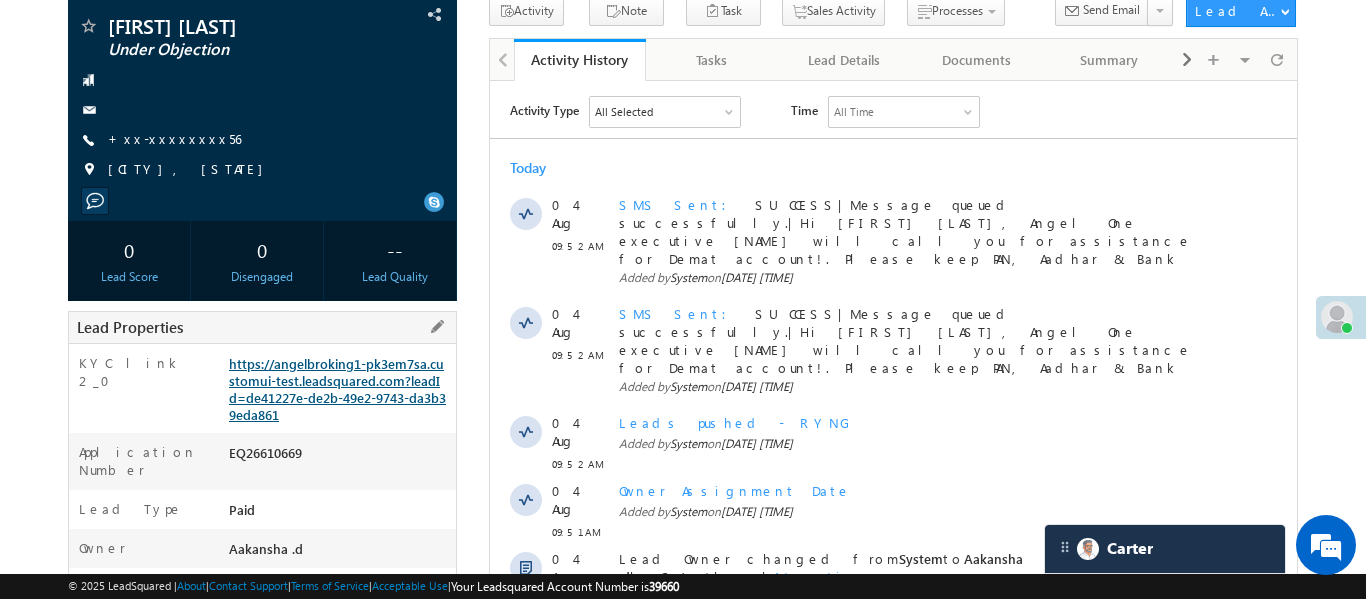click on "https://angelbroking1-pk3em7sa.customui-test.leadsquared.com?leadId=de41227e-de2b-49e2-9743-da3b39eda861" at bounding box center [337, 389] 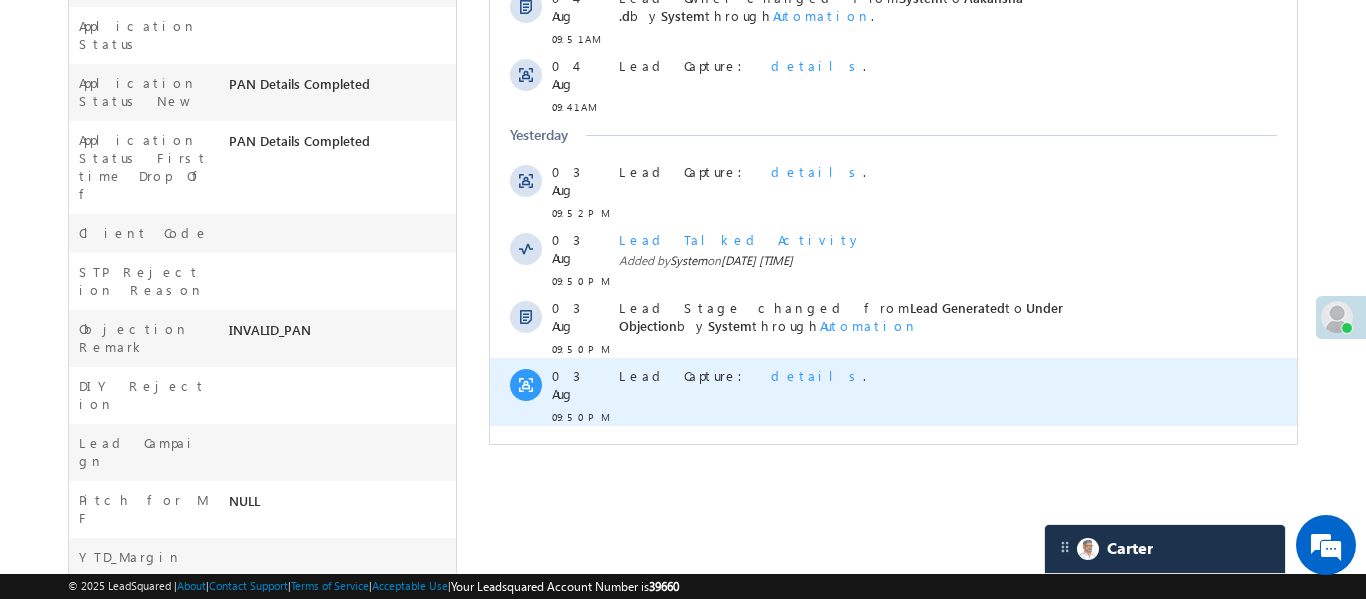 scroll, scrollTop: 711, scrollLeft: 0, axis: vertical 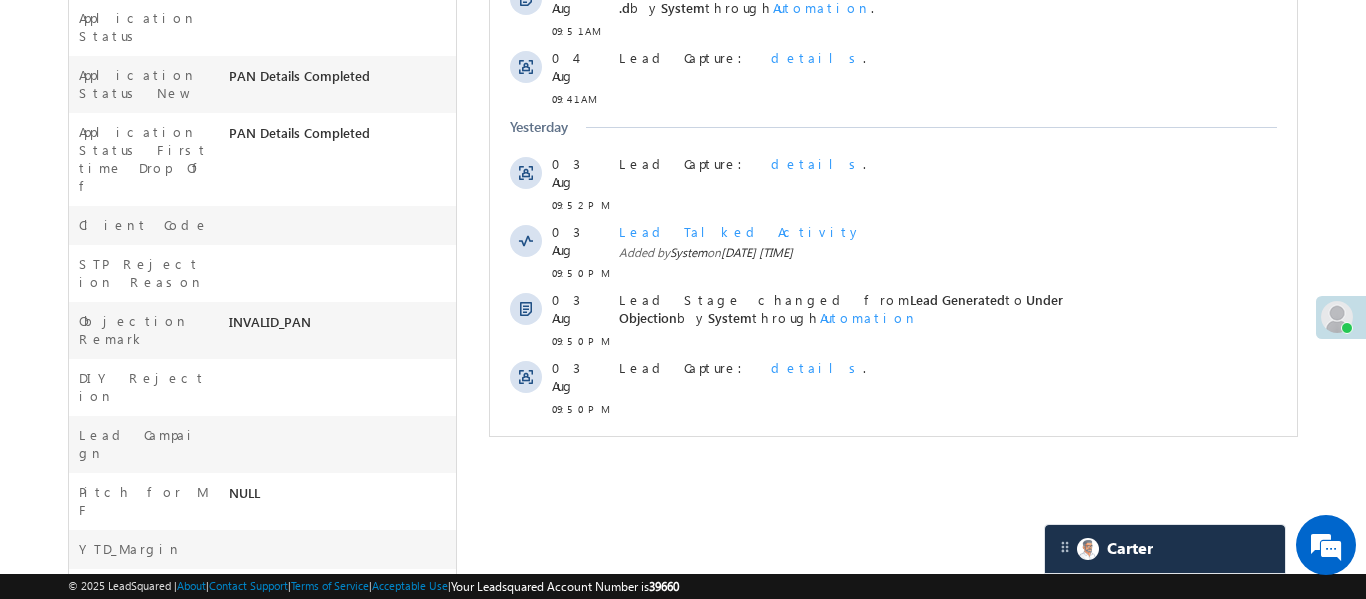 click on "Show More" at bounding box center (892, 453) 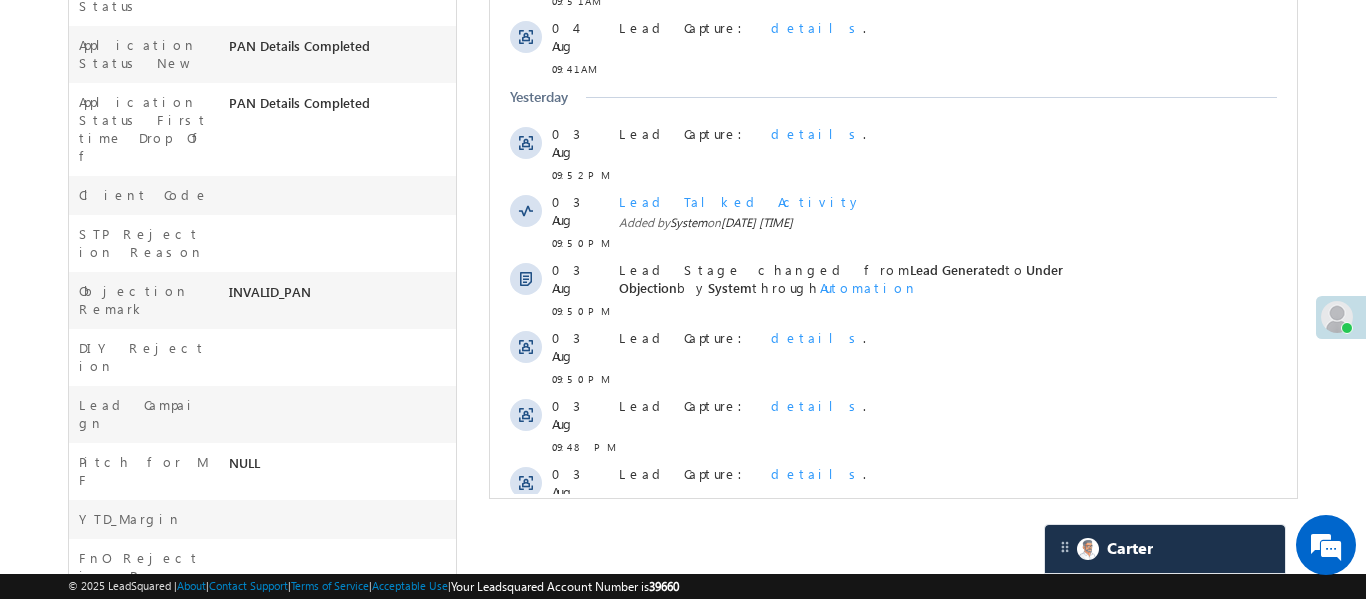 scroll, scrollTop: 744, scrollLeft: 0, axis: vertical 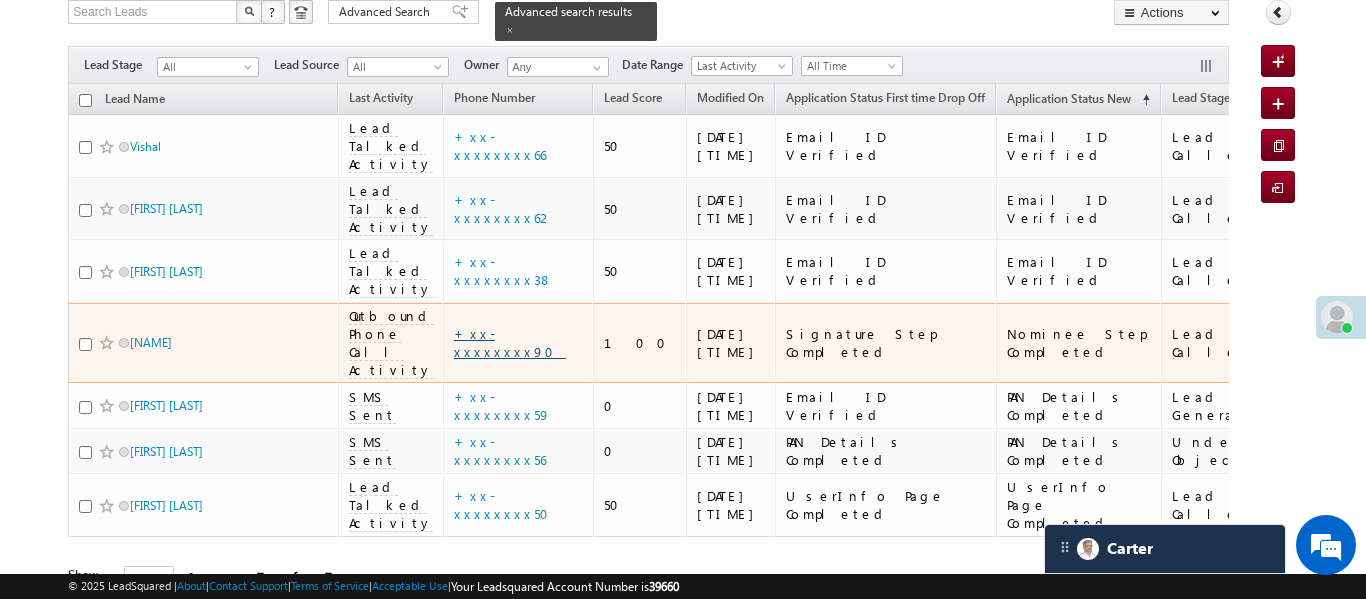 click on "+xx-xxxxxxxx90" at bounding box center (510, 342) 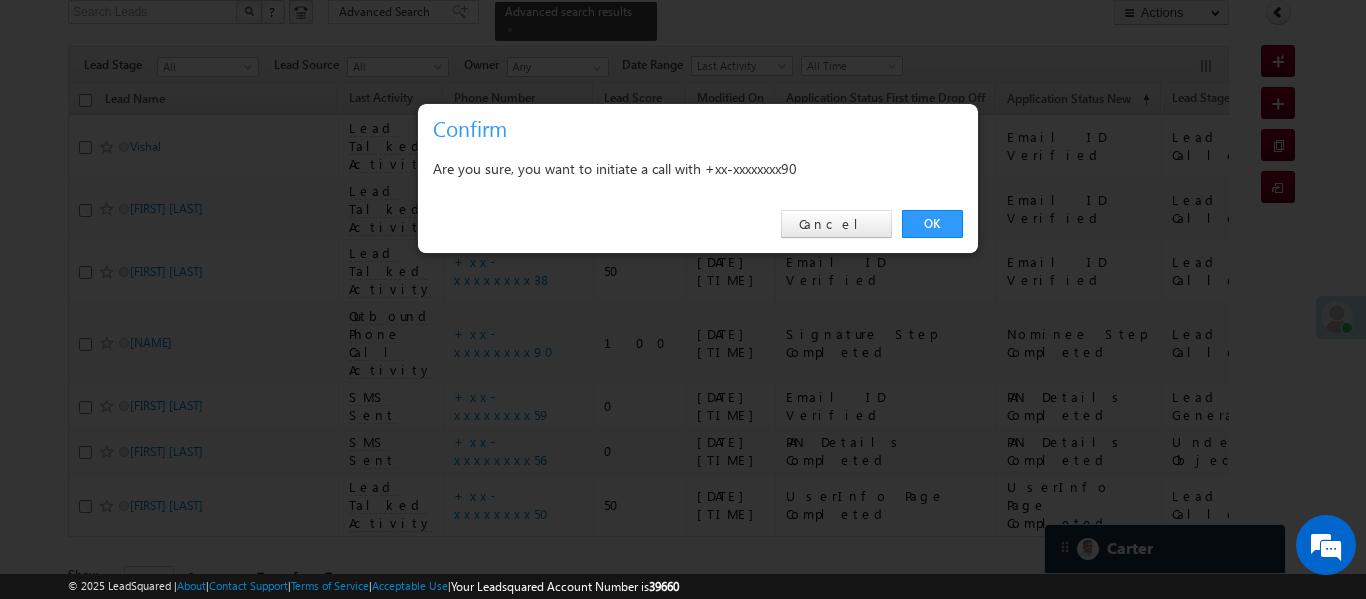 click on "OK Cancel" at bounding box center [698, 224] 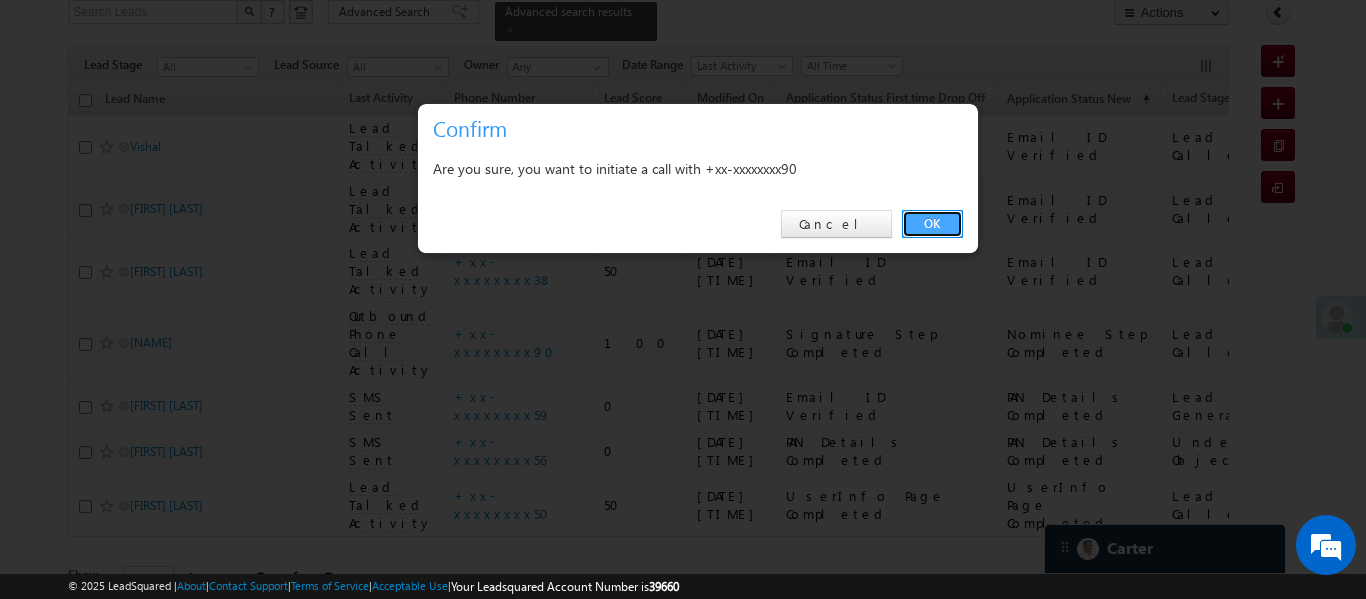 click on "OK" at bounding box center (932, 224) 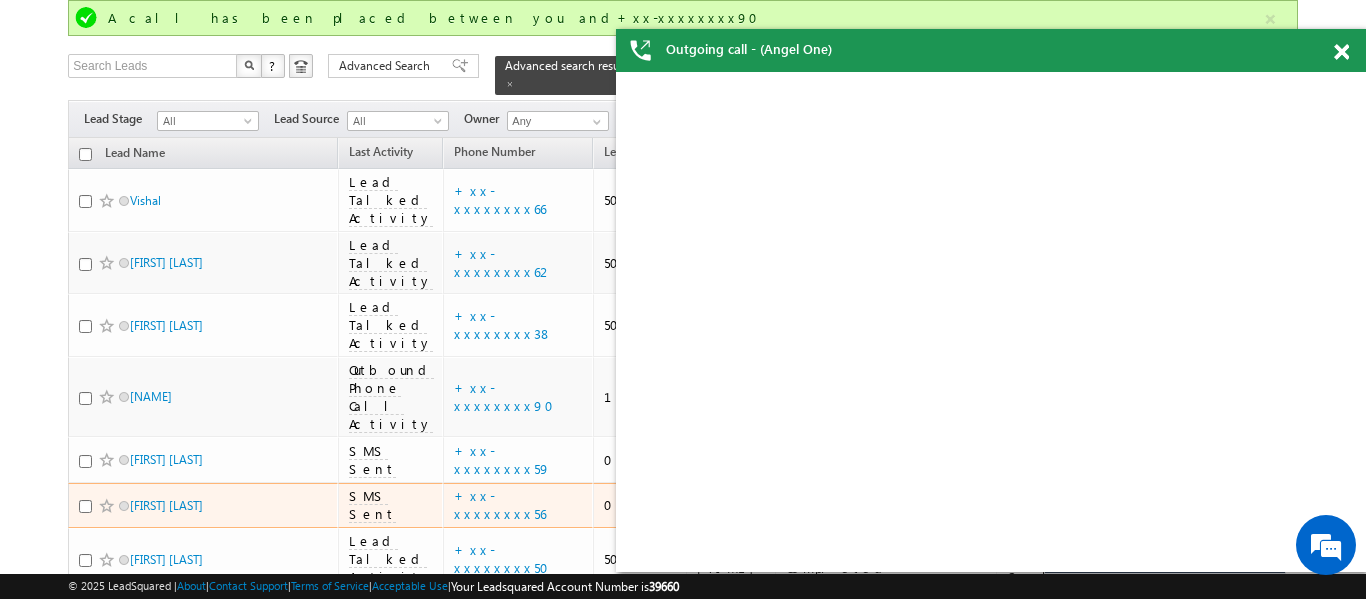 scroll, scrollTop: 0, scrollLeft: 0, axis: both 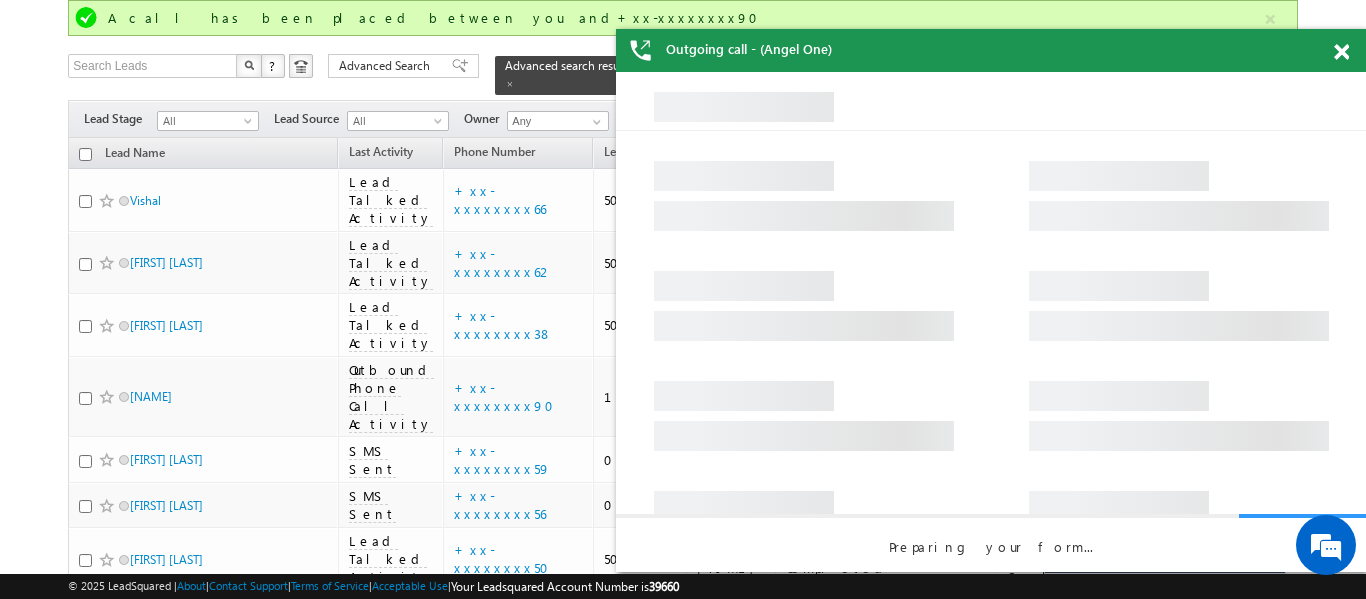click on "Outgoing call -  (Angel One)" at bounding box center (991, 50) 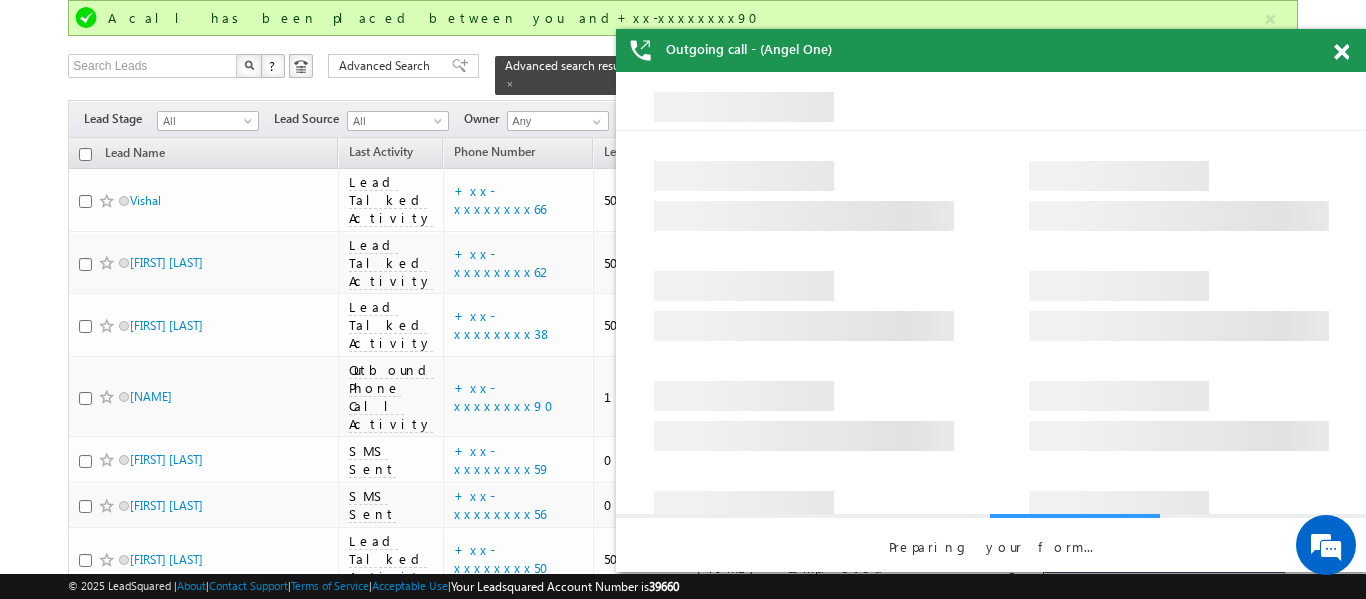 click at bounding box center (1341, 52) 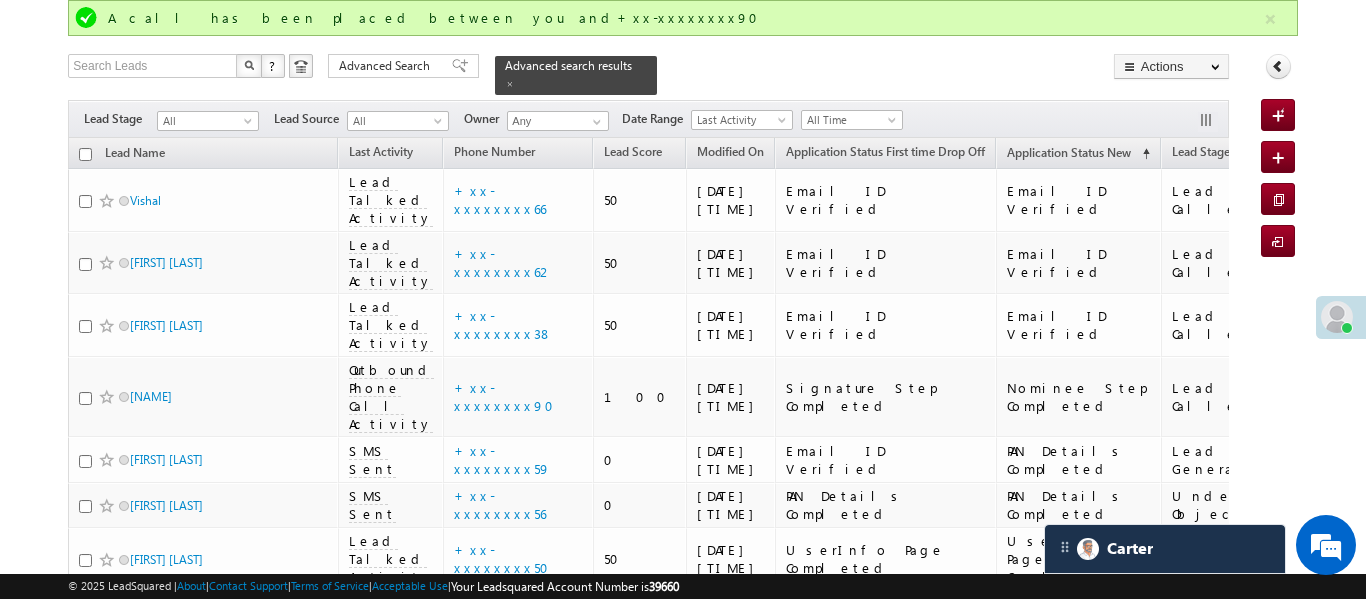 click on "Menu
Aakansha .d
Aakan sha.D @ange lbrok ing.c om" at bounding box center (683, 281) 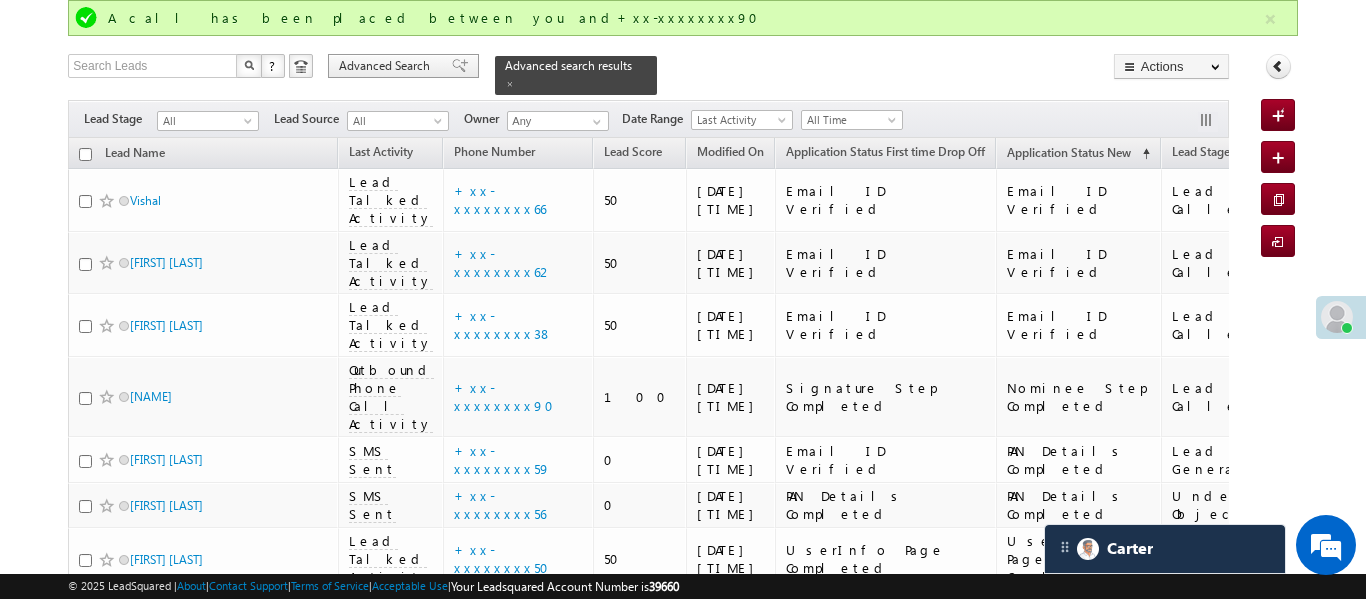 click on "Advanced Search" at bounding box center (387, 66) 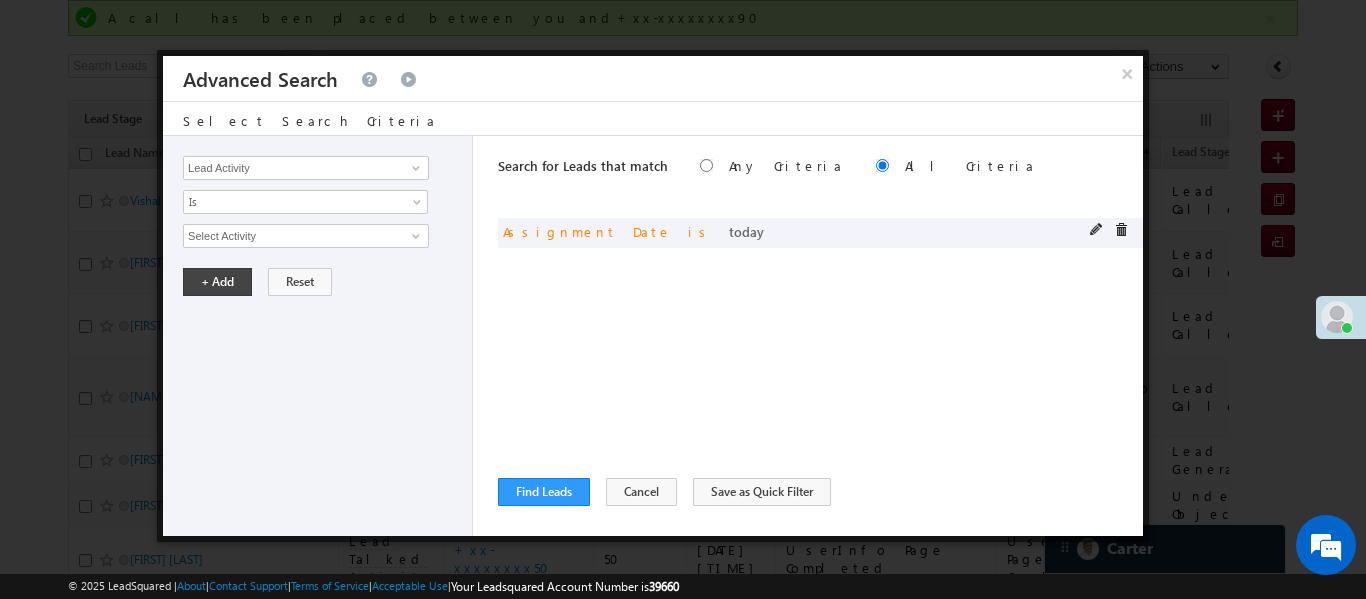 click on "and  Assignment Date   is   today" at bounding box center [820, 233] 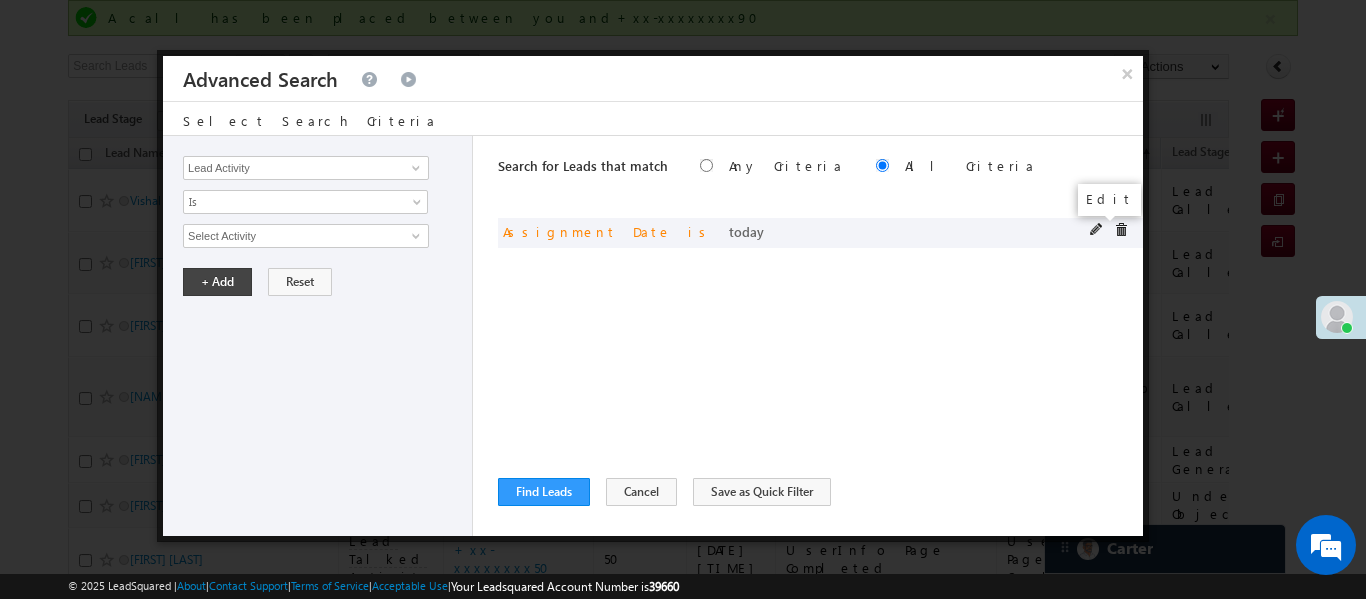 click at bounding box center (1097, 230) 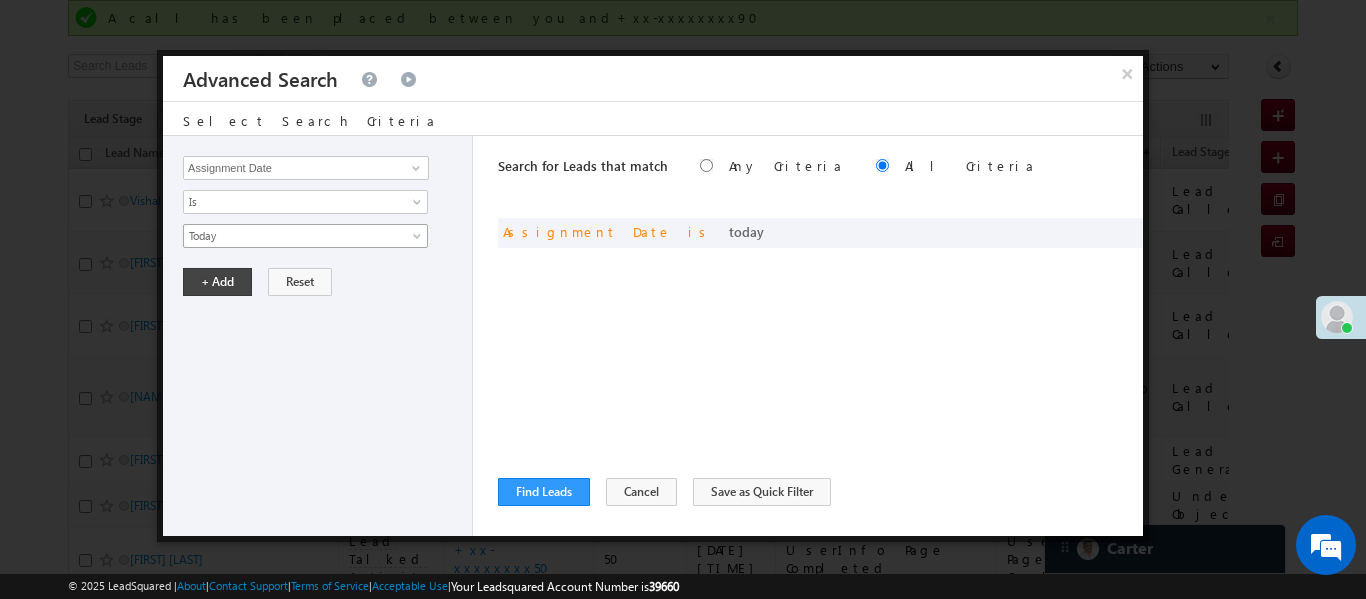 click on "Today" at bounding box center (292, 236) 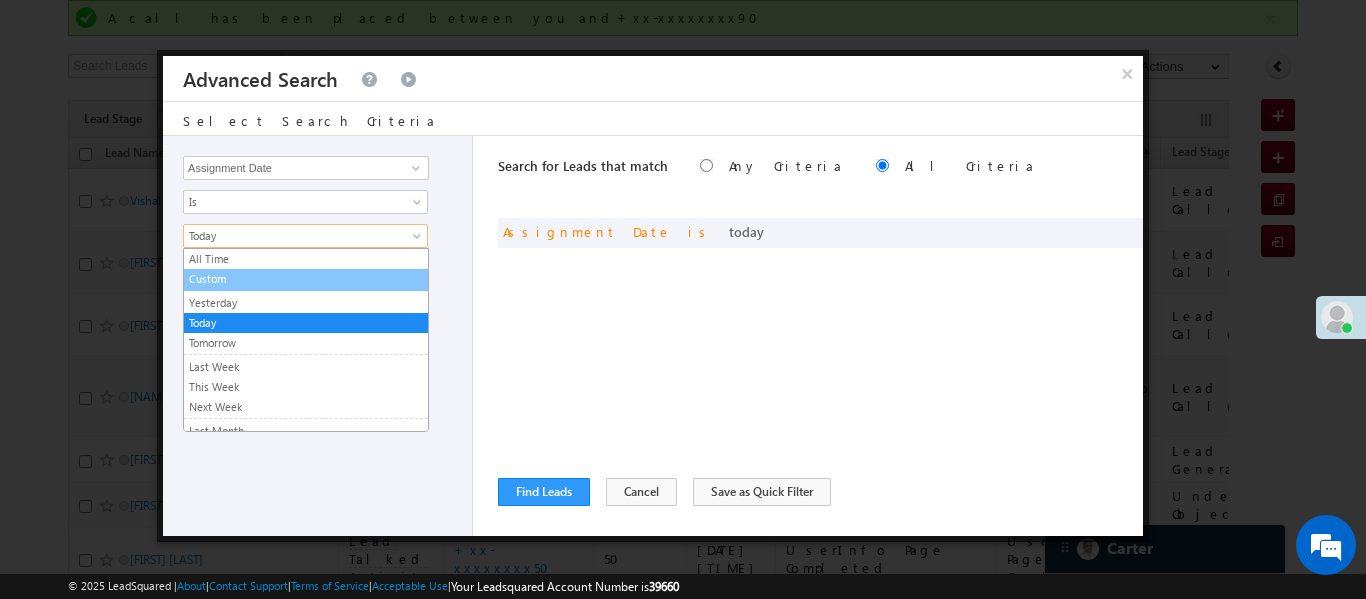 click on "Custom" at bounding box center (306, 279) 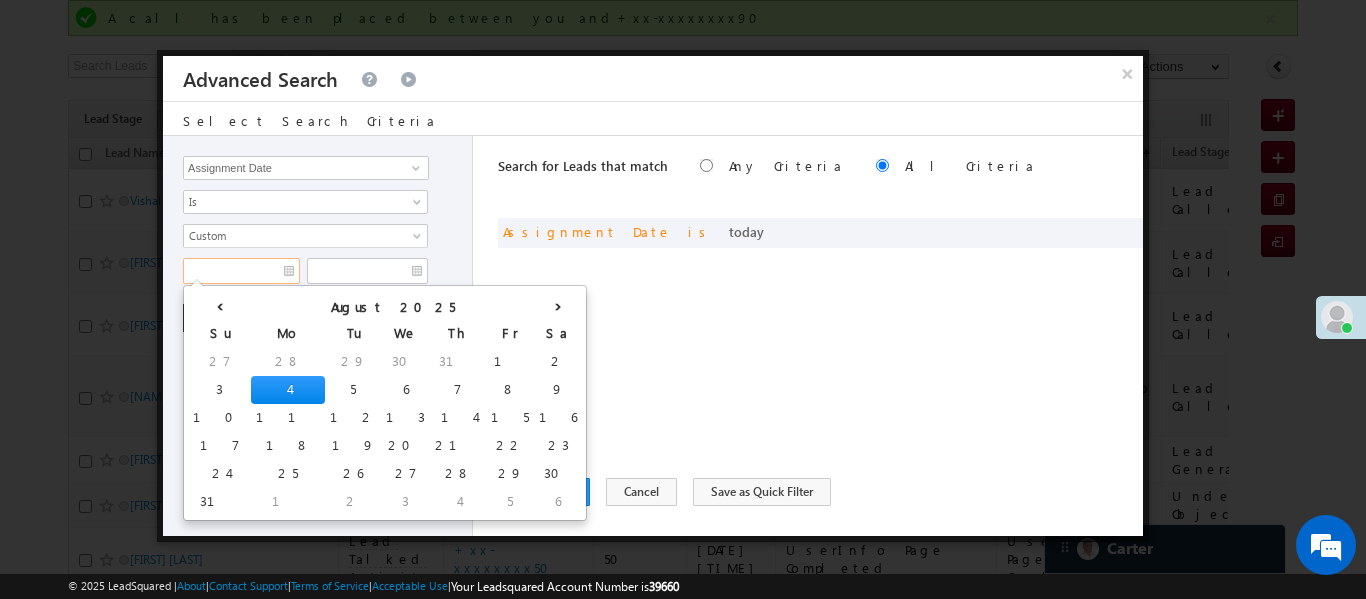click at bounding box center [241, 271] 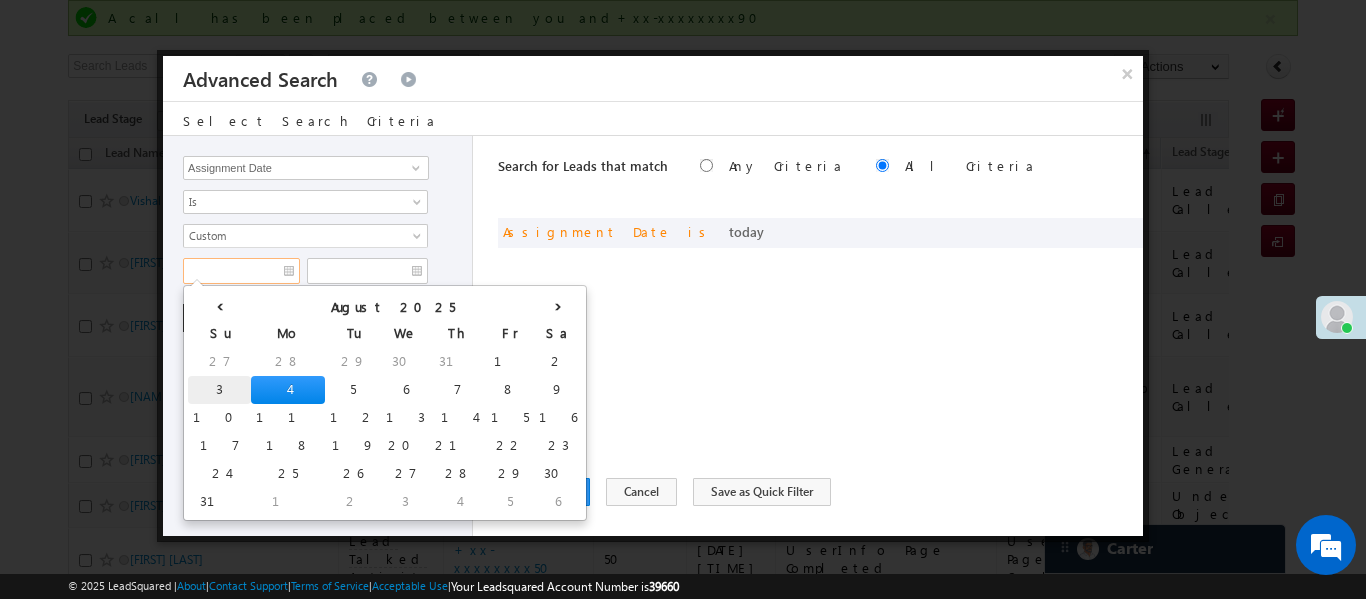 click on "3" at bounding box center (219, 390) 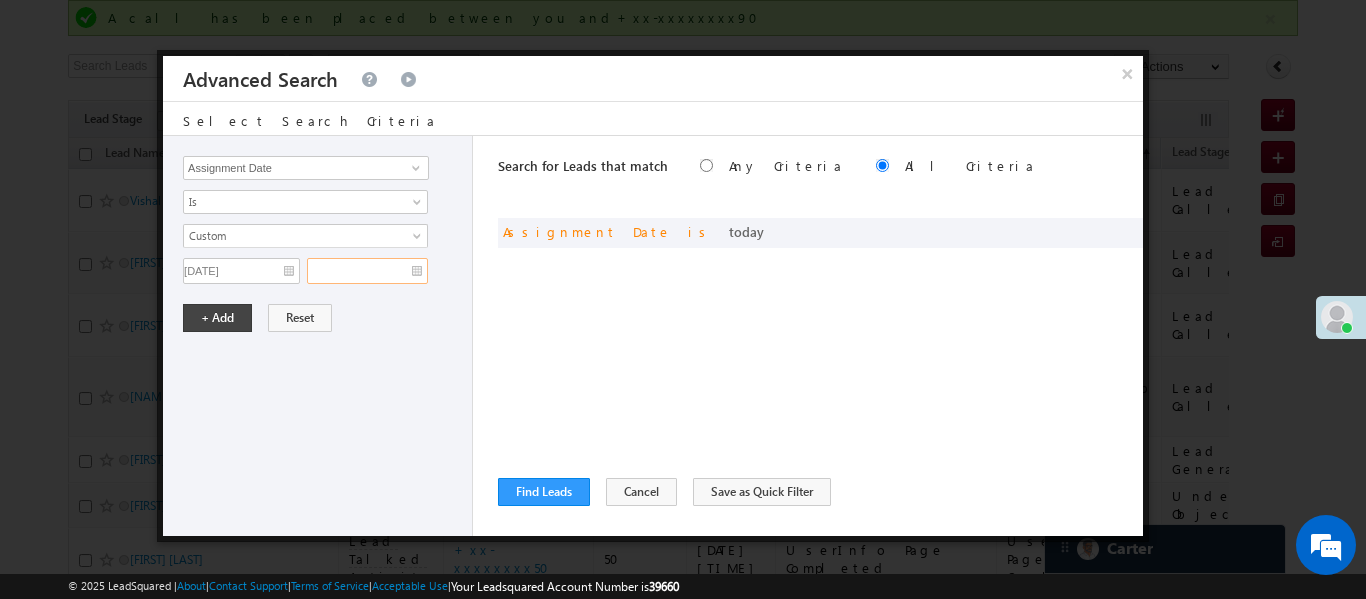 click at bounding box center (367, 271) 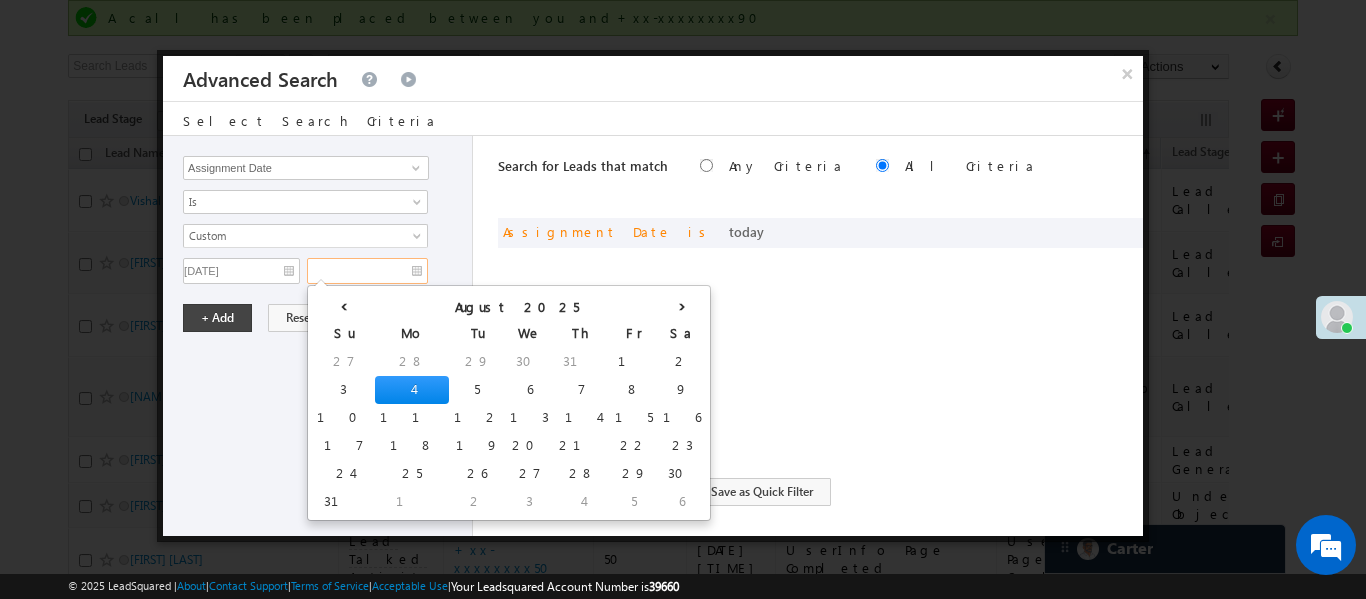click on "4" at bounding box center (412, 390) 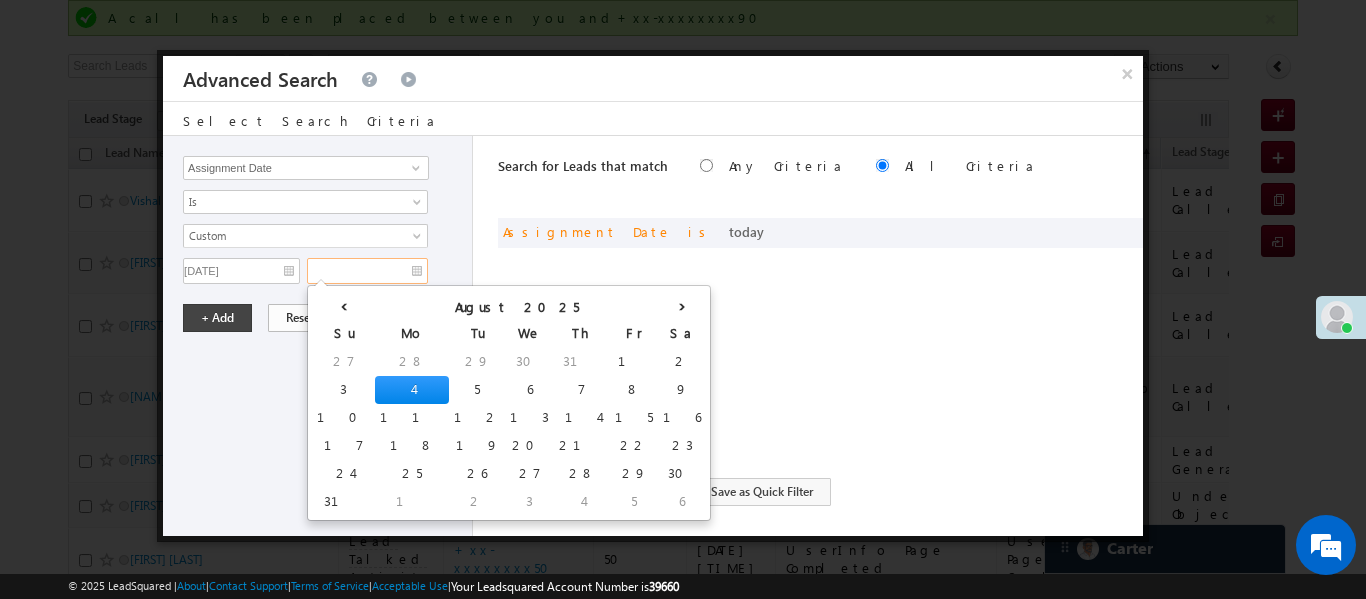 type on "04/08/25" 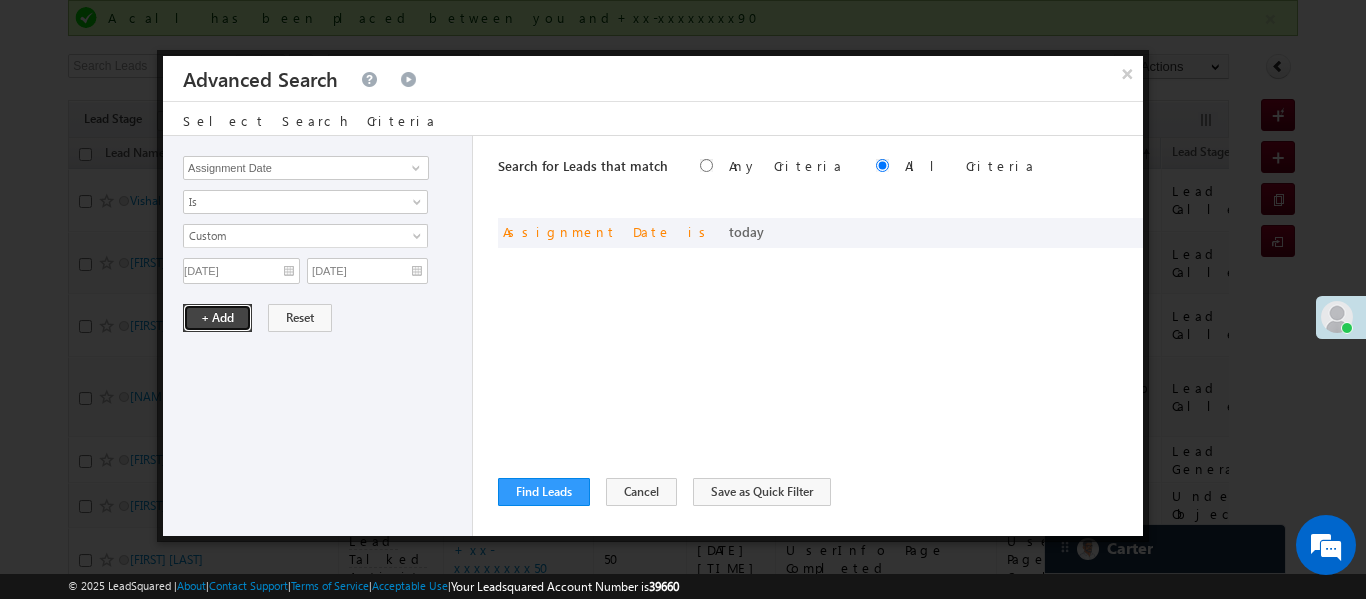click on "+ Add" at bounding box center (217, 318) 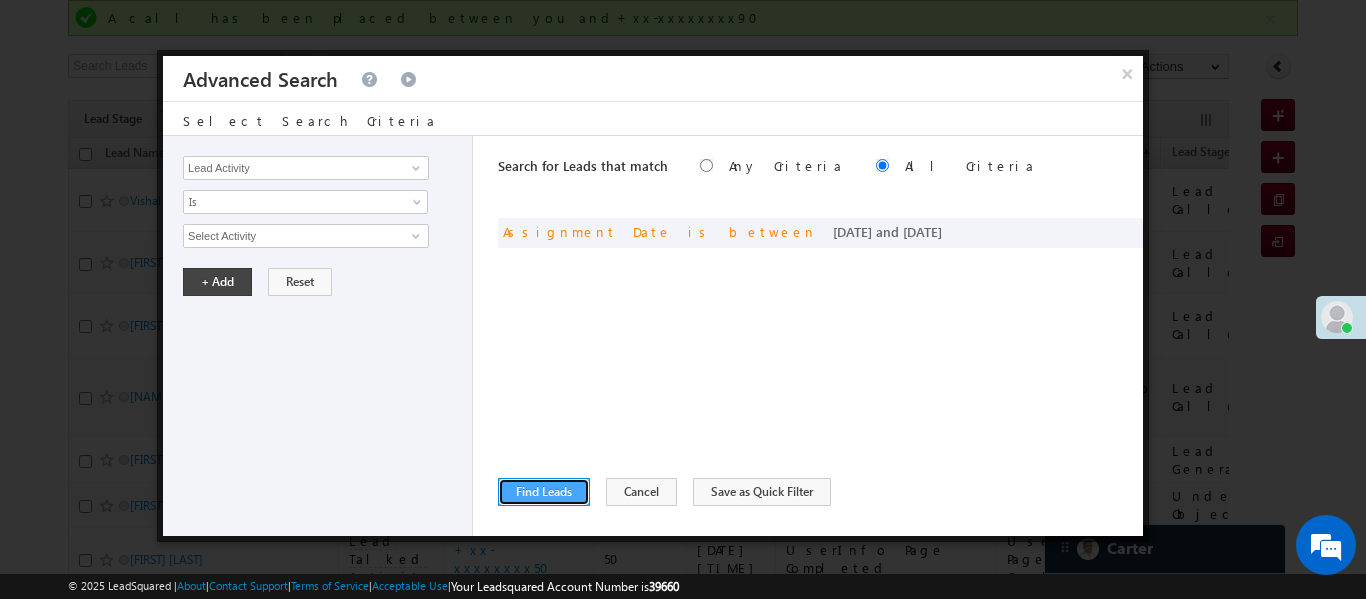 click on "Find Leads" at bounding box center (544, 492) 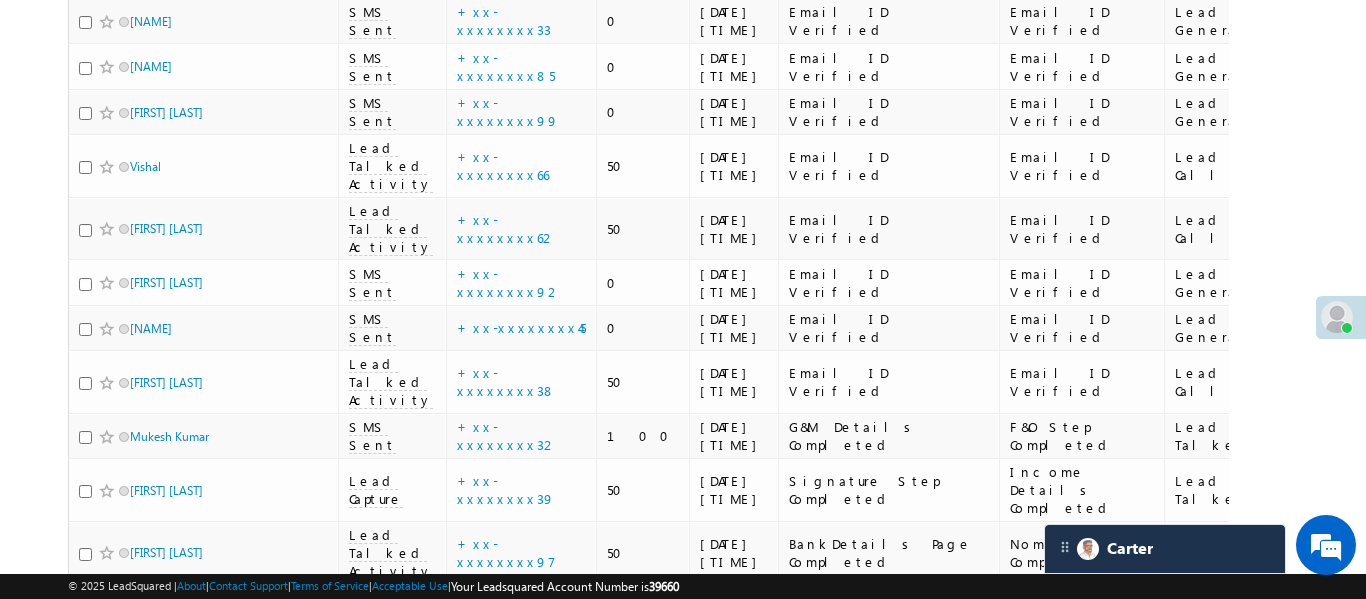 scroll, scrollTop: 744, scrollLeft: 0, axis: vertical 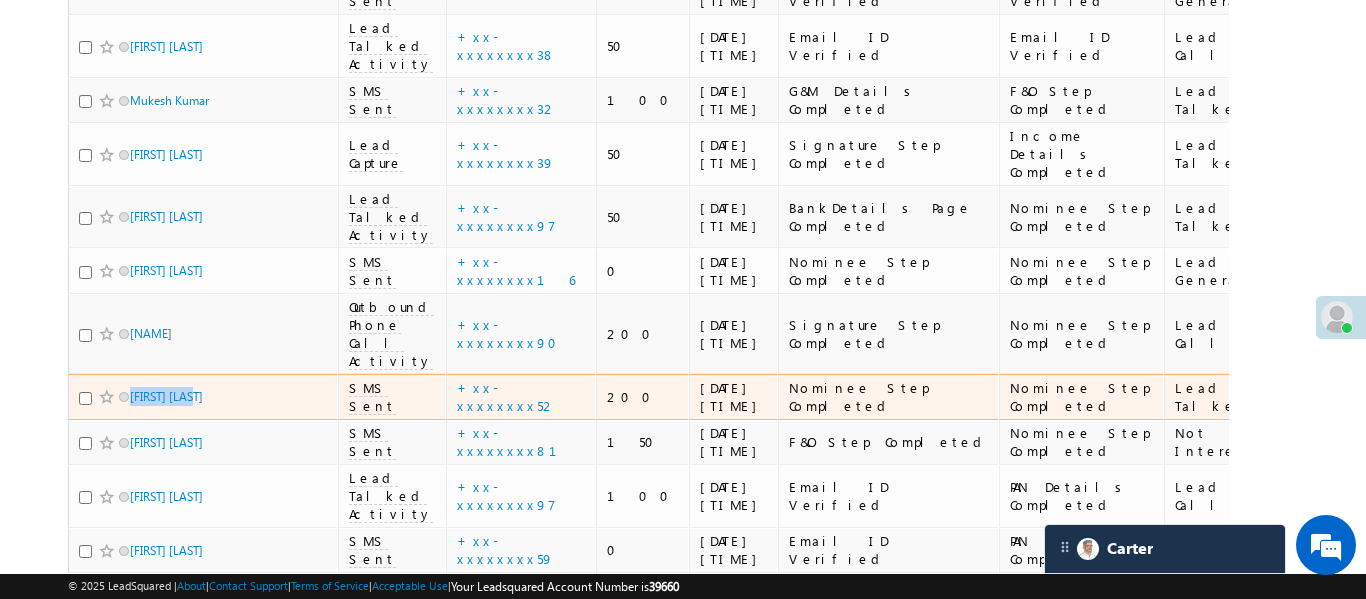 click on "[FIRST] [LAST]" at bounding box center [204, 401] 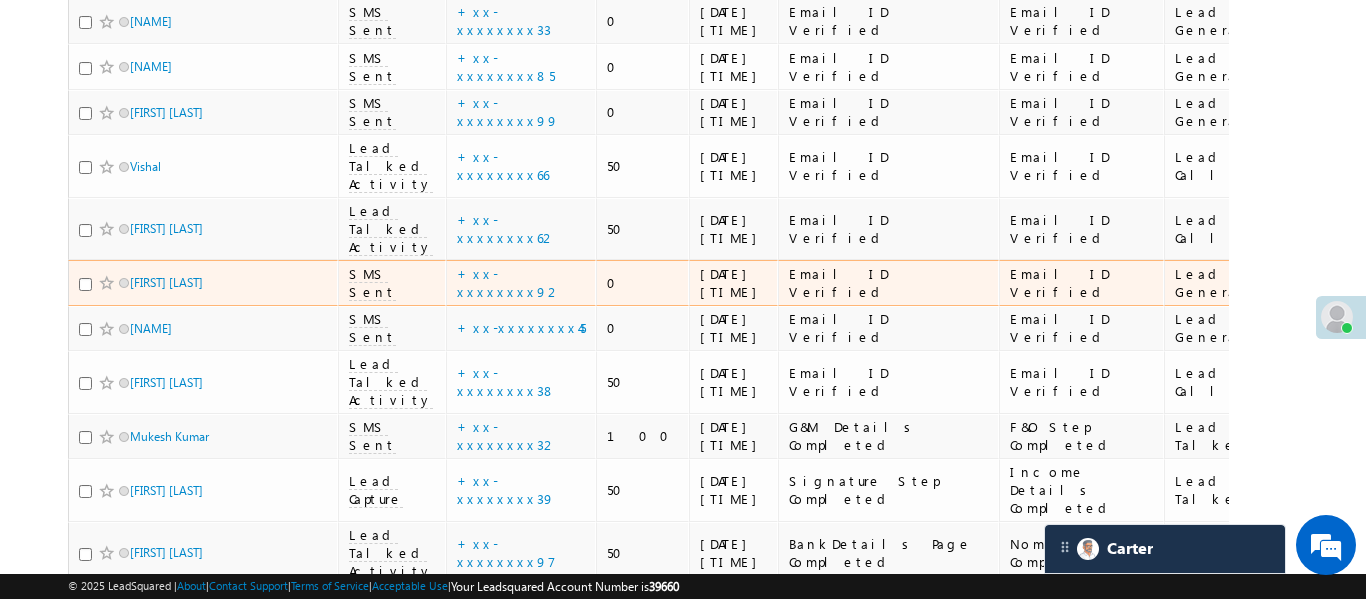 scroll, scrollTop: 688, scrollLeft: 0, axis: vertical 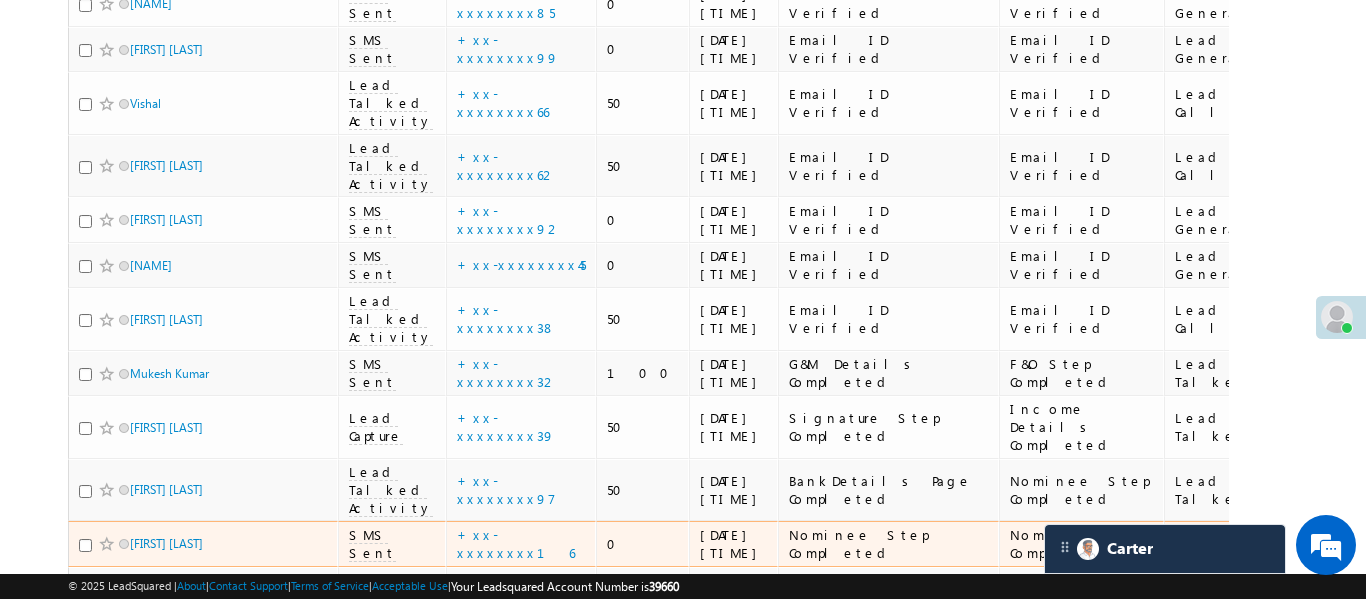 click on "Vishal" at bounding box center (204, 108) 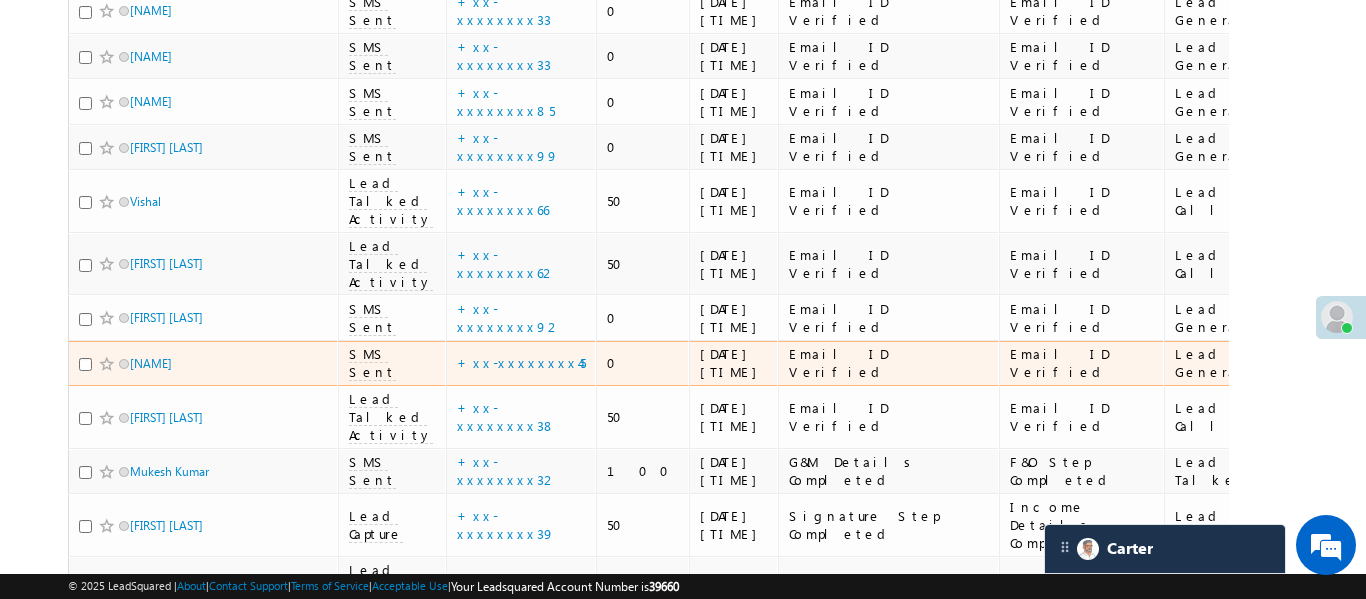 scroll, scrollTop: 582, scrollLeft: 0, axis: vertical 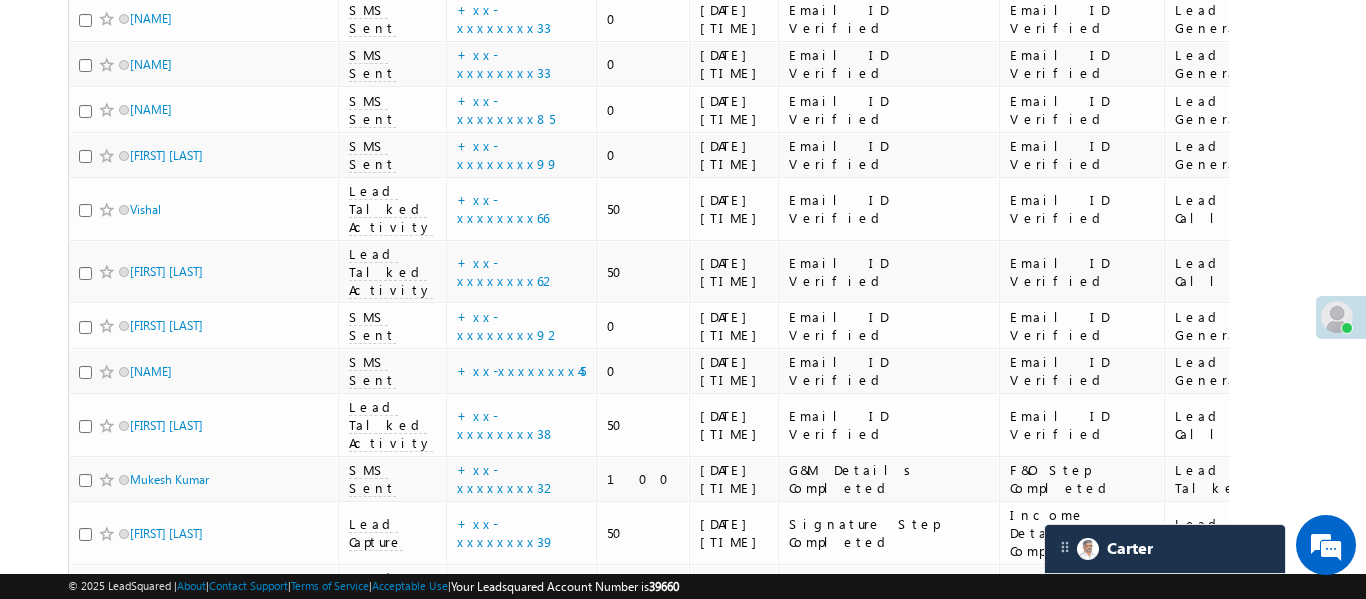 click on "Menu
Aakansha .d
Aakan sha.D @ange lbrok ing.c om" at bounding box center [683, 567] 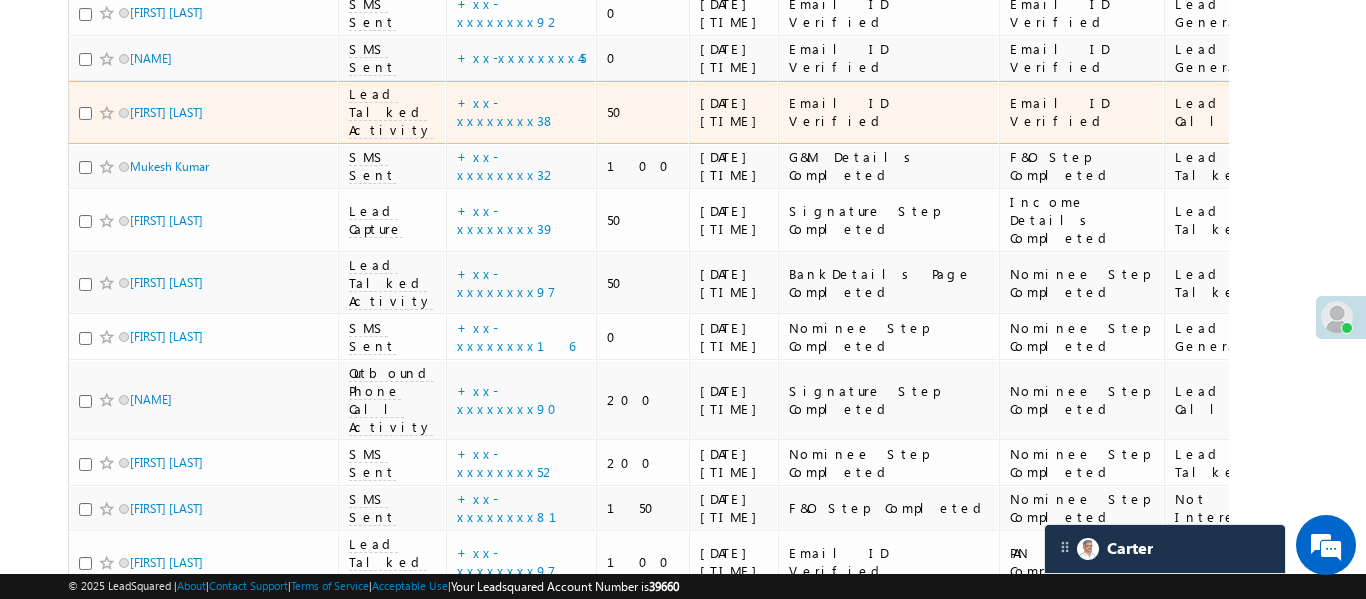 scroll, scrollTop: 896, scrollLeft: 0, axis: vertical 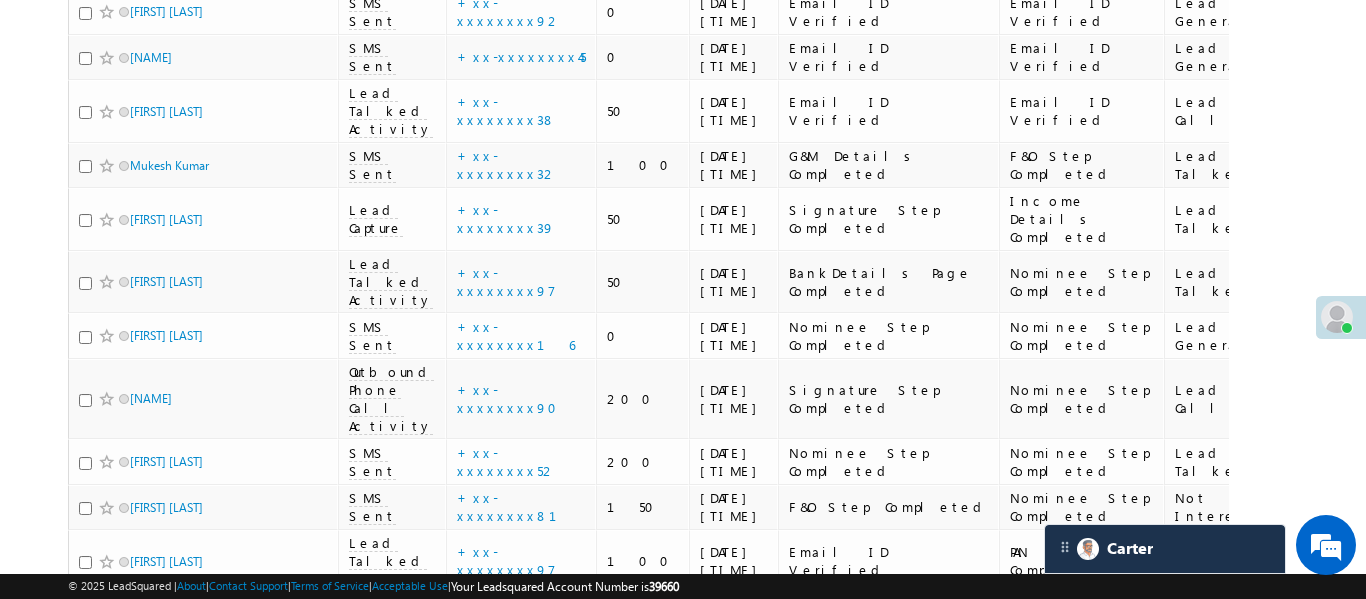 click on "Search Leads X ?   35 results found
Advanced Search
Advanced Search
Advanced search results
Actions" at bounding box center [682, 323] 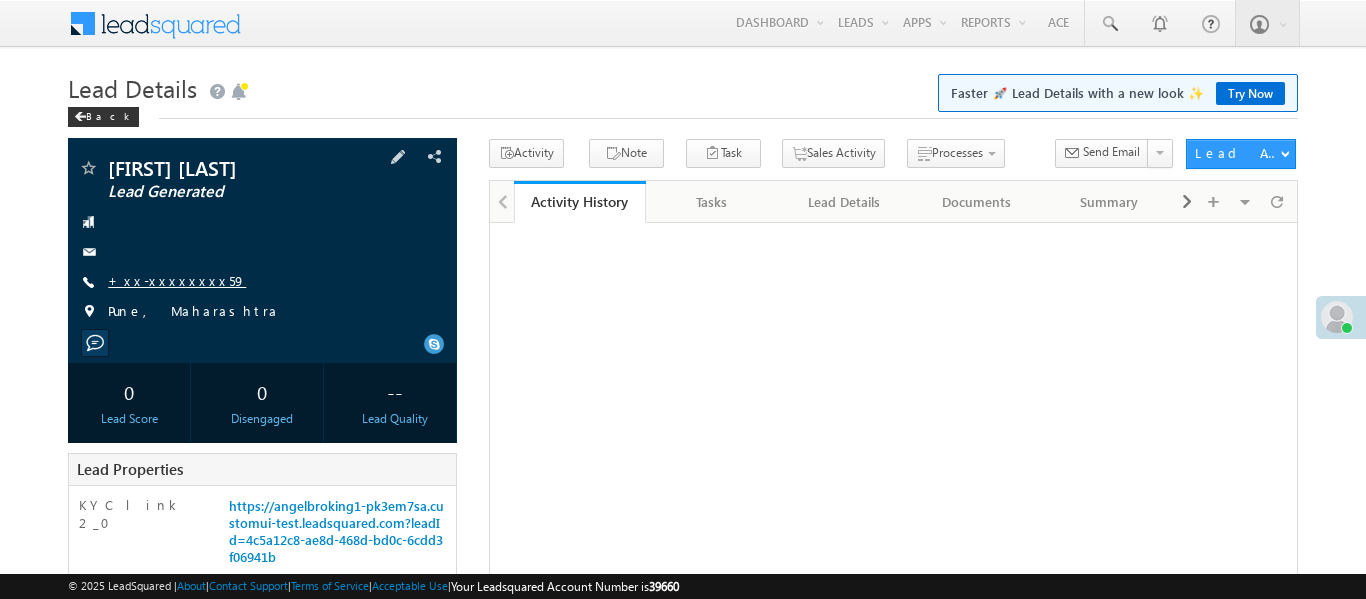 scroll, scrollTop: 0, scrollLeft: 0, axis: both 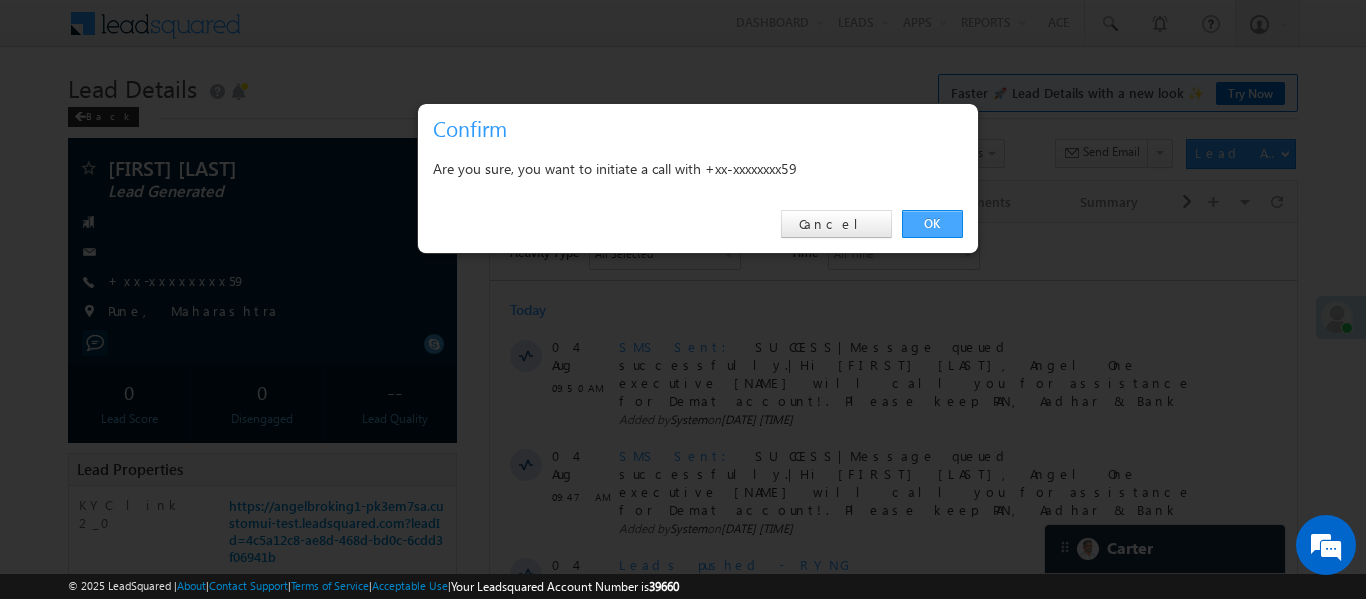 click on "OK" at bounding box center (932, 224) 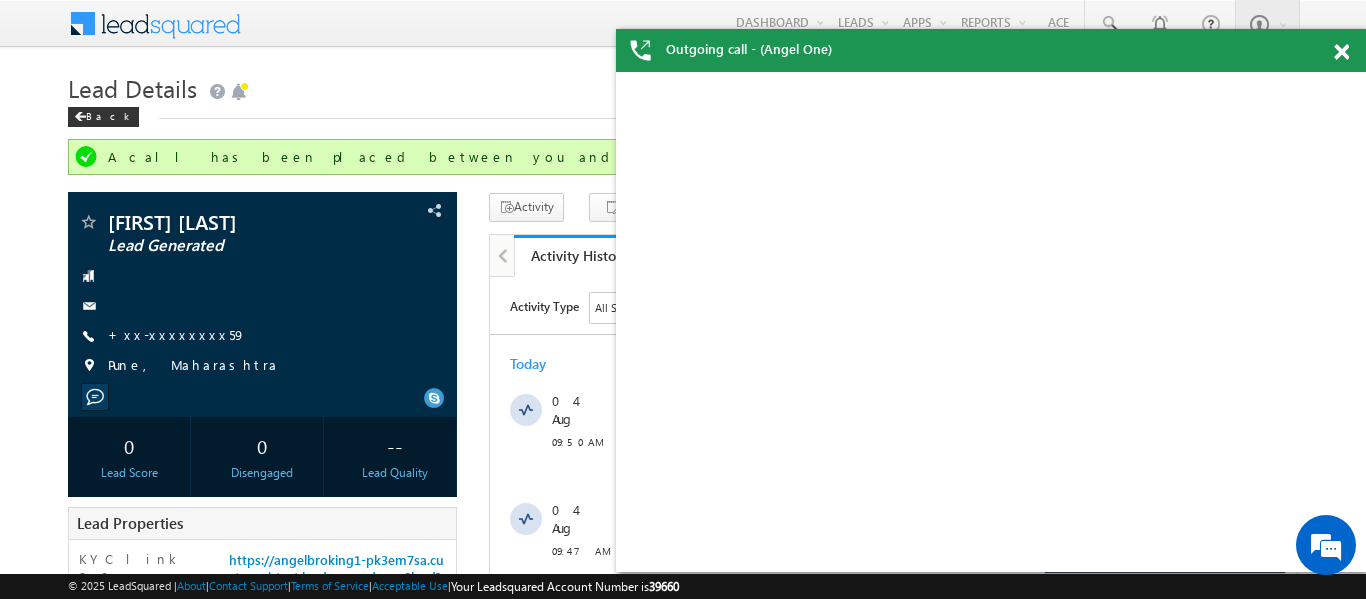 scroll, scrollTop: 0, scrollLeft: 0, axis: both 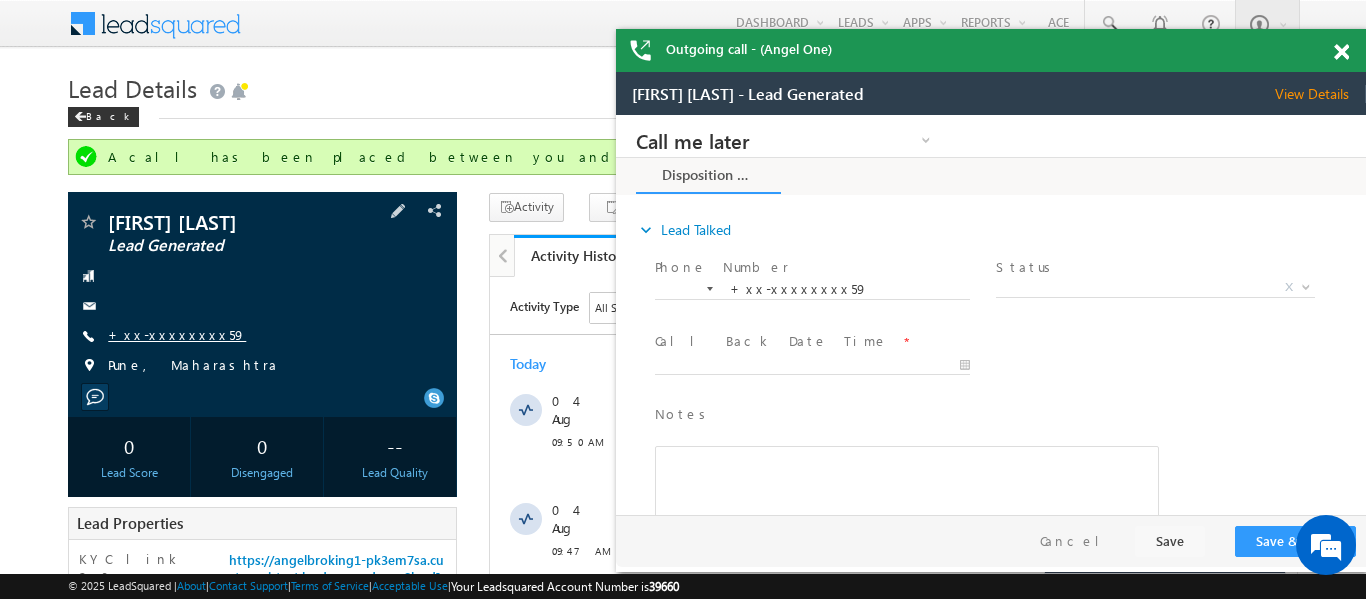 click on "+xx-xxxxxxxx59" at bounding box center (177, 334) 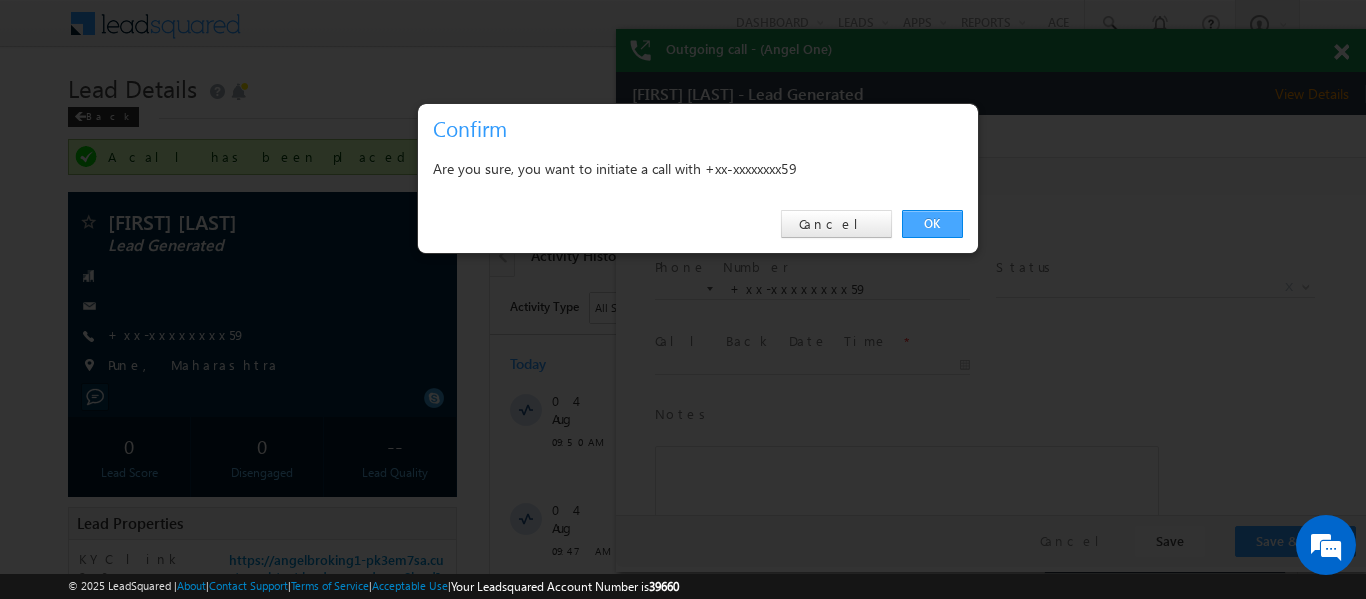 click on "OK" at bounding box center (932, 224) 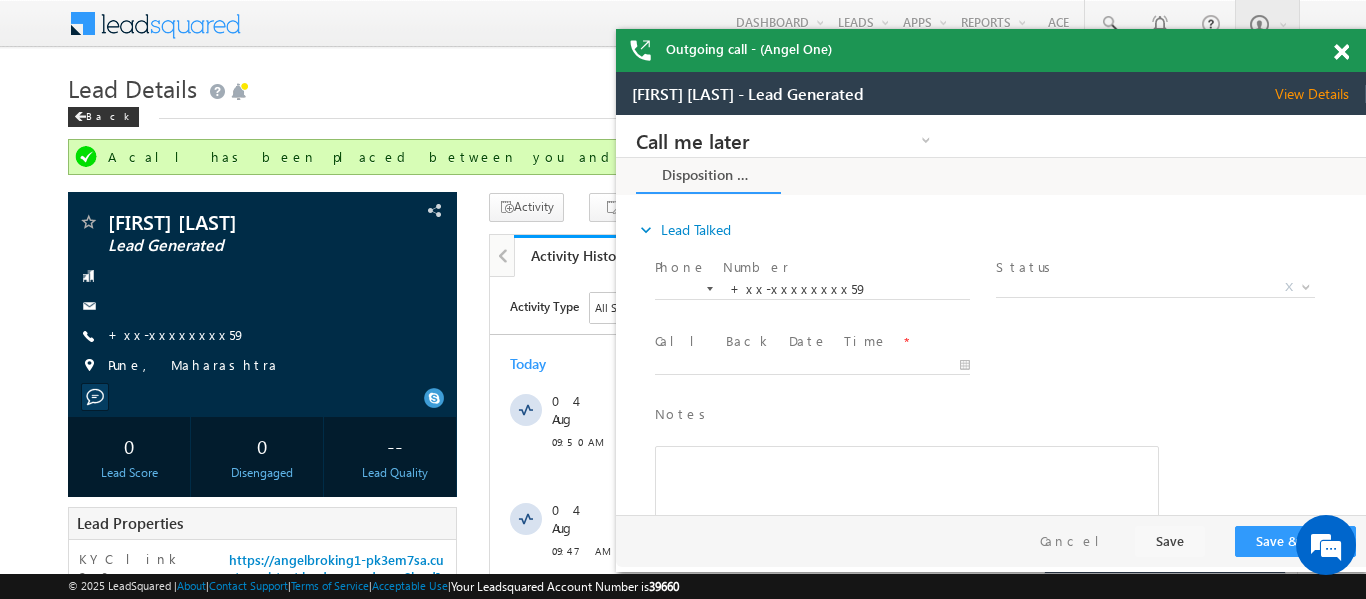 click at bounding box center (1341, 52) 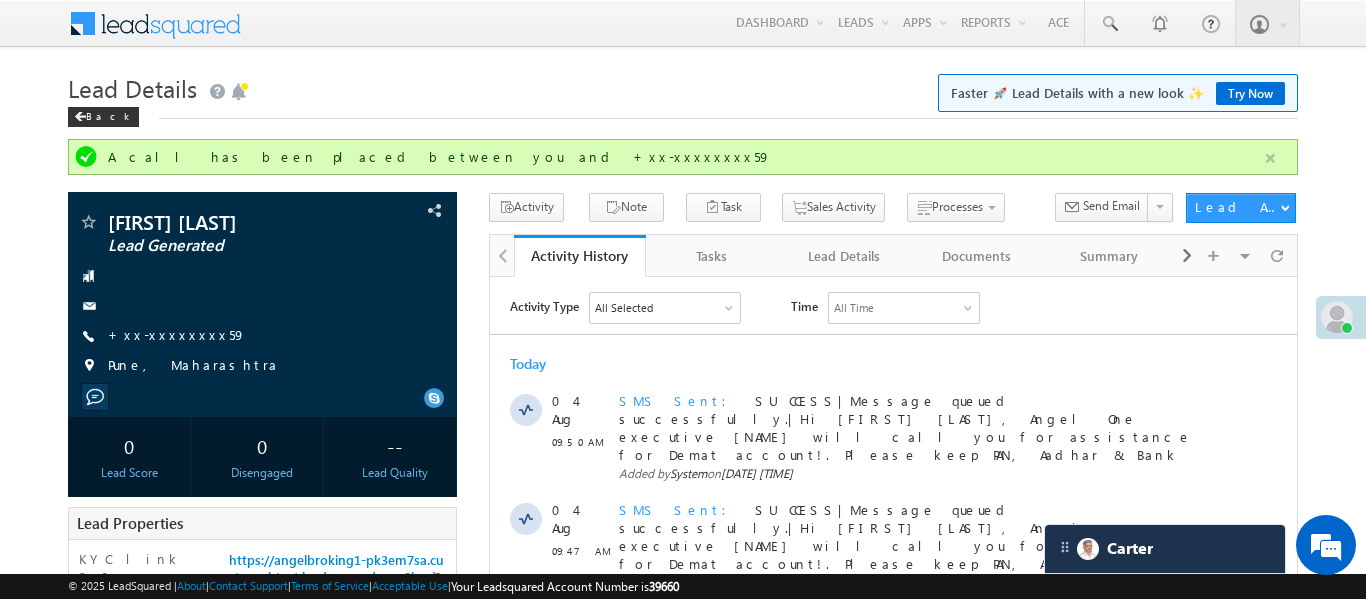 click at bounding box center (1270, 158) 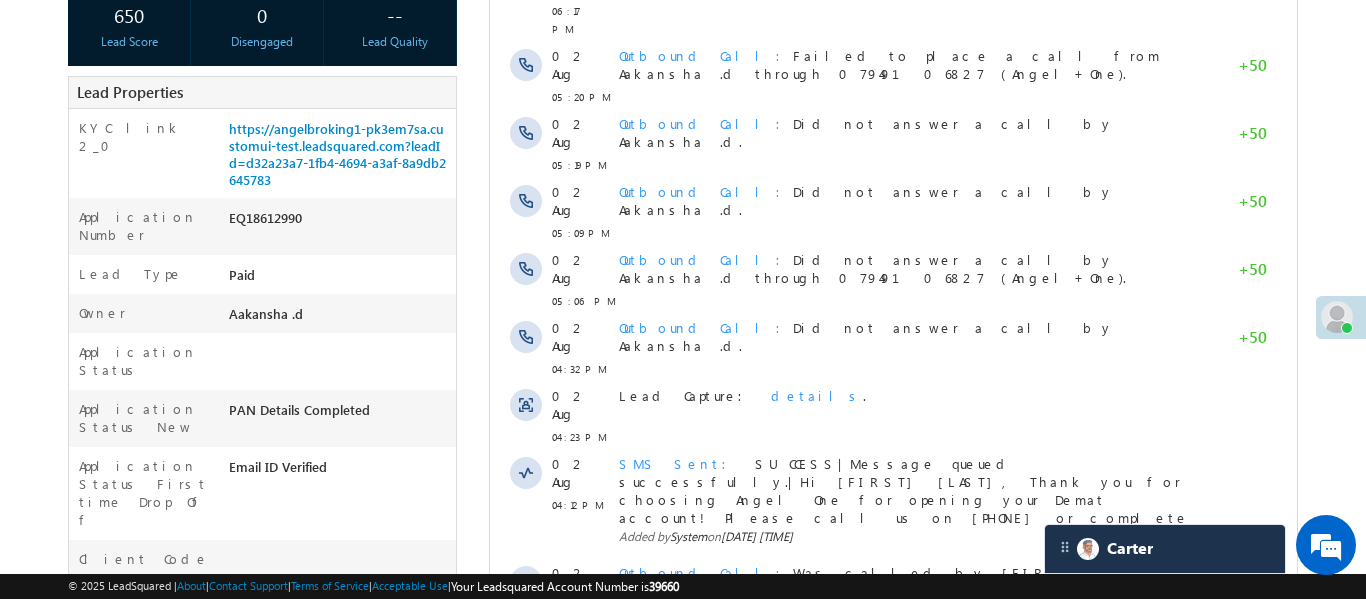 scroll, scrollTop: 565, scrollLeft: 0, axis: vertical 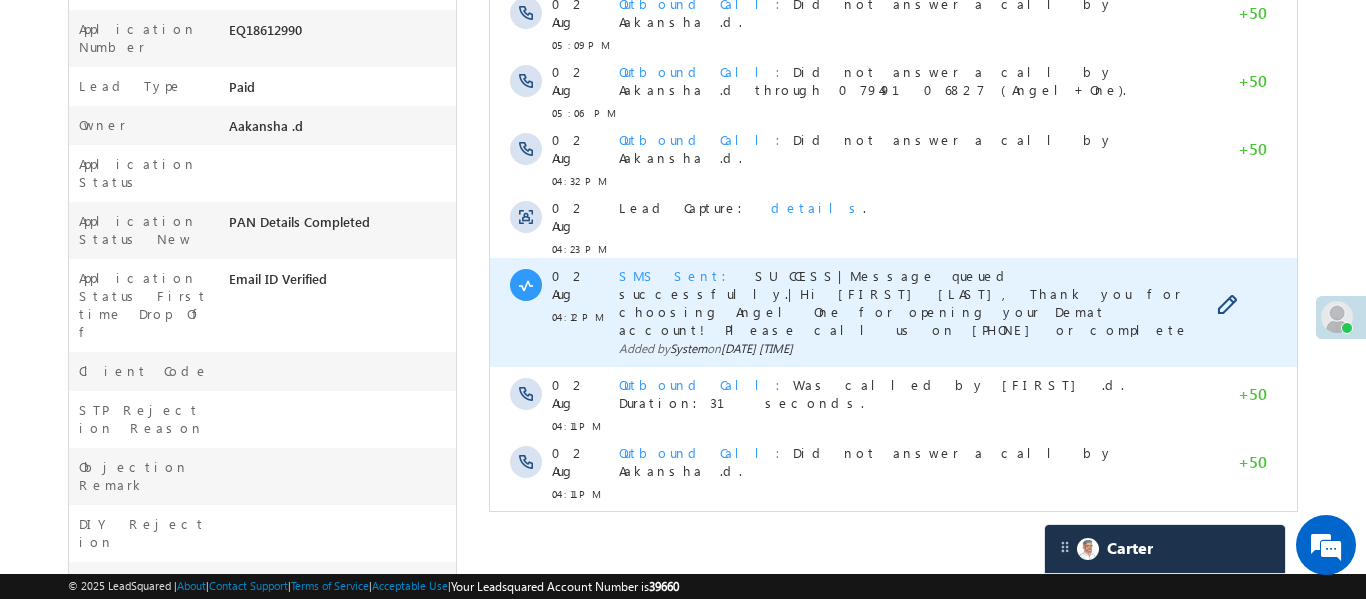 click on "SMS Sent" at bounding box center [678, 275] 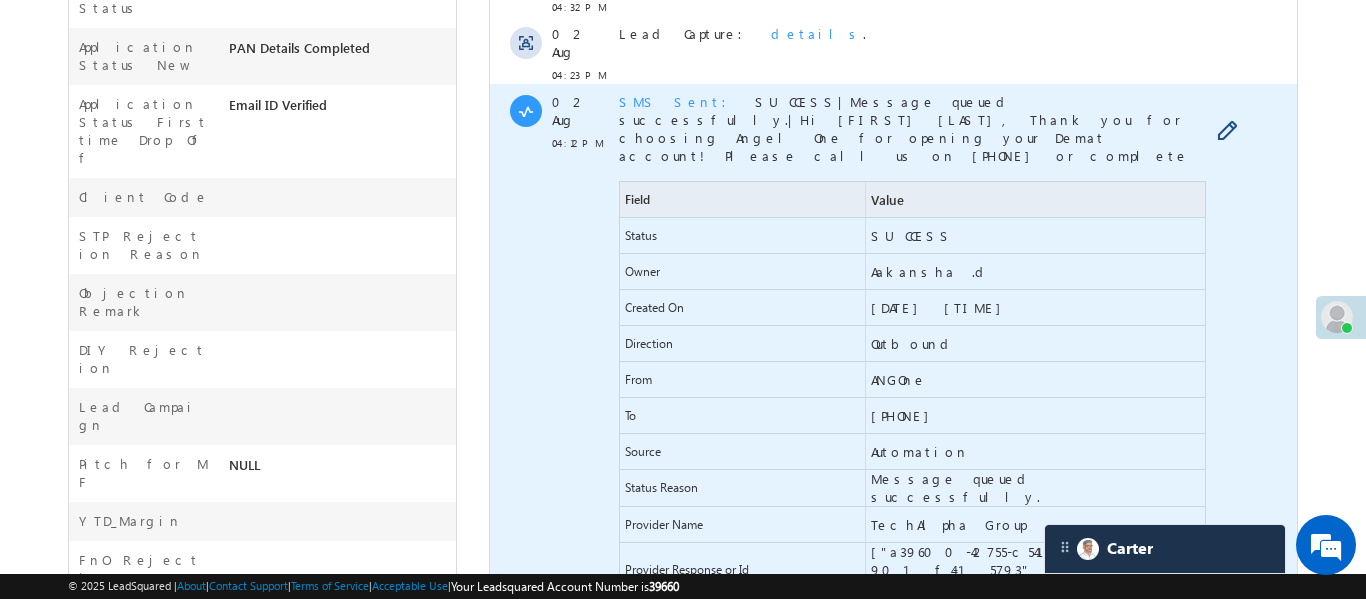 scroll, scrollTop: 423, scrollLeft: 0, axis: vertical 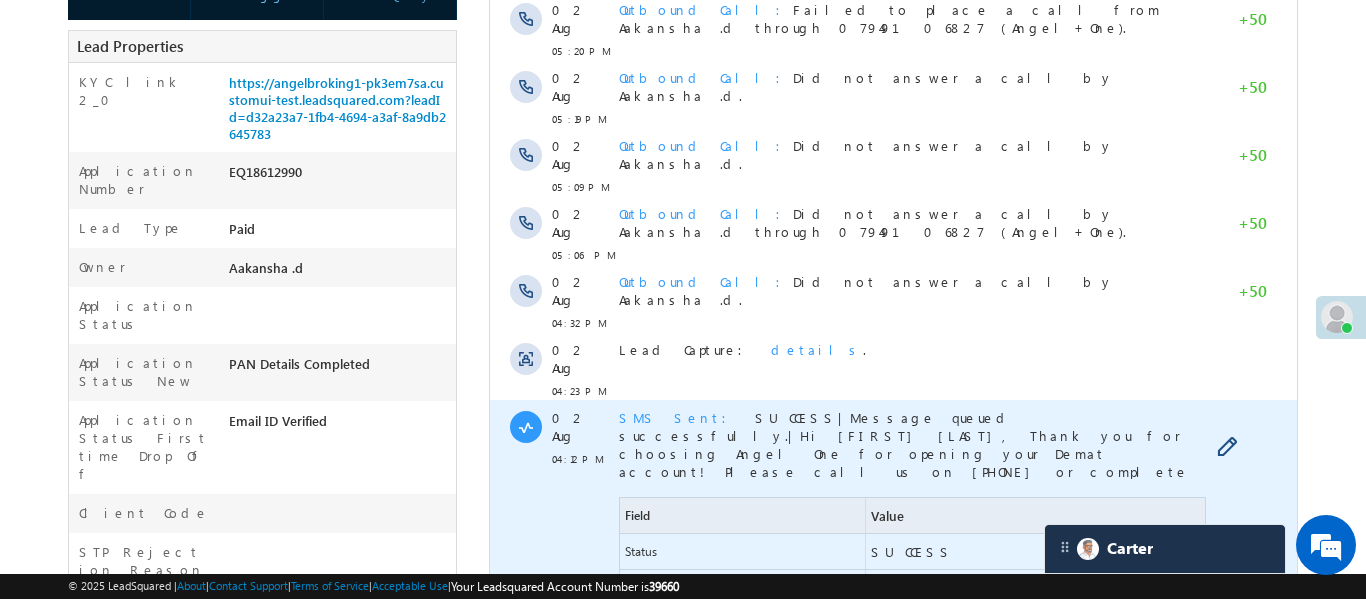 click on "SMS Sent" at bounding box center (678, 417) 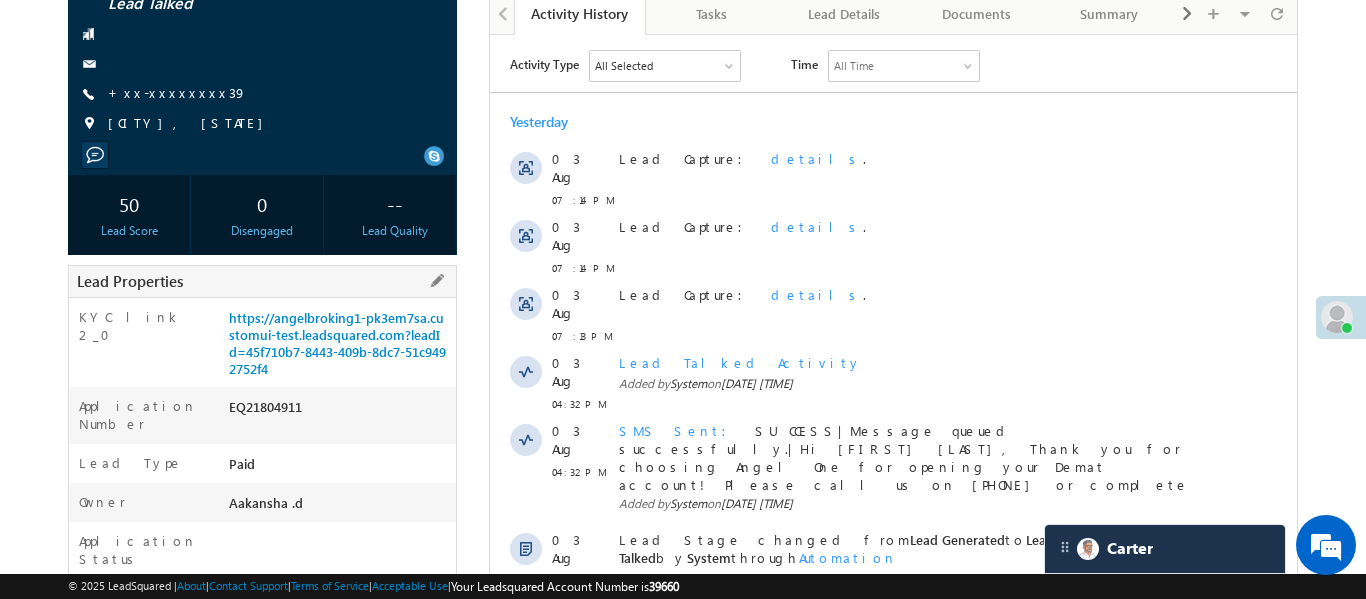 scroll, scrollTop: 218, scrollLeft: 0, axis: vertical 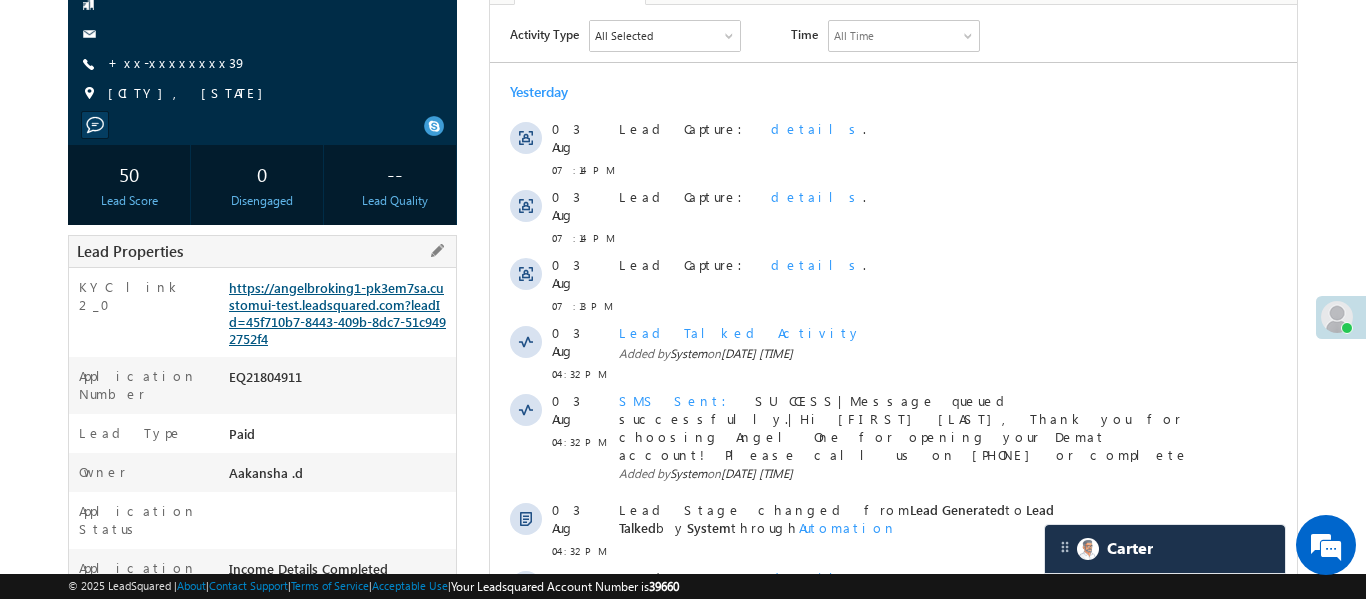 click on "https://angelbroking1-pk3em7sa.customui-test.leadsquared.com?leadId=45f710b7-8443-409b-8dc7-51c9492752f4" at bounding box center [337, 313] 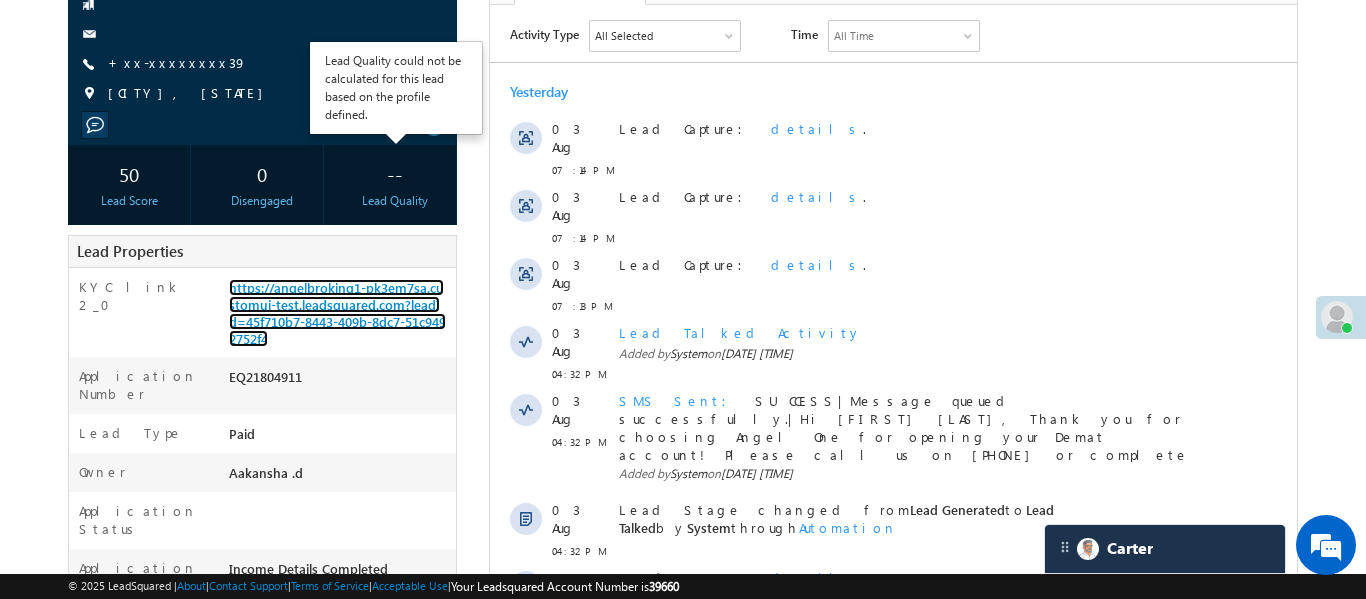 scroll, scrollTop: 239, scrollLeft: 0, axis: vertical 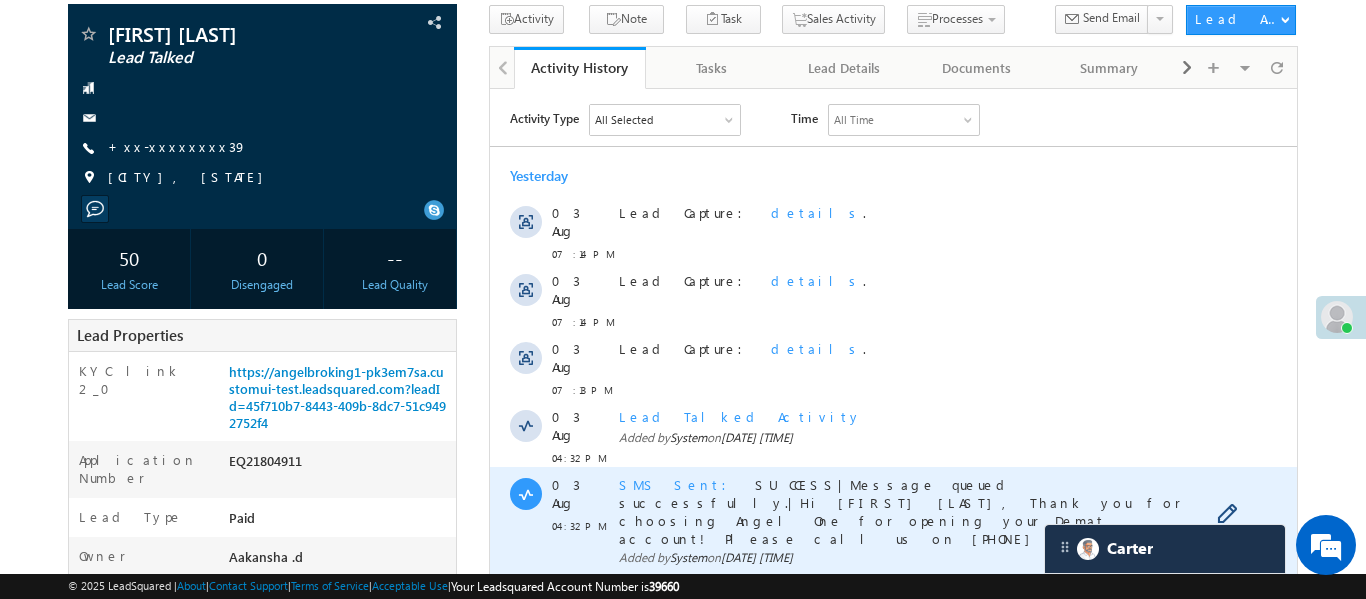 click on "SMS Sent" at bounding box center (678, 483) 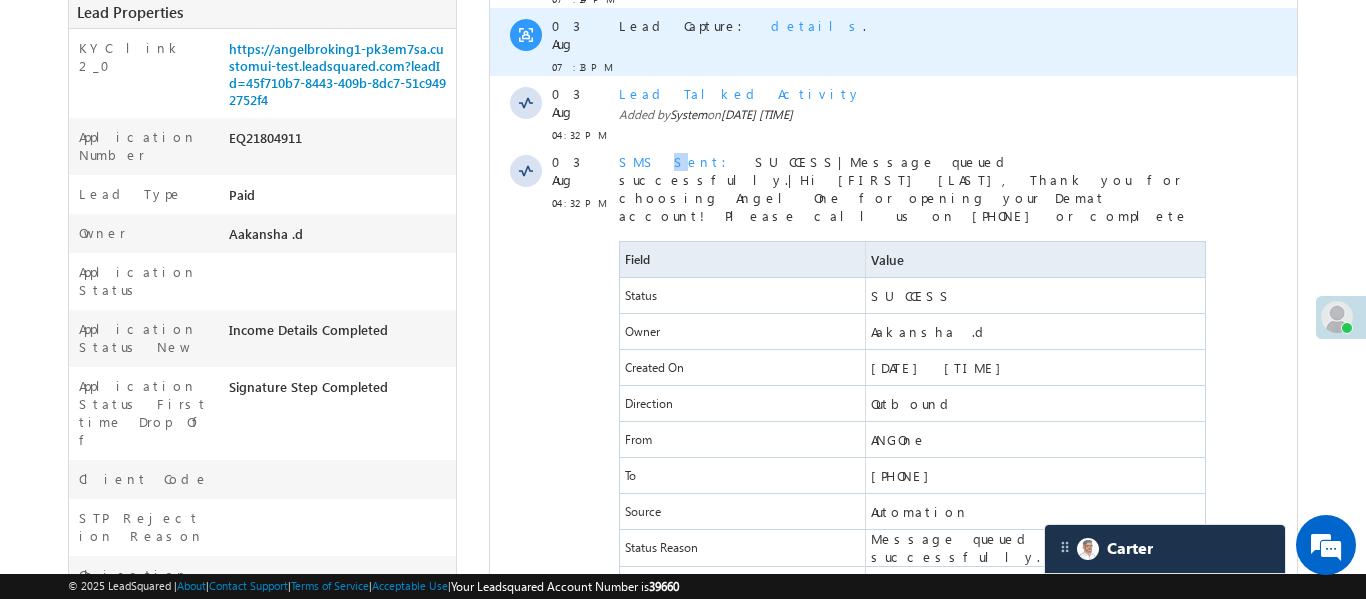 scroll, scrollTop: 468, scrollLeft: 0, axis: vertical 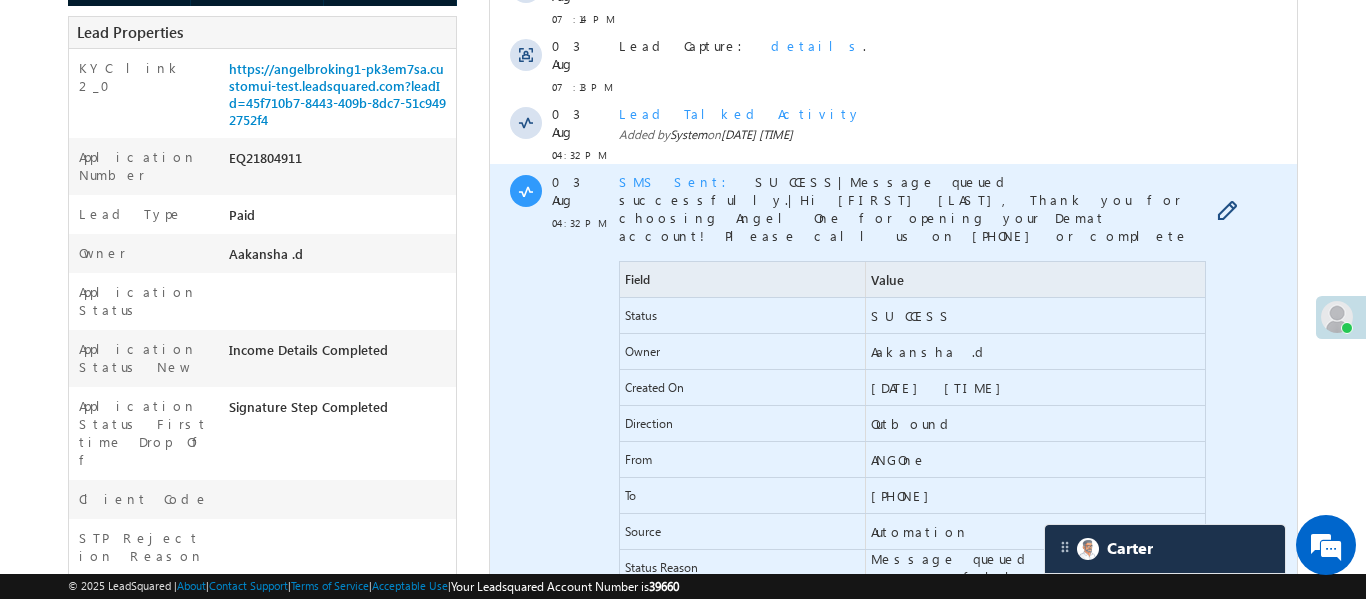 click on "SMS Sent" at bounding box center (678, 181) 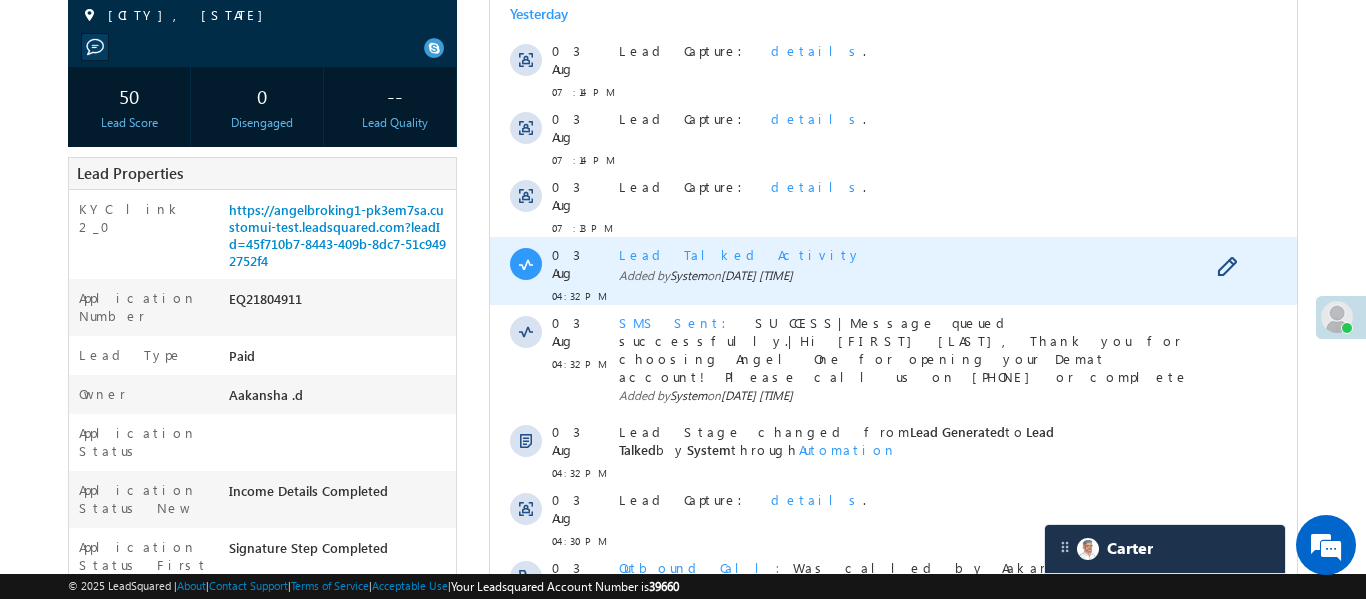 scroll, scrollTop: 241, scrollLeft: 0, axis: vertical 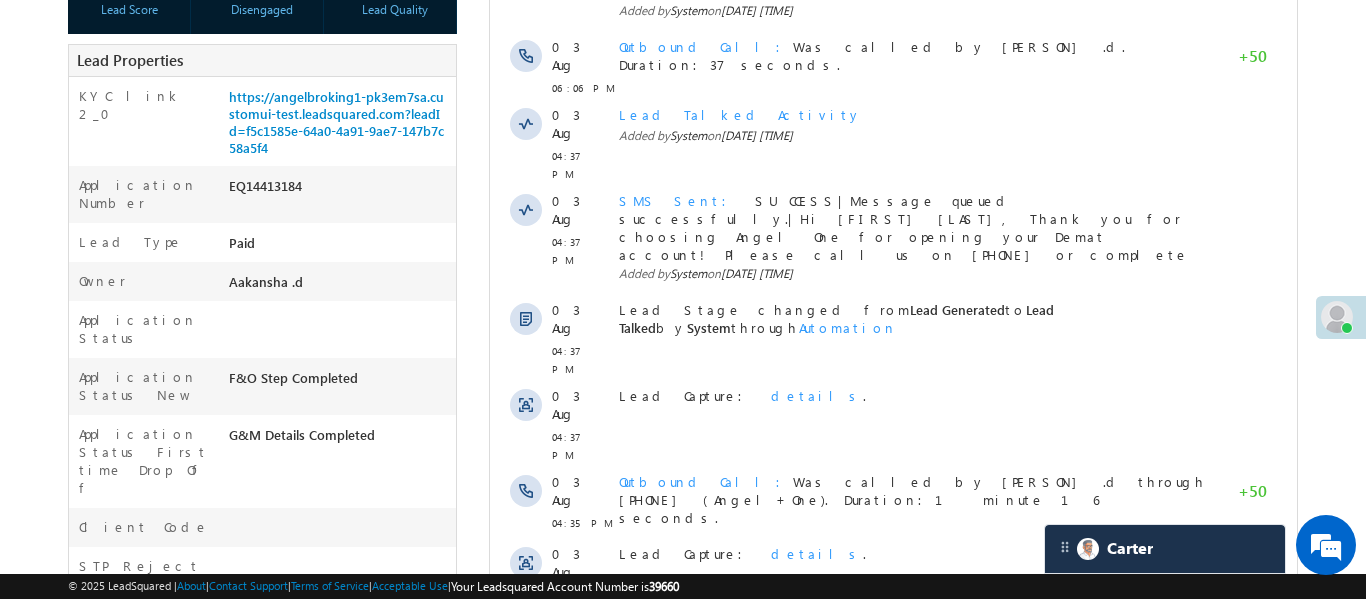 click on "SMS Sent" at bounding box center (678, 621) 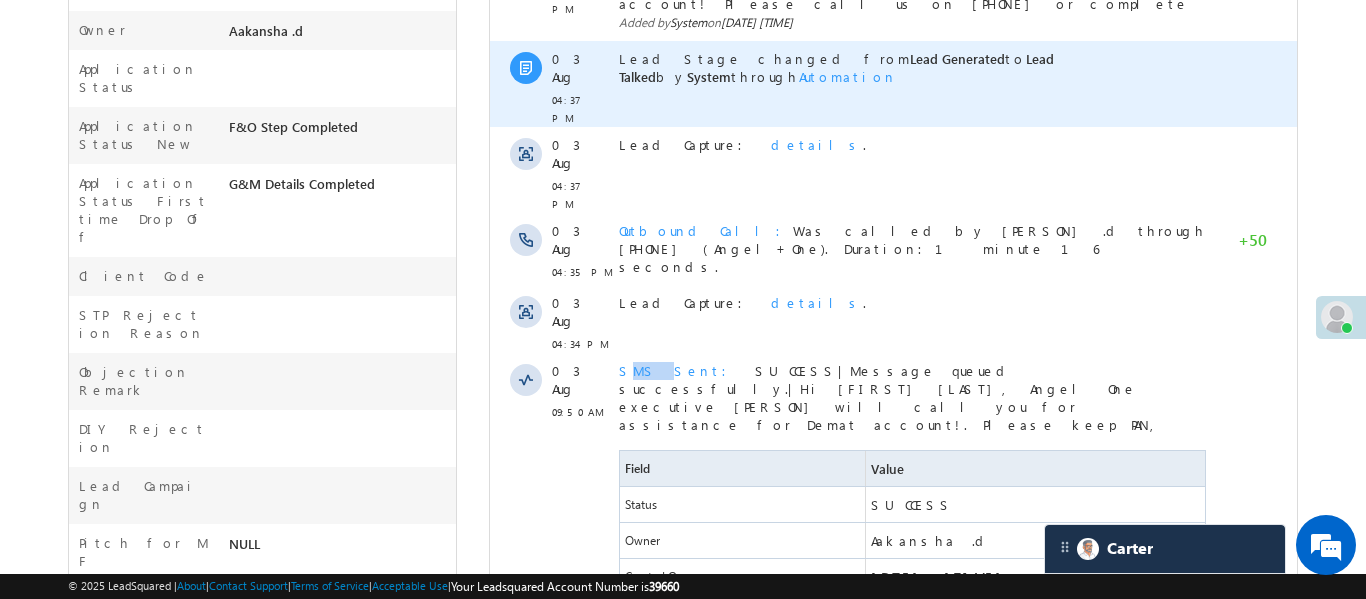 scroll, scrollTop: 664, scrollLeft: 0, axis: vertical 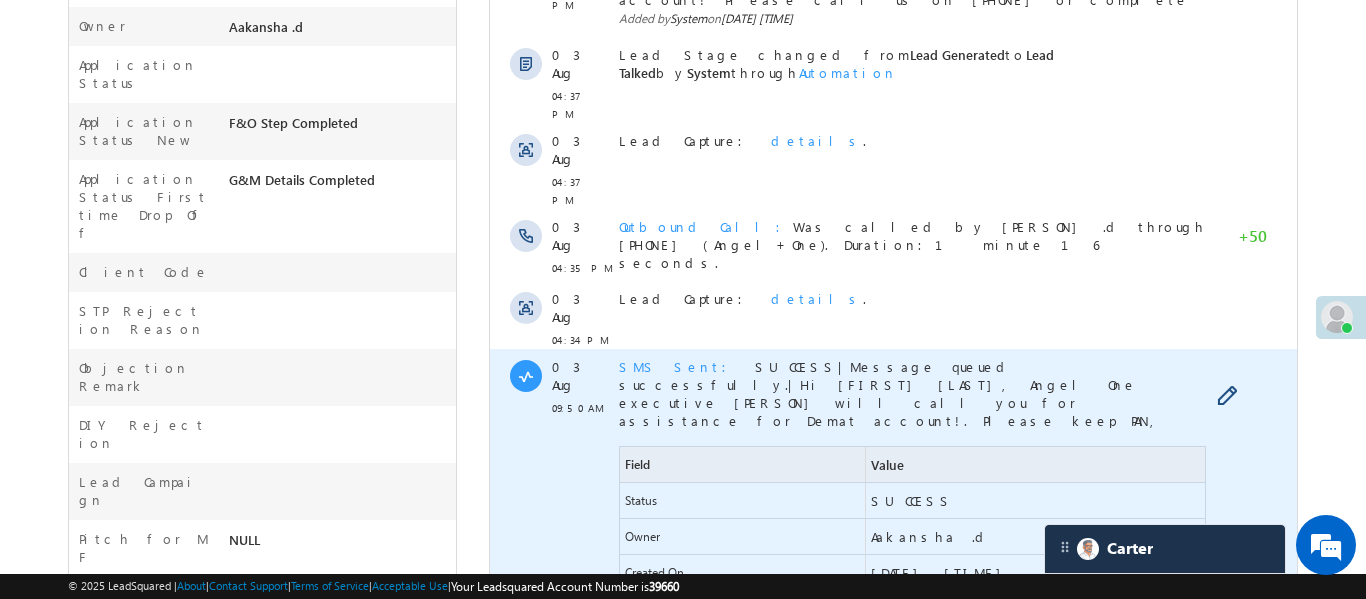 click on "SUCCESS|Message queued successfully.|Hi [FIRST] [LAST], Angel One executive [PERSON] will call you for assistance for Demat account!. Please keep PAN, Aadhar & Bank details ready. T&C  https://a.aonelink.in/ANGOne/S1JO1CJ" at bounding box center [889, 411] 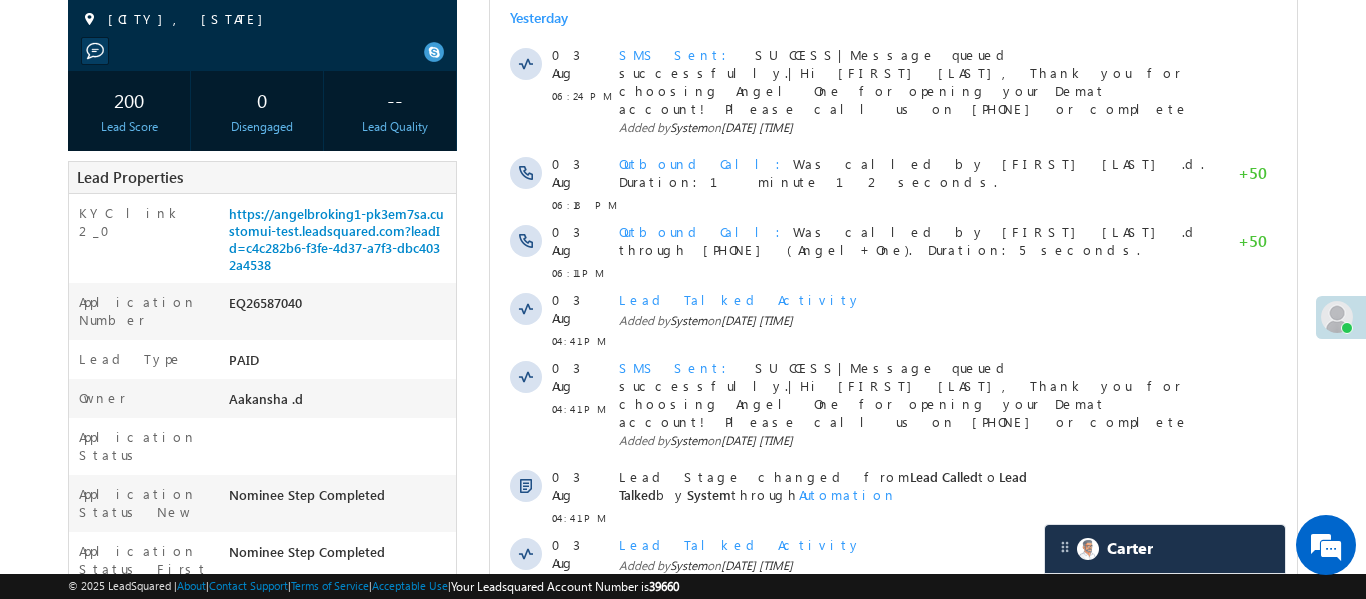 scroll, scrollTop: 193, scrollLeft: 0, axis: vertical 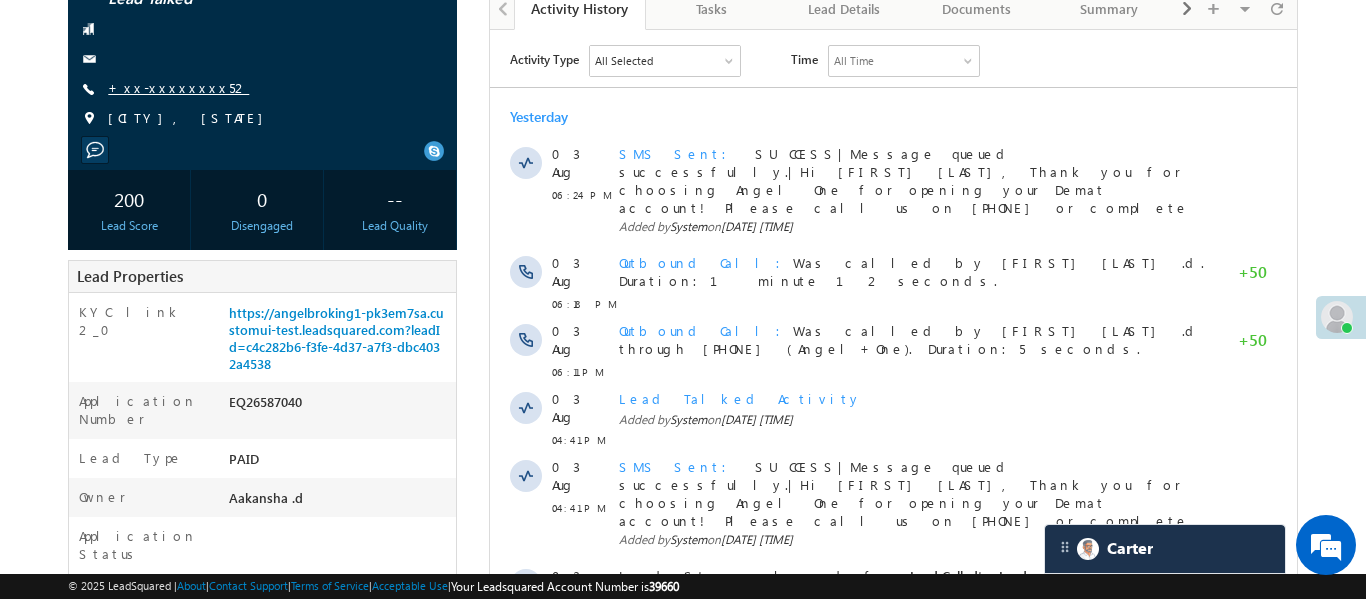click on "+xx-xxxxxxxx52" at bounding box center [178, 87] 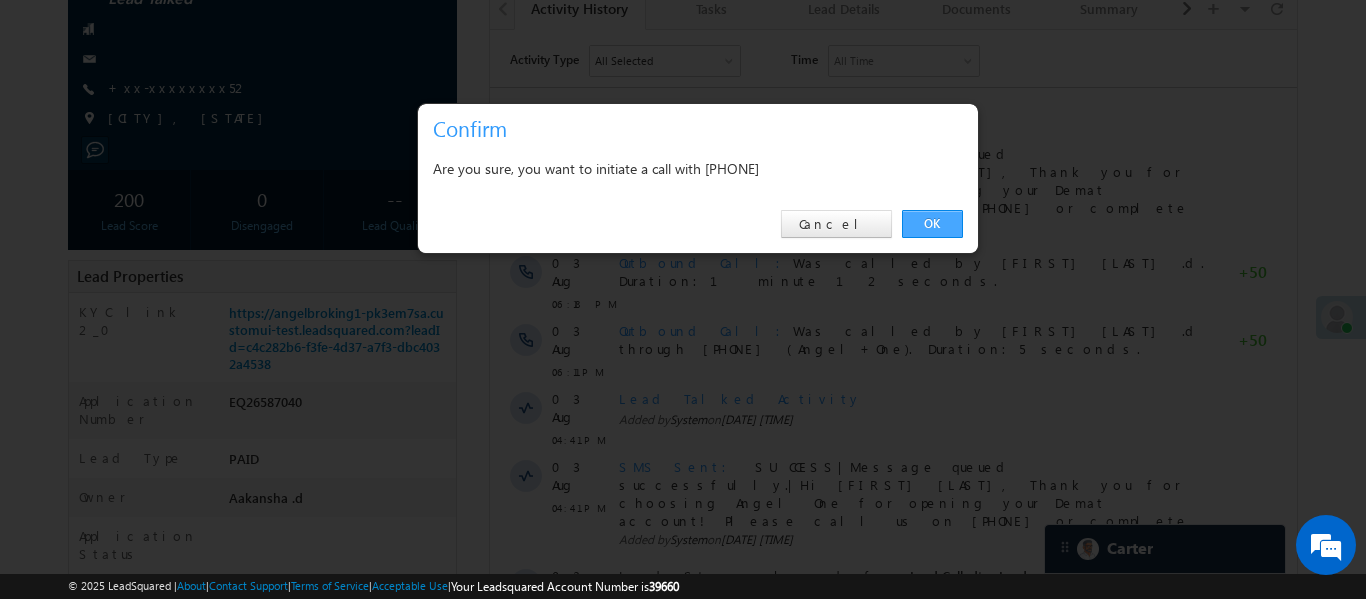 click on "OK" at bounding box center [932, 224] 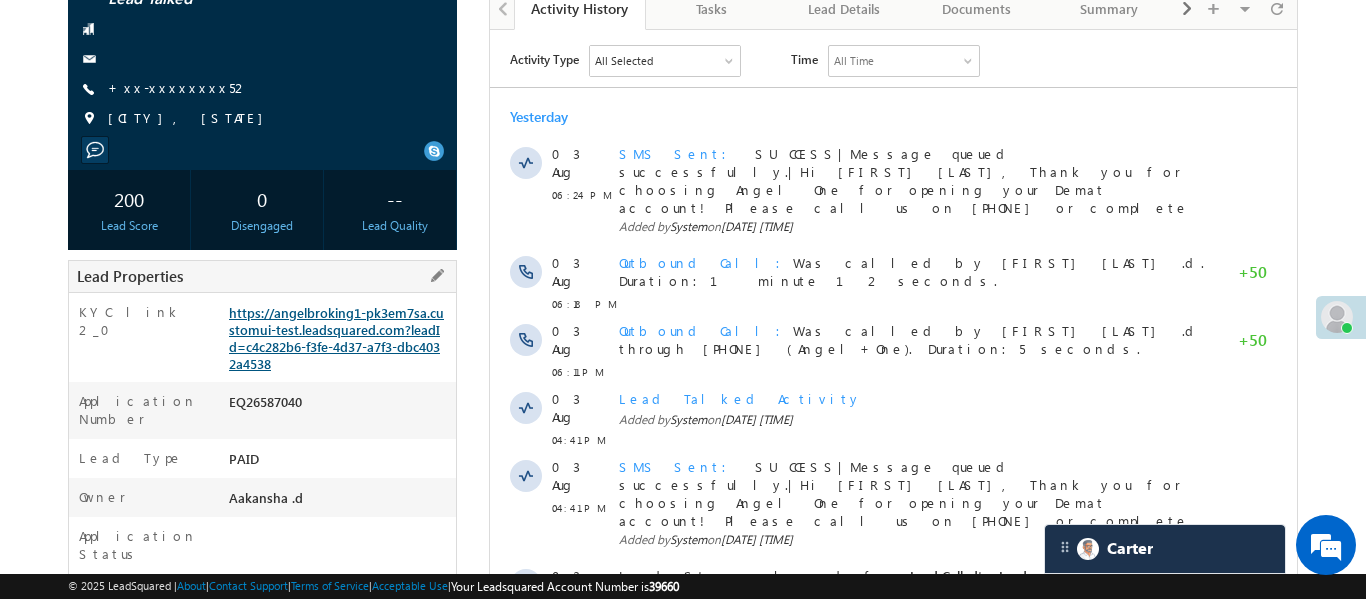 click on "https://angelbroking1-pk3em7sa.customui-test.leadsquared.com?leadId=c4c282b6-f3fe-4d37-a7f3-dbc4032a4538" at bounding box center (336, 338) 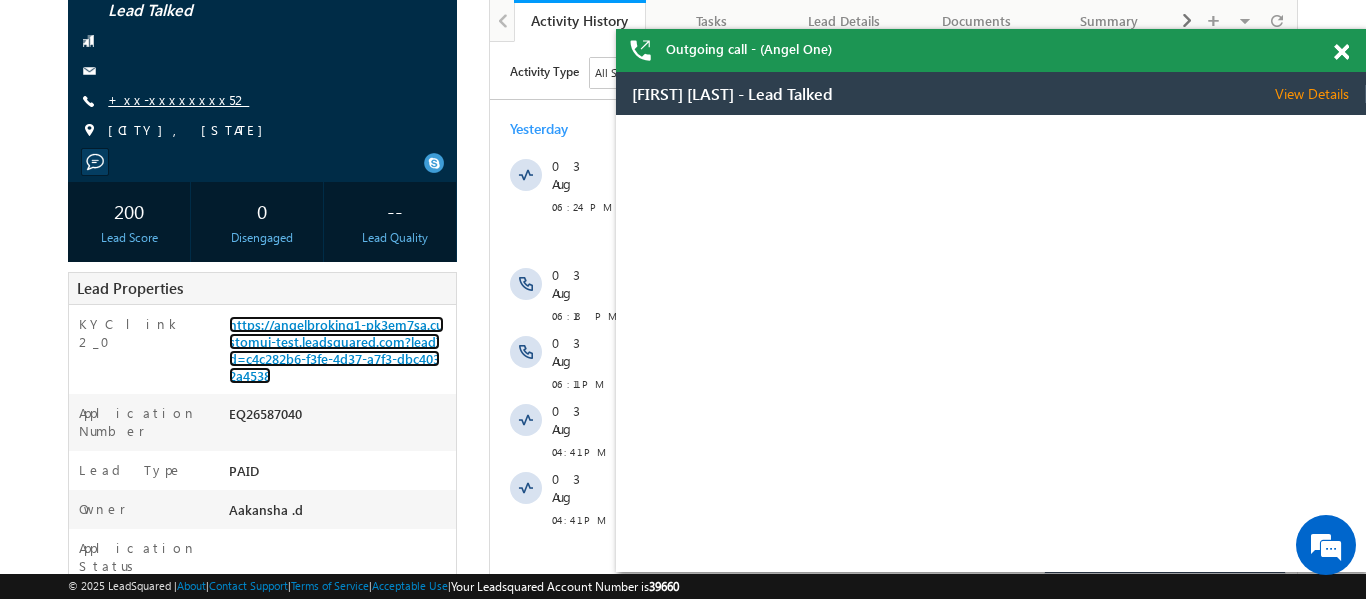 scroll, scrollTop: 0, scrollLeft: 0, axis: both 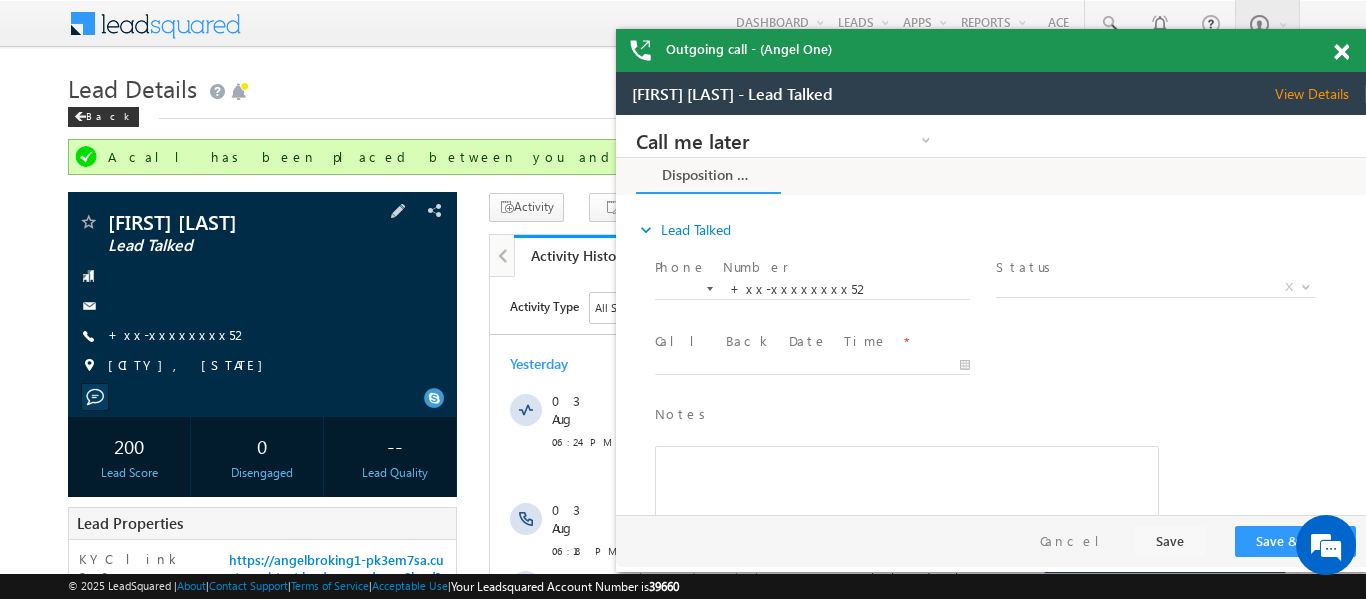 click on "[FIRST] [LAST]
Lead Talked
[PHONE]" at bounding box center [262, 299] 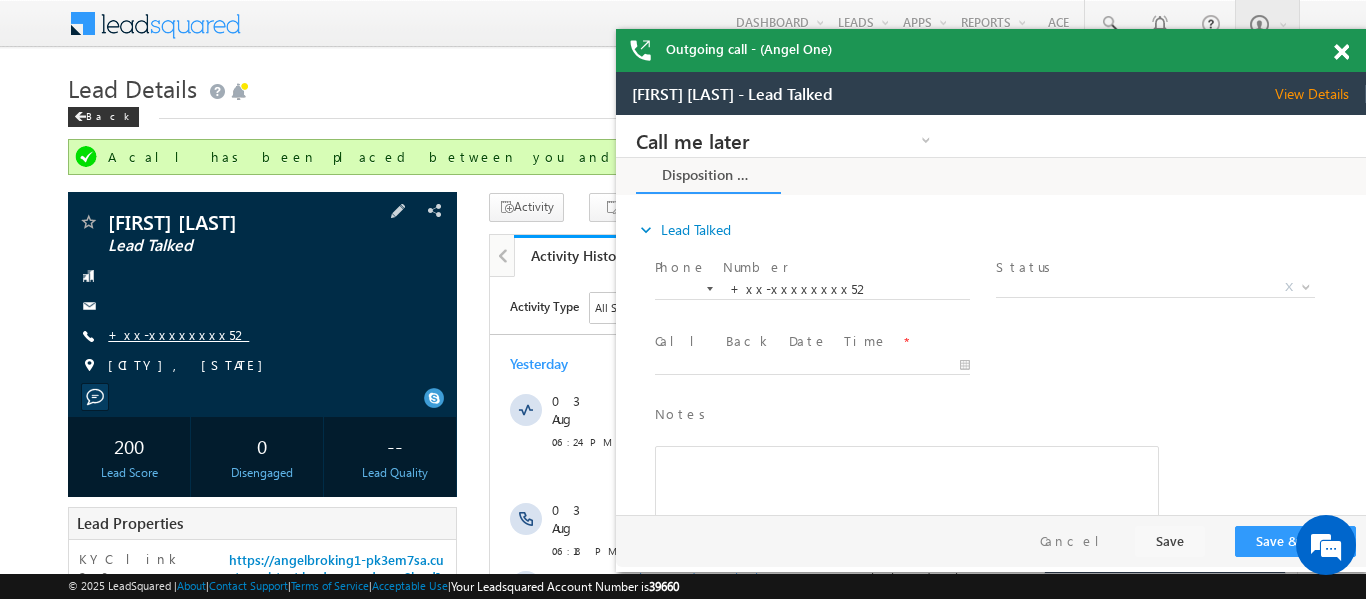 click on "+xx-xxxxxxxx52" at bounding box center [178, 334] 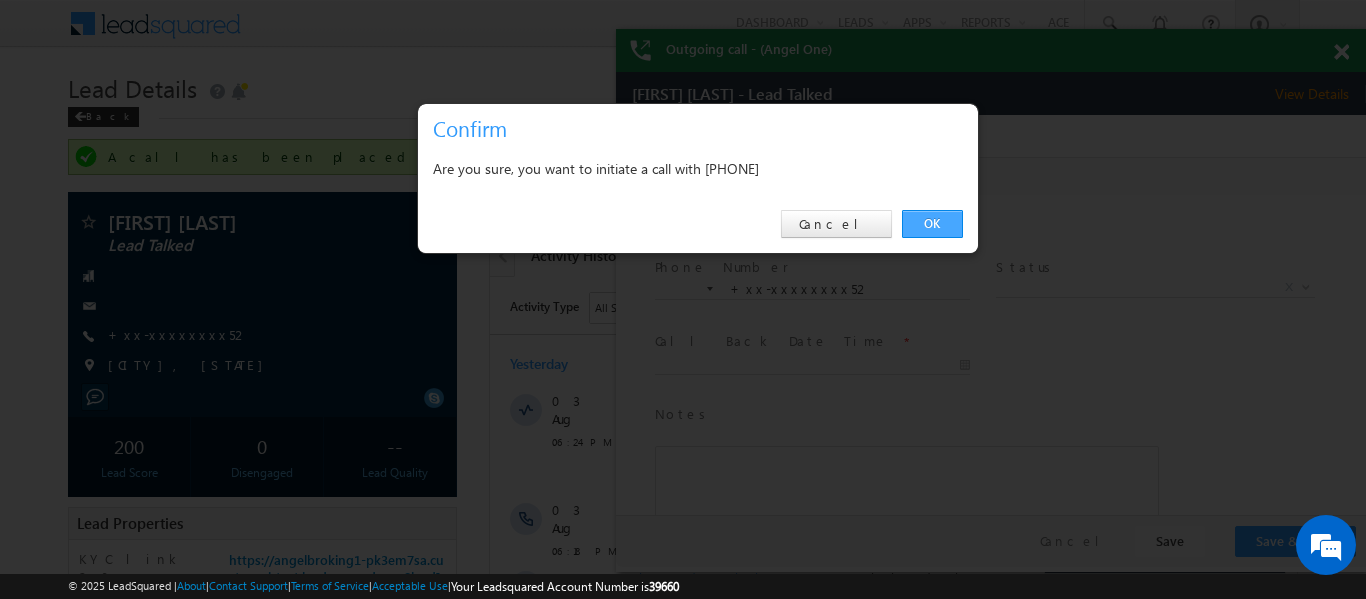 click on "OK" at bounding box center (932, 224) 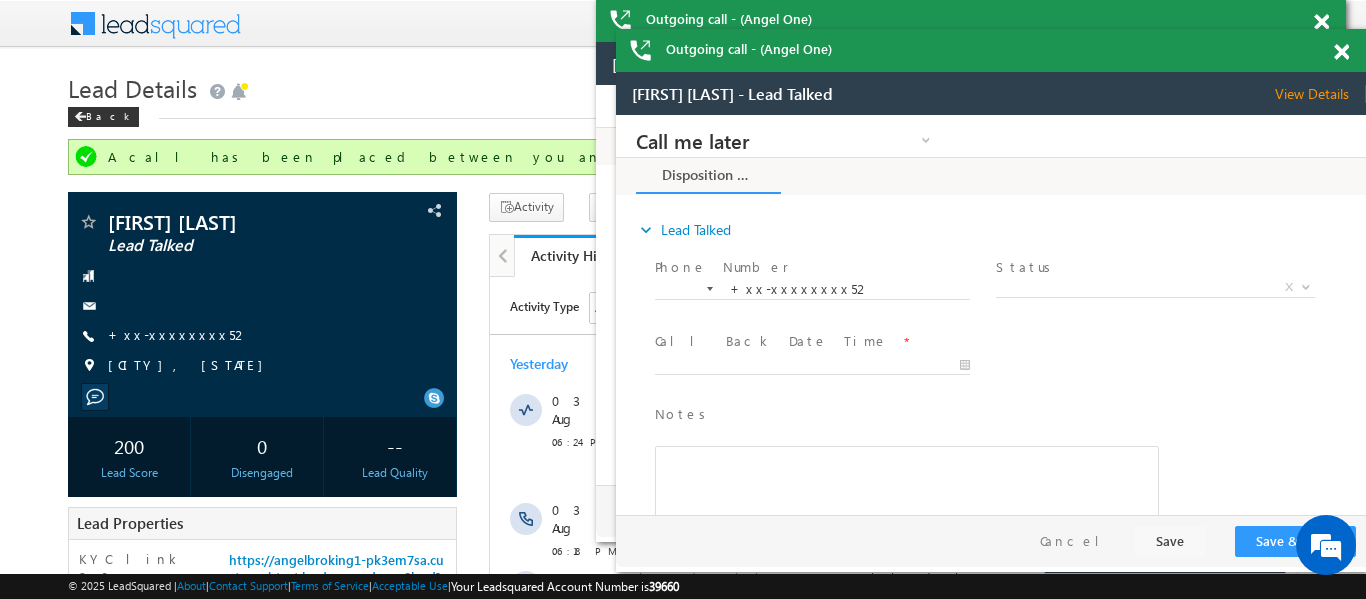 scroll, scrollTop: 0, scrollLeft: 0, axis: both 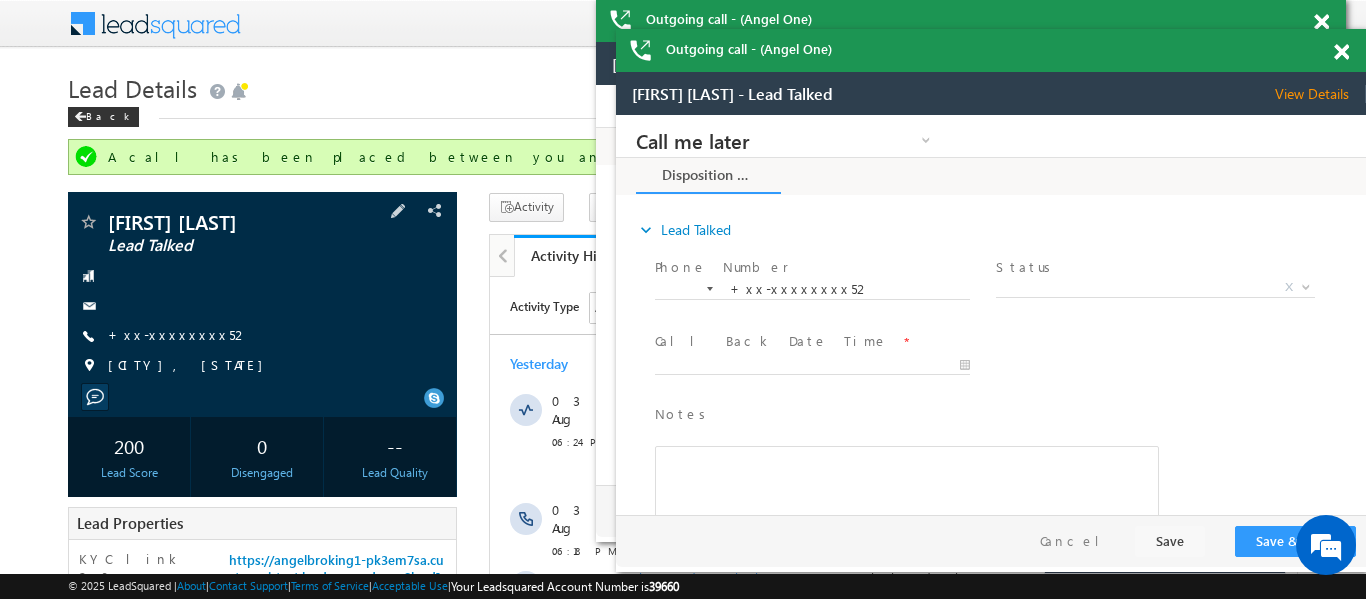 click on "[FIRST] [LAST]
Lead Talked
[PHONE]" at bounding box center (262, 299) 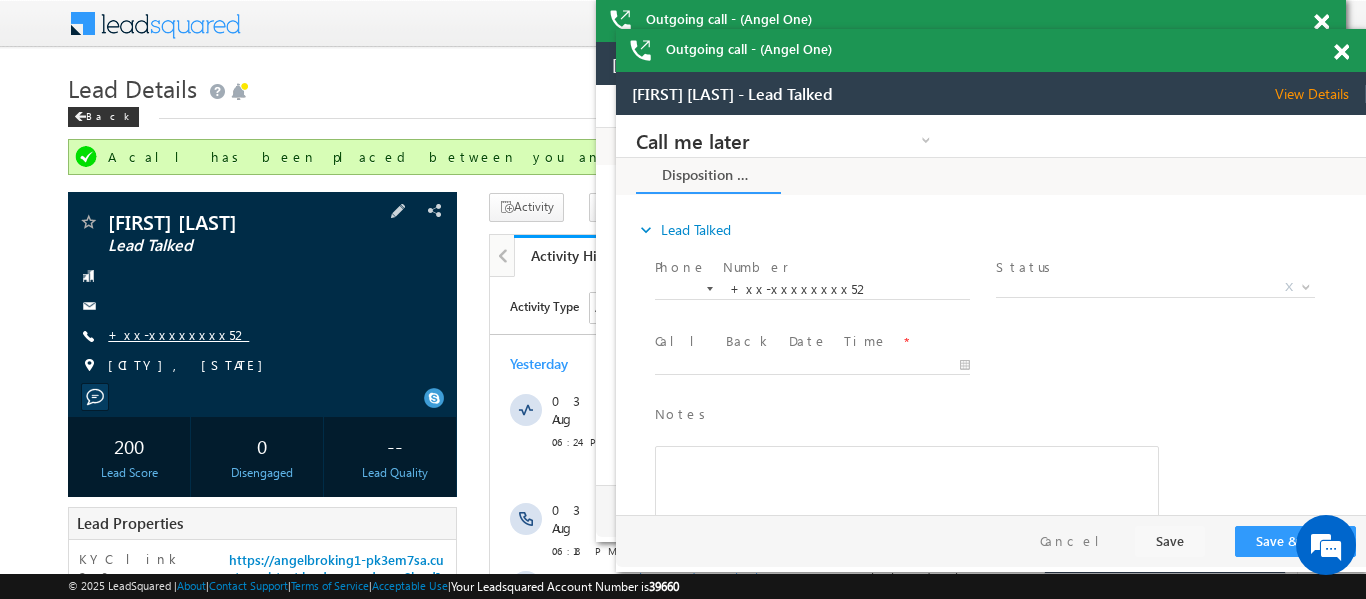 drag, startPoint x: 160, startPoint y: 327, endPoint x: 29, endPoint y: 227, distance: 164.80595 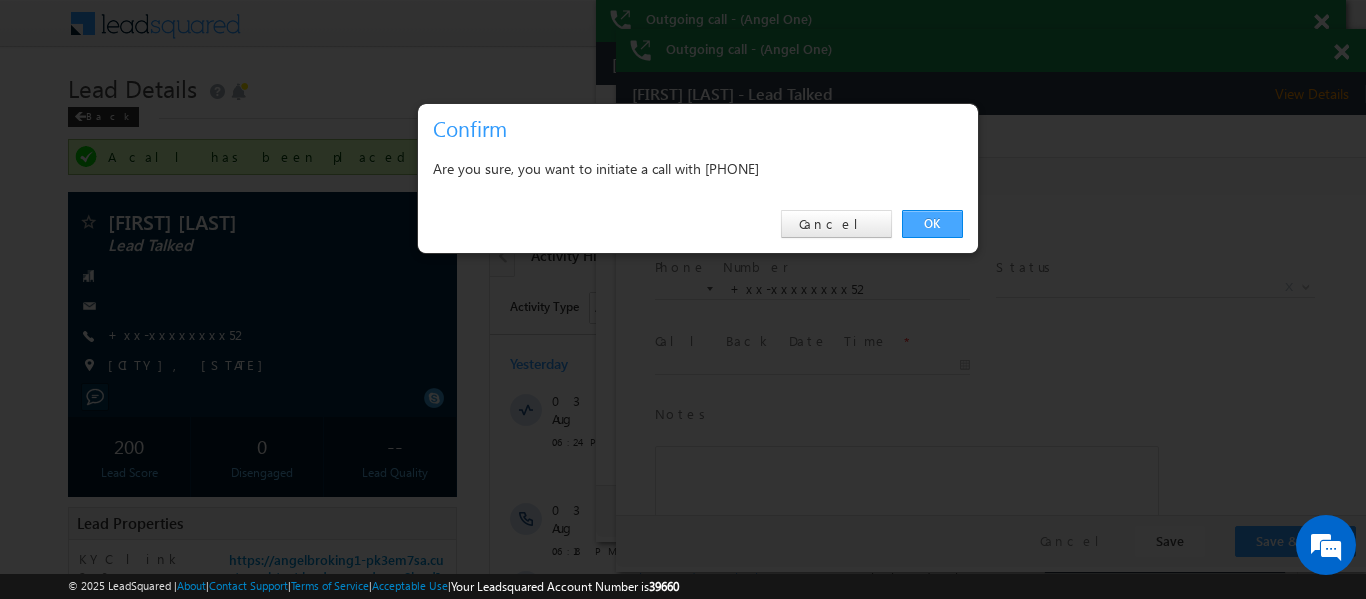 drag, startPoint x: 949, startPoint y: 230, endPoint x: 333, endPoint y: 114, distance: 626.8269 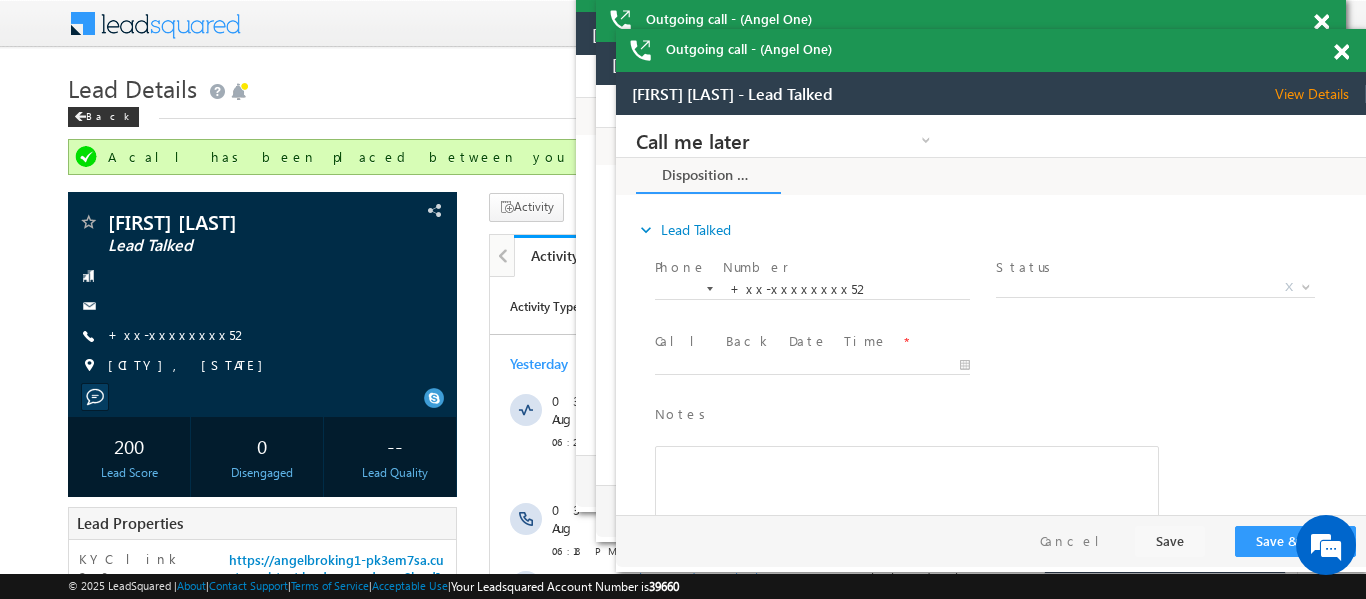 scroll, scrollTop: 0, scrollLeft: 0, axis: both 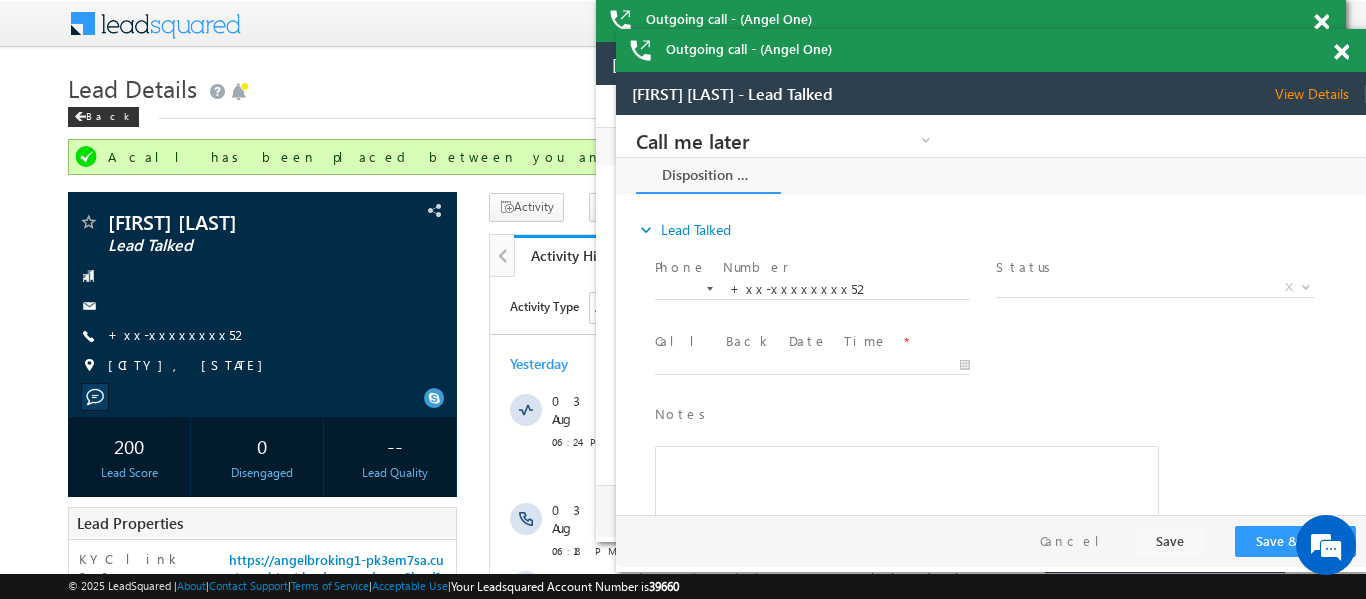 click at bounding box center (1321, 22) 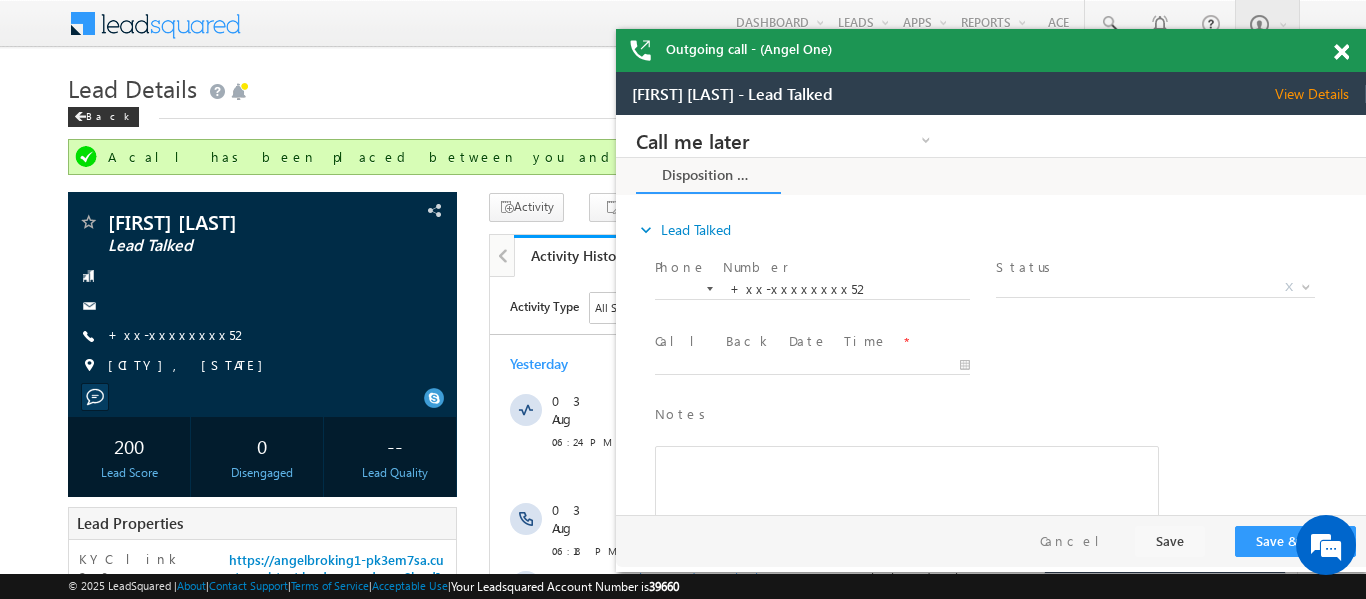 click at bounding box center (1341, 52) 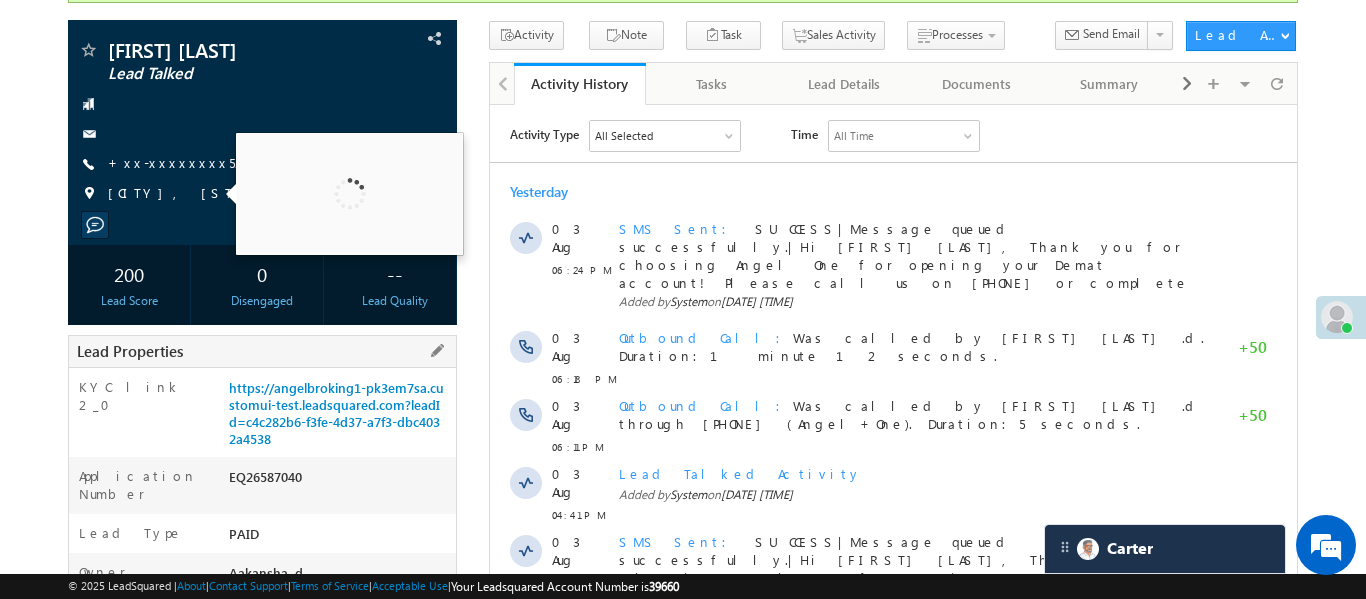 scroll, scrollTop: 174, scrollLeft: 0, axis: vertical 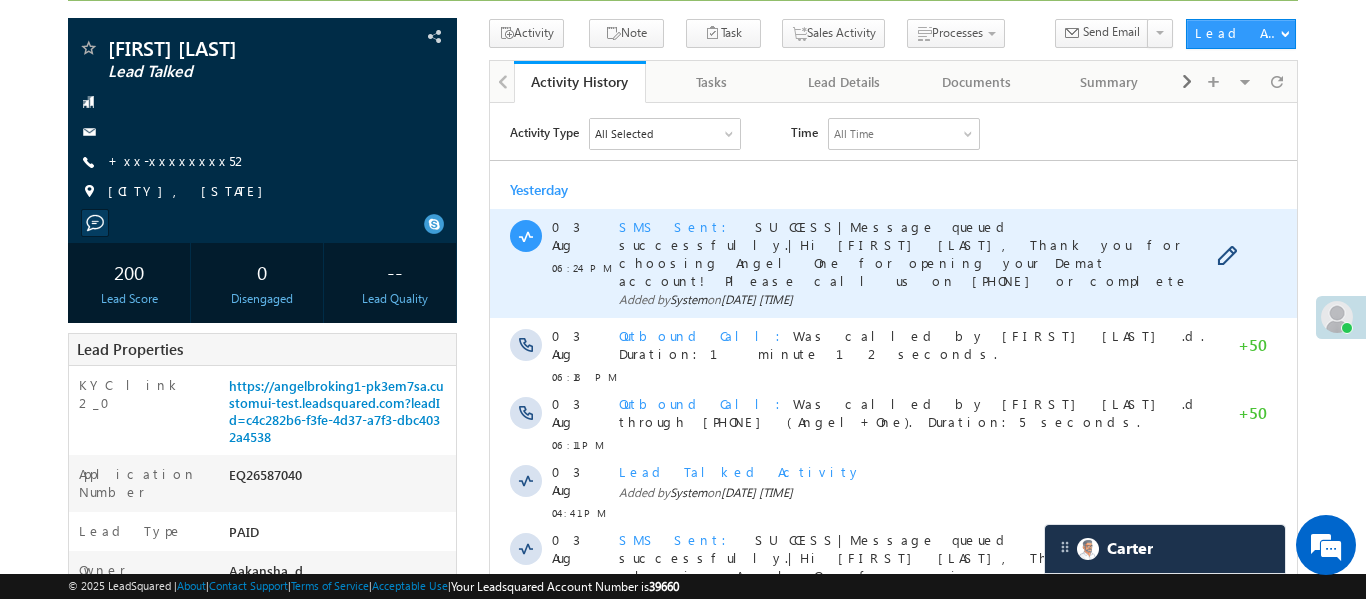 click on "SMS Sent" at bounding box center [678, 225] 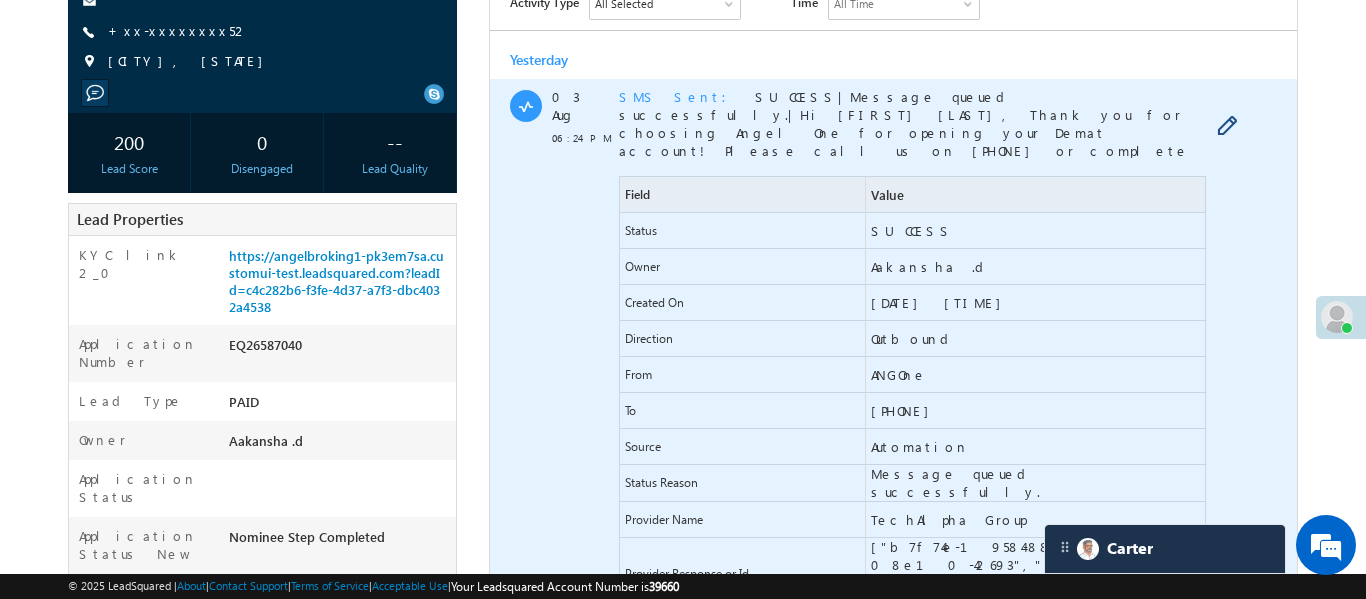 scroll, scrollTop: 319, scrollLeft: 0, axis: vertical 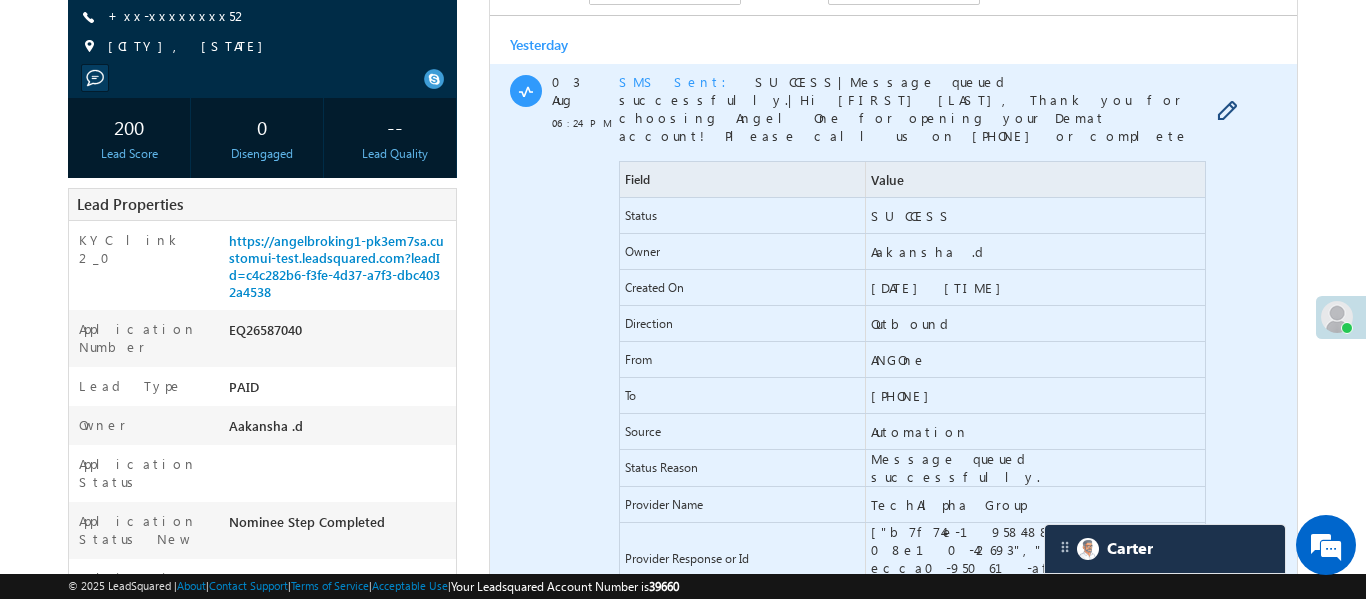 drag, startPoint x: 898, startPoint y: 375, endPoint x: 1101, endPoint y: 383, distance: 203.15758 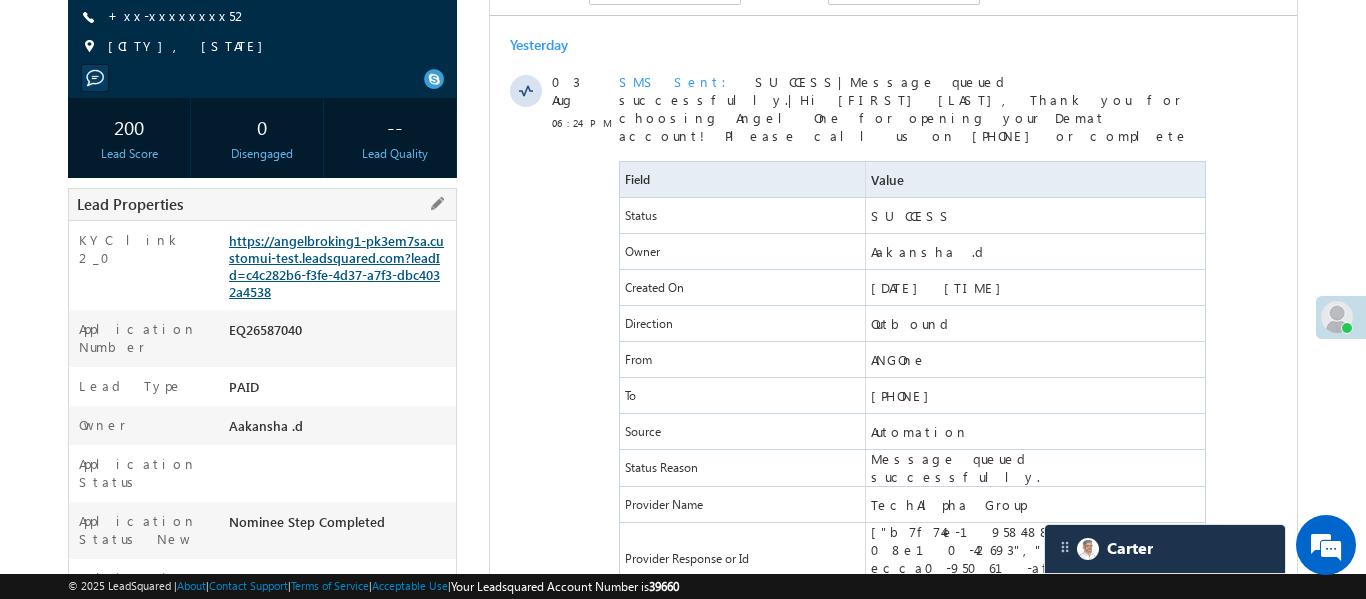 click on "https://angelbroking1-pk3em7sa.customui-test.leadsquared.com?leadId=c4c282b6-f3fe-4d37-a7f3-dbc4032a4538" at bounding box center (336, 266) 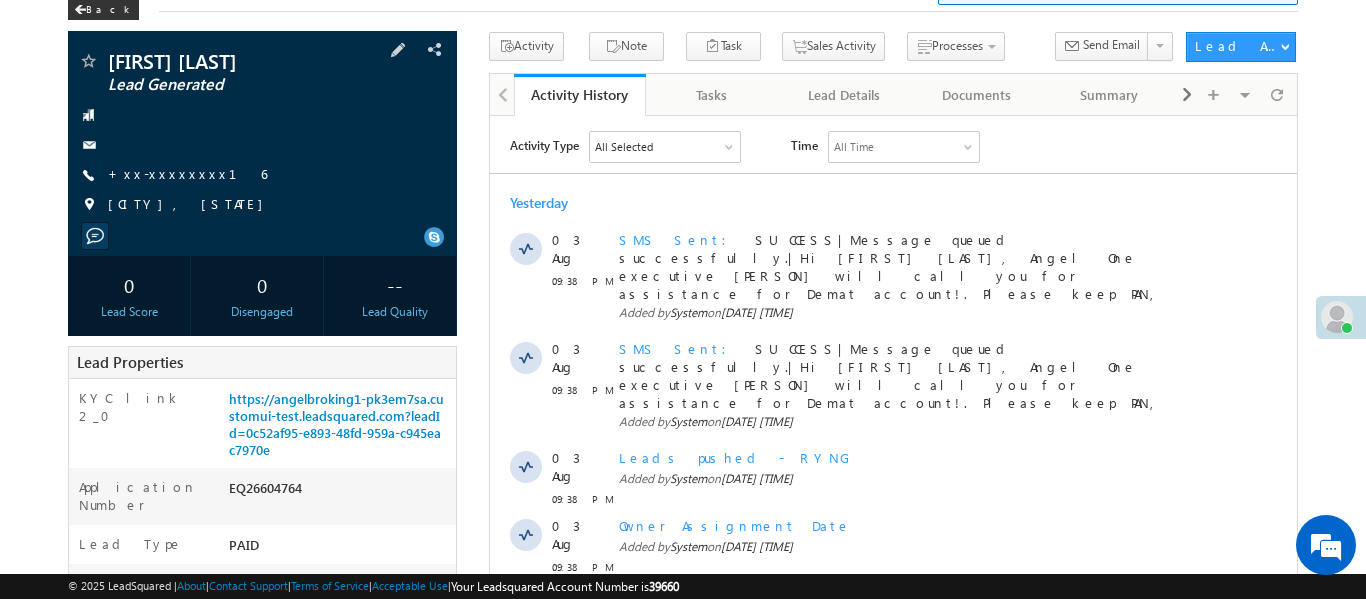 scroll, scrollTop: 0, scrollLeft: 0, axis: both 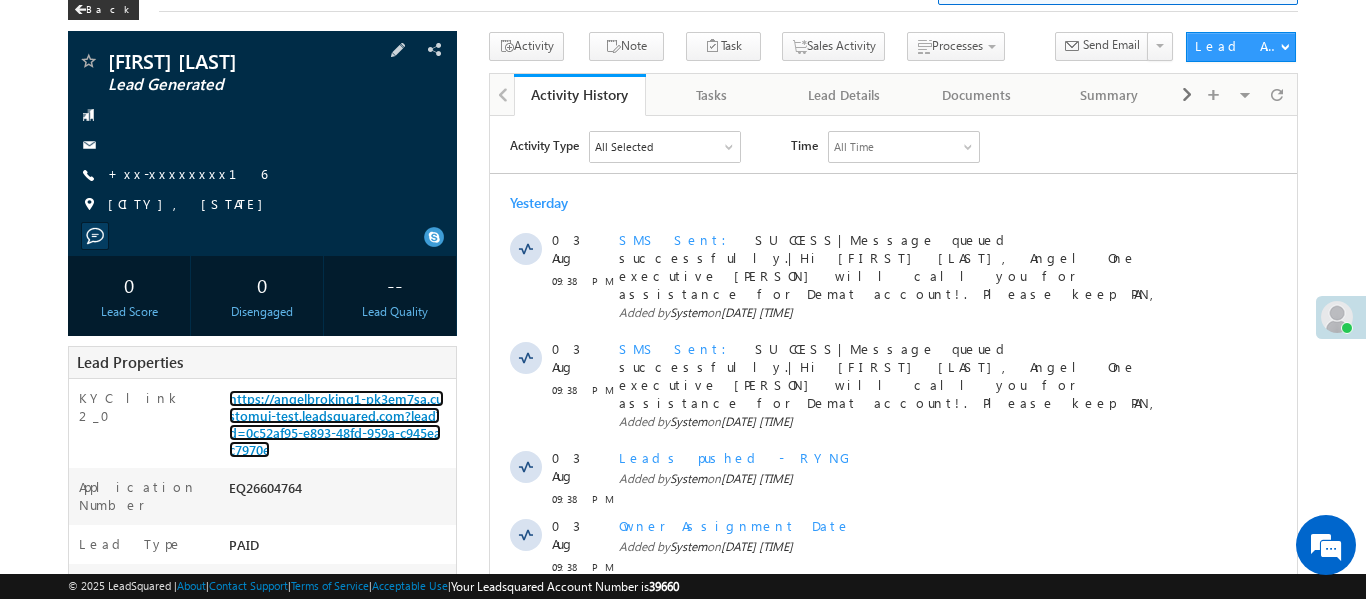 click on "https://angelbroking1-pk3em7sa.customui-test.leadsquared.com?leadId=0c52af95-e893-48fd-959a-c945eac7970e" at bounding box center (336, 424) 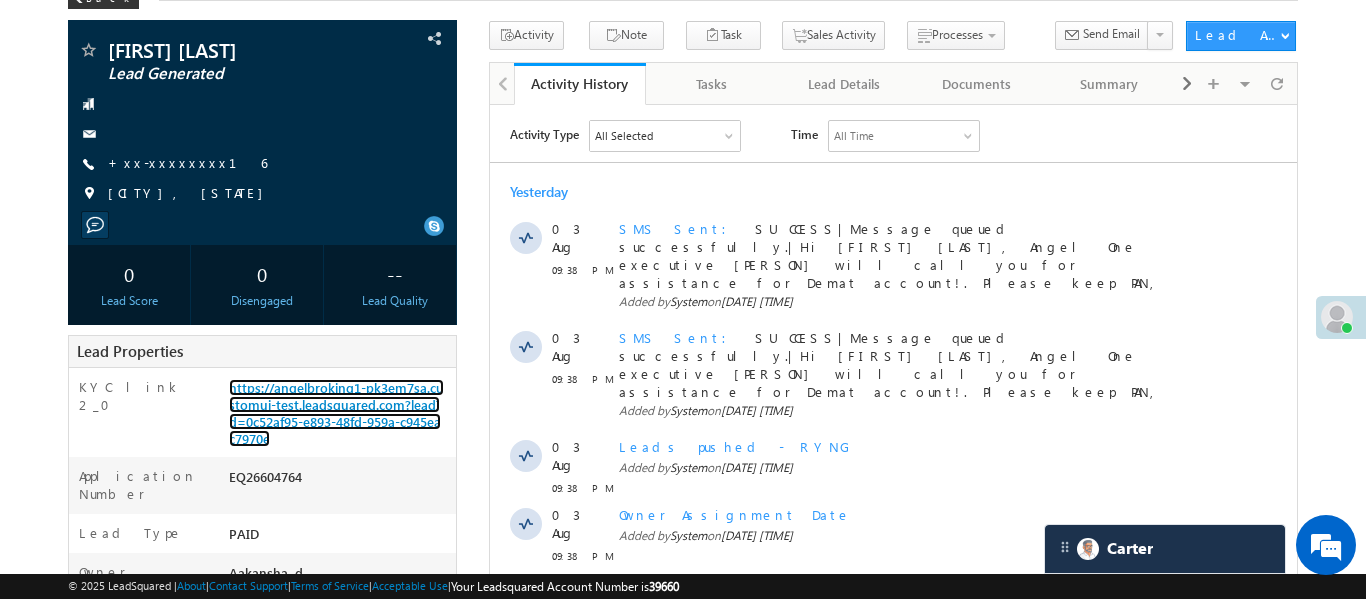scroll, scrollTop: 99, scrollLeft: 0, axis: vertical 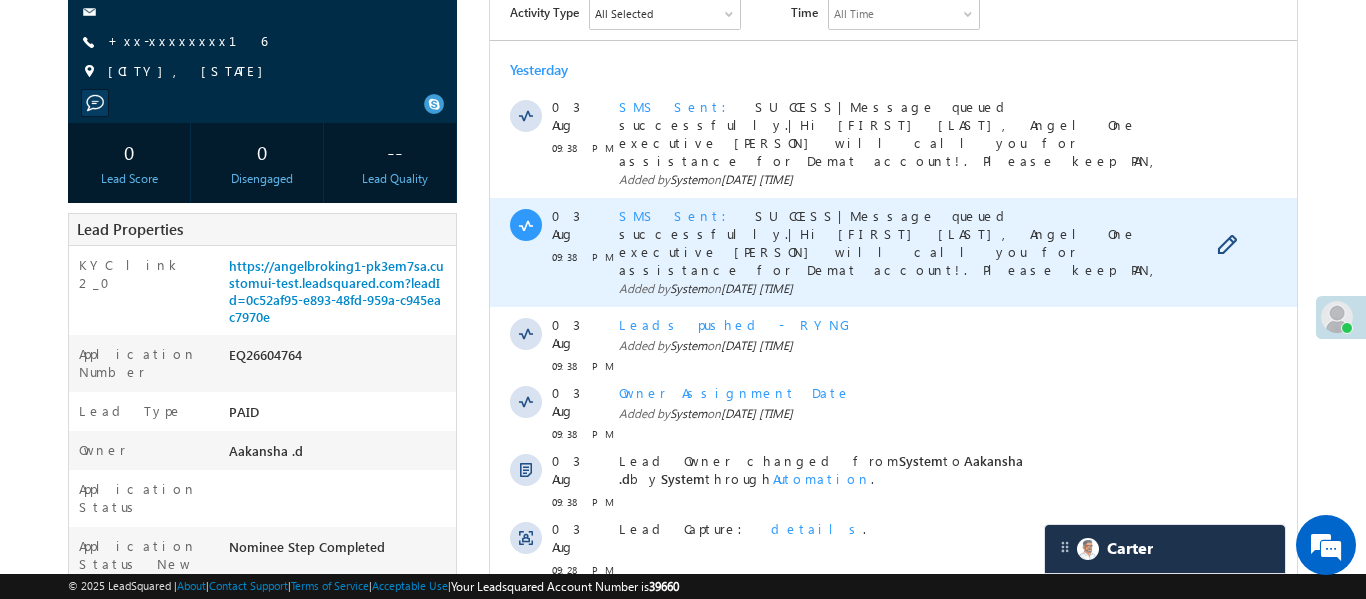 click on "SMS Sent" at bounding box center (678, 215) 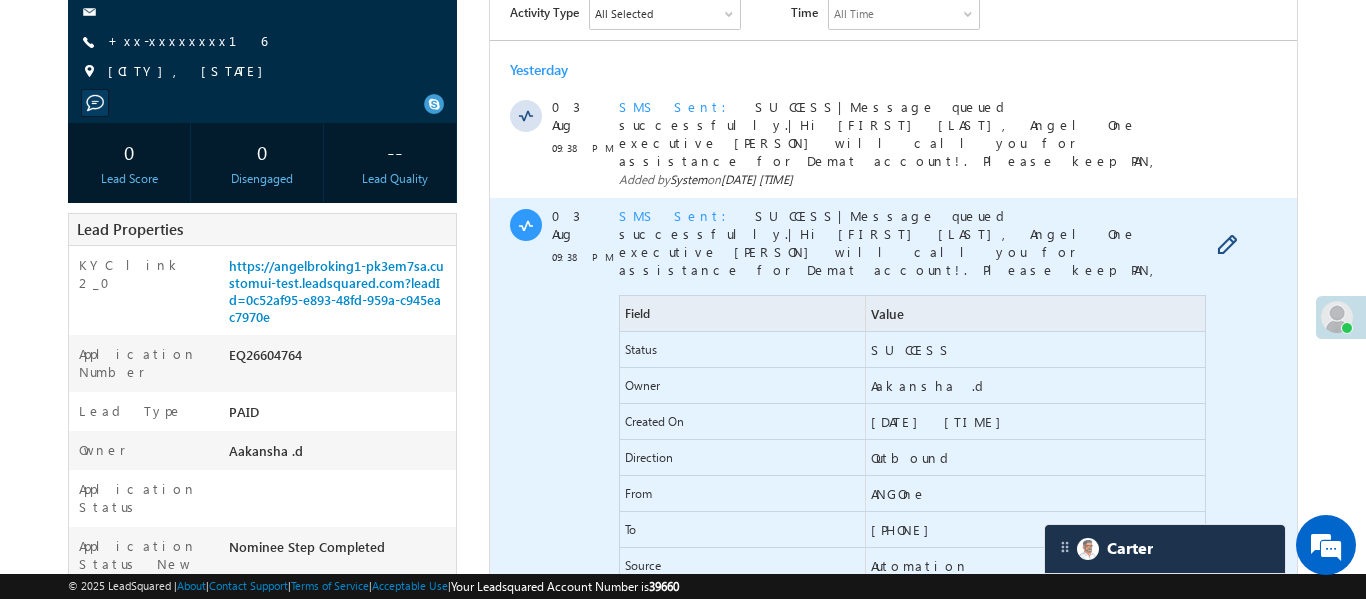 click on "SMS Sent" at bounding box center [678, 215] 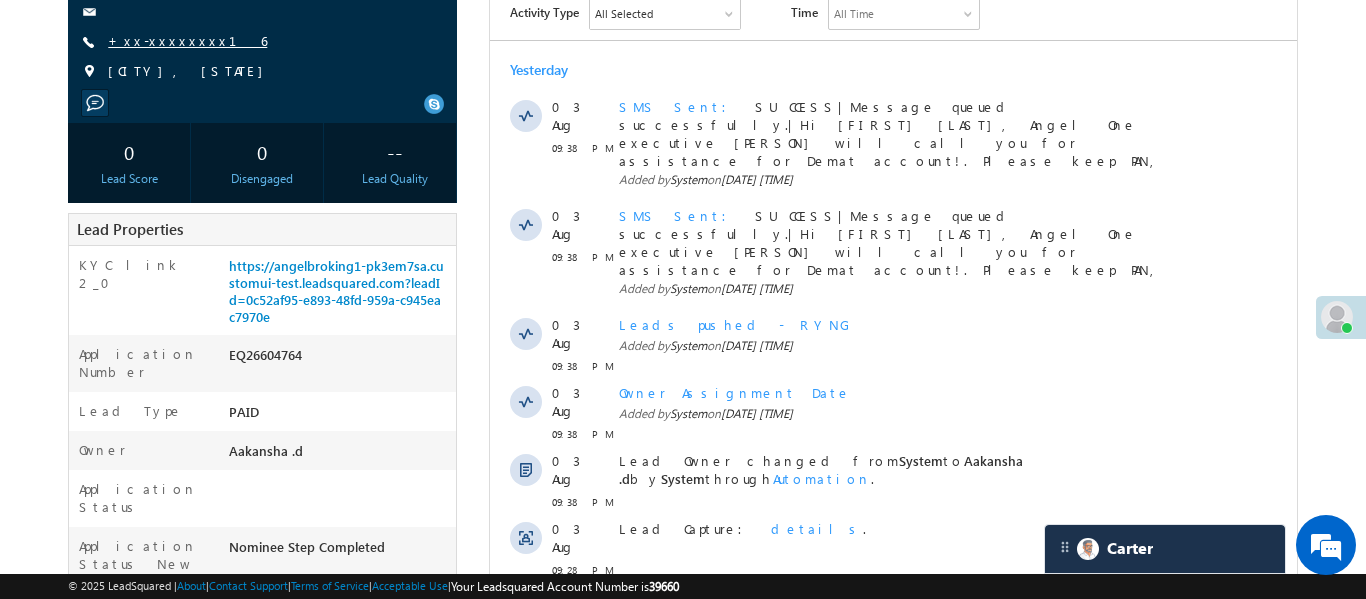 drag, startPoint x: 162, startPoint y: 62, endPoint x: 161, endPoint y: 43, distance: 19.026299 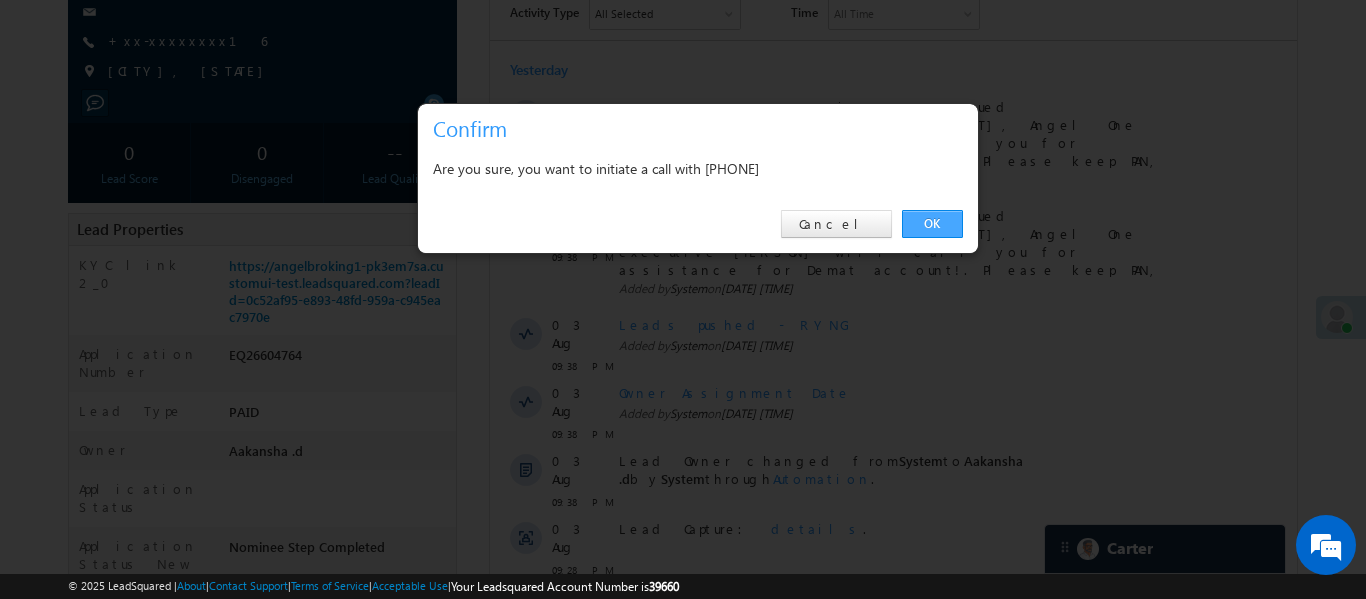 drag, startPoint x: 928, startPoint y: 230, endPoint x: 439, endPoint y: 247, distance: 489.2954 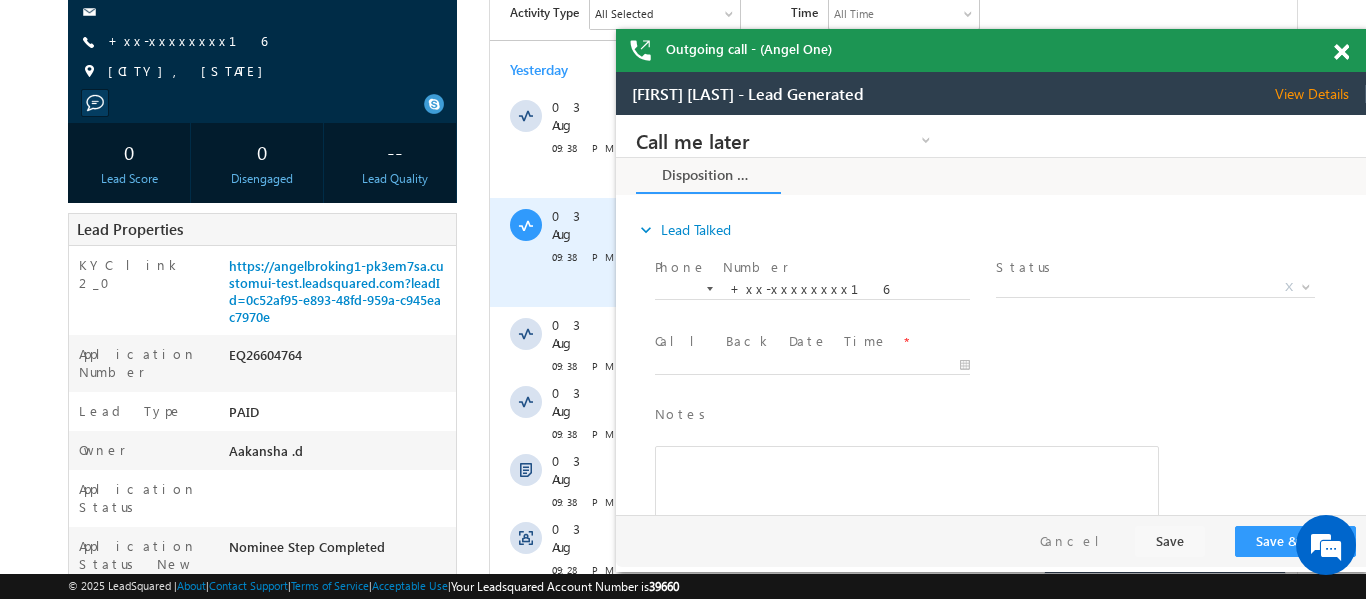scroll, scrollTop: 0, scrollLeft: 0, axis: both 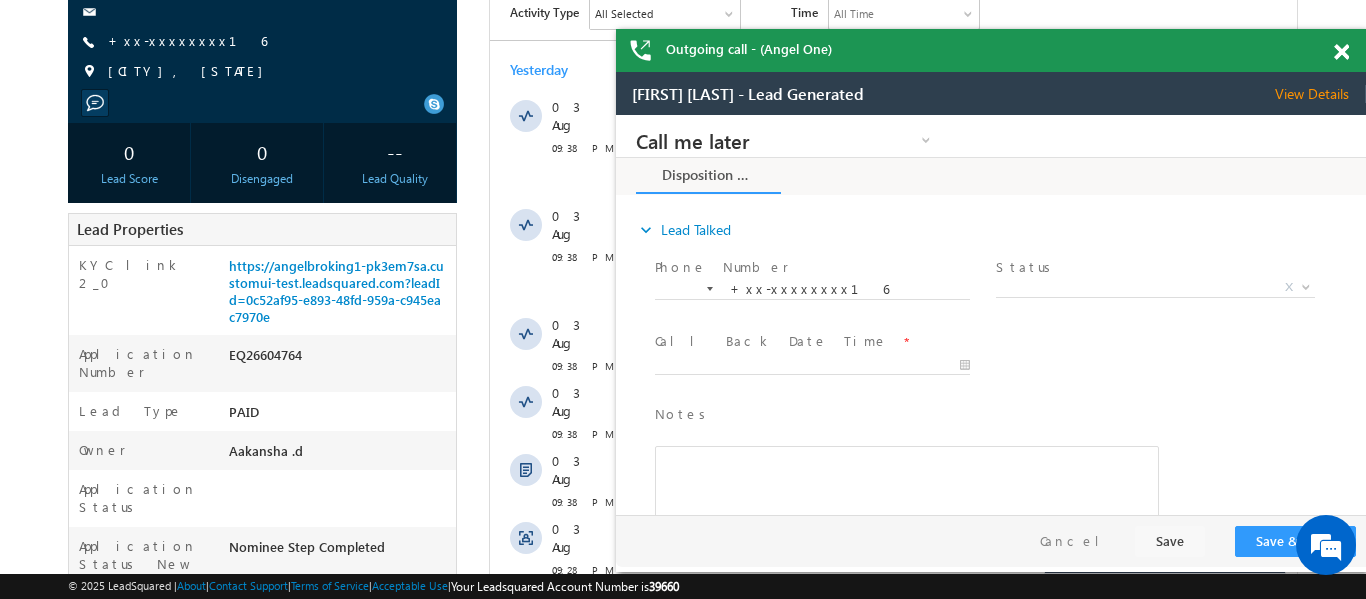 drag, startPoint x: 1352, startPoint y: 45, endPoint x: 1344, endPoint y: 52, distance: 10.630146 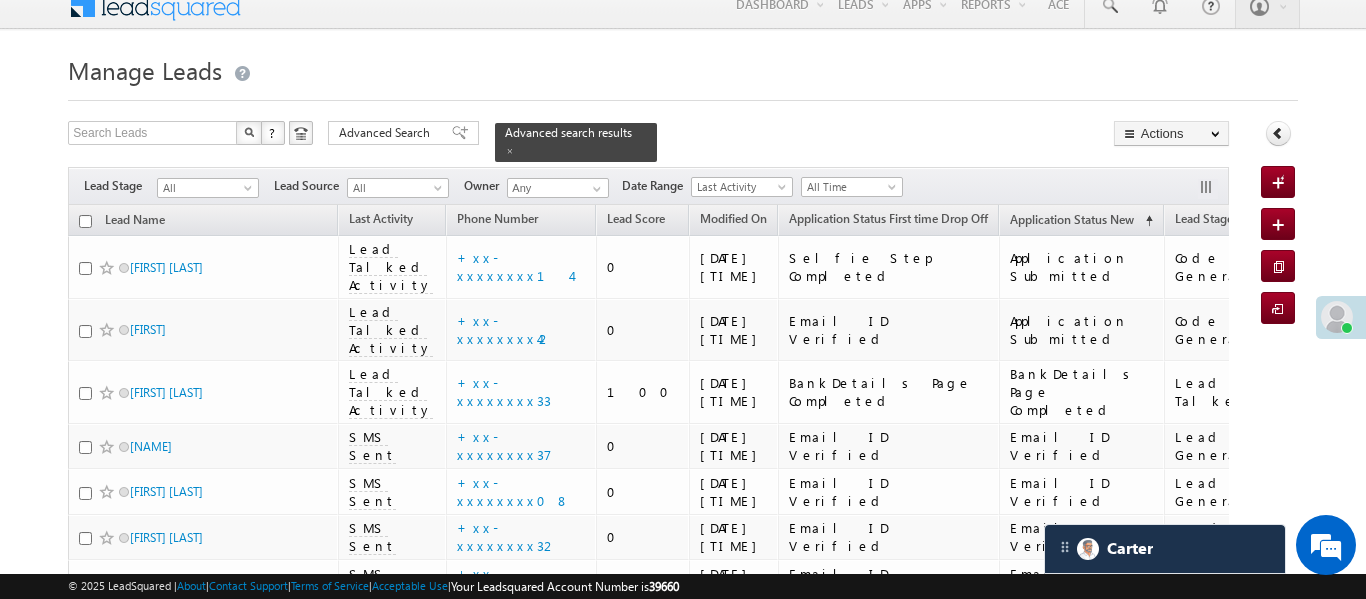 scroll, scrollTop: 18, scrollLeft: 0, axis: vertical 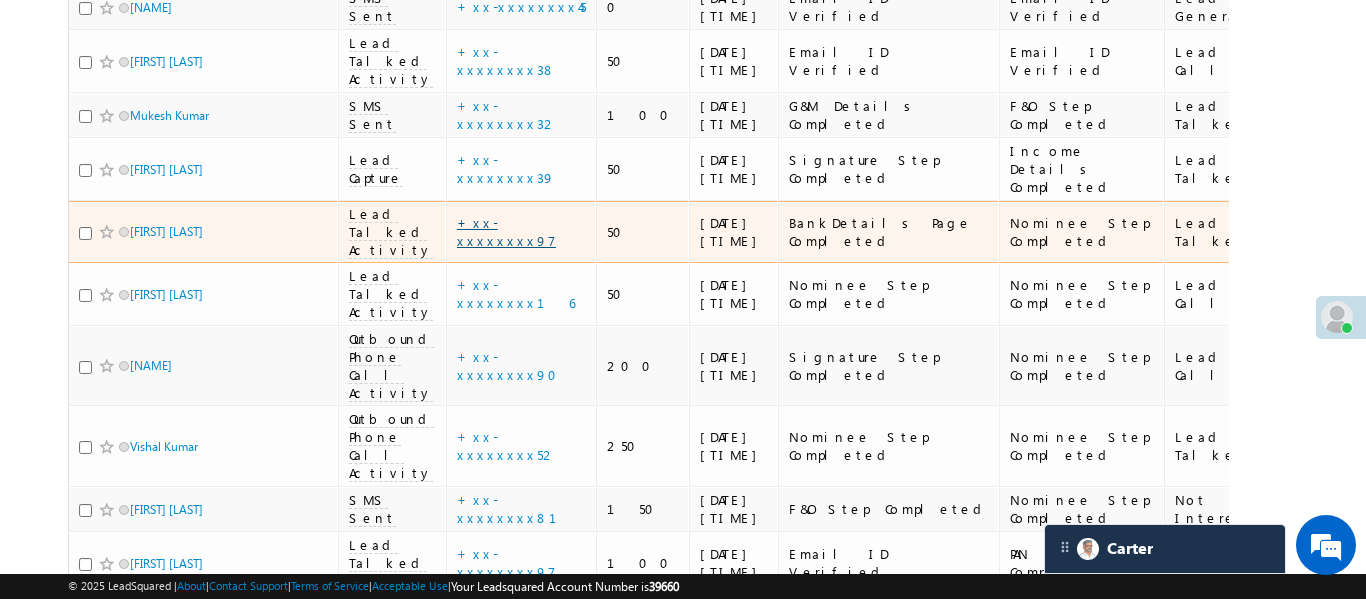 click on "+xx-xxxxxxxx97" at bounding box center (506, 231) 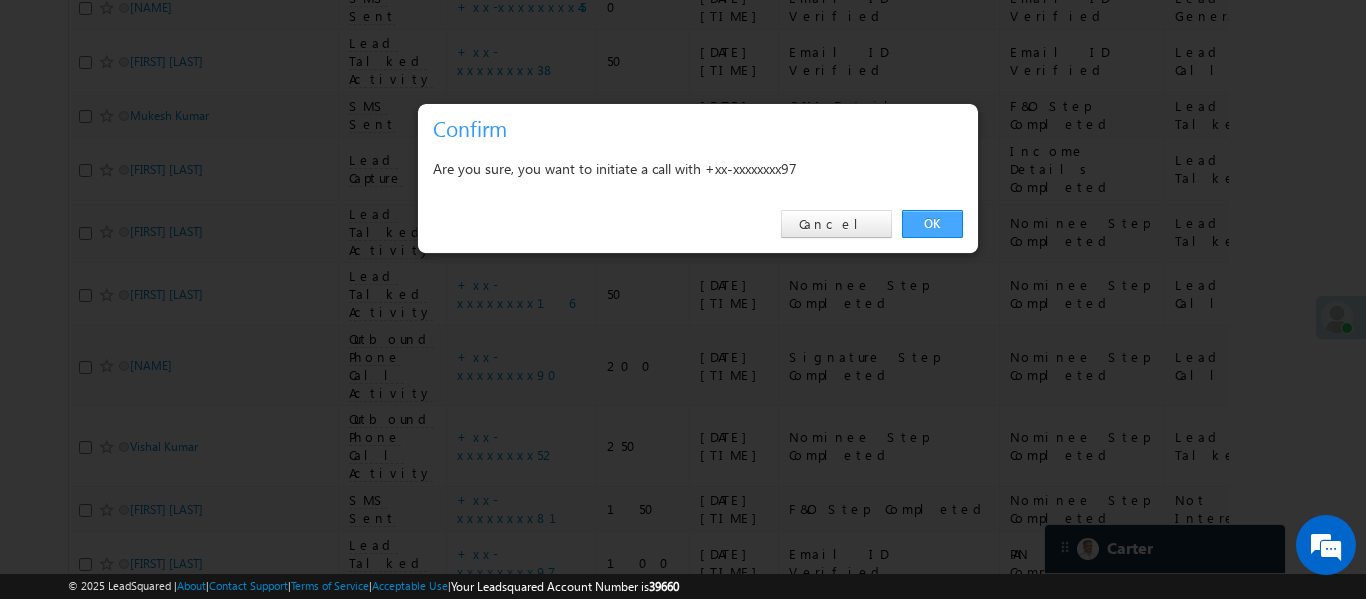 click on "OK" at bounding box center (932, 224) 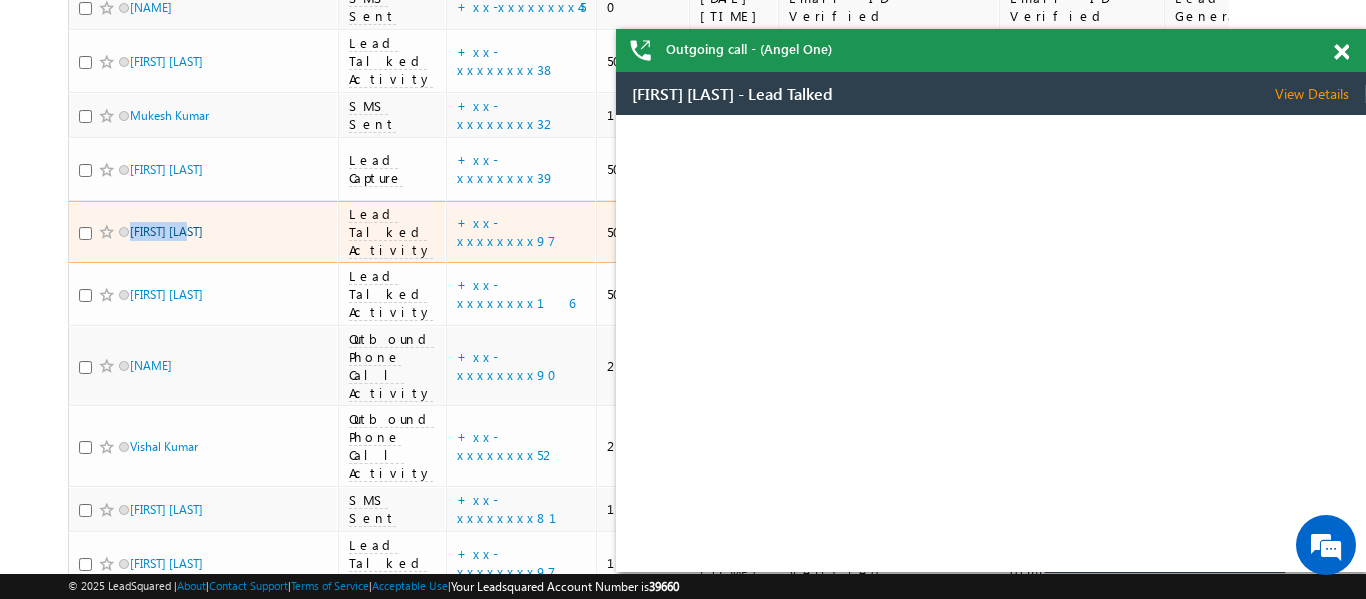 scroll, scrollTop: 0, scrollLeft: 0, axis: both 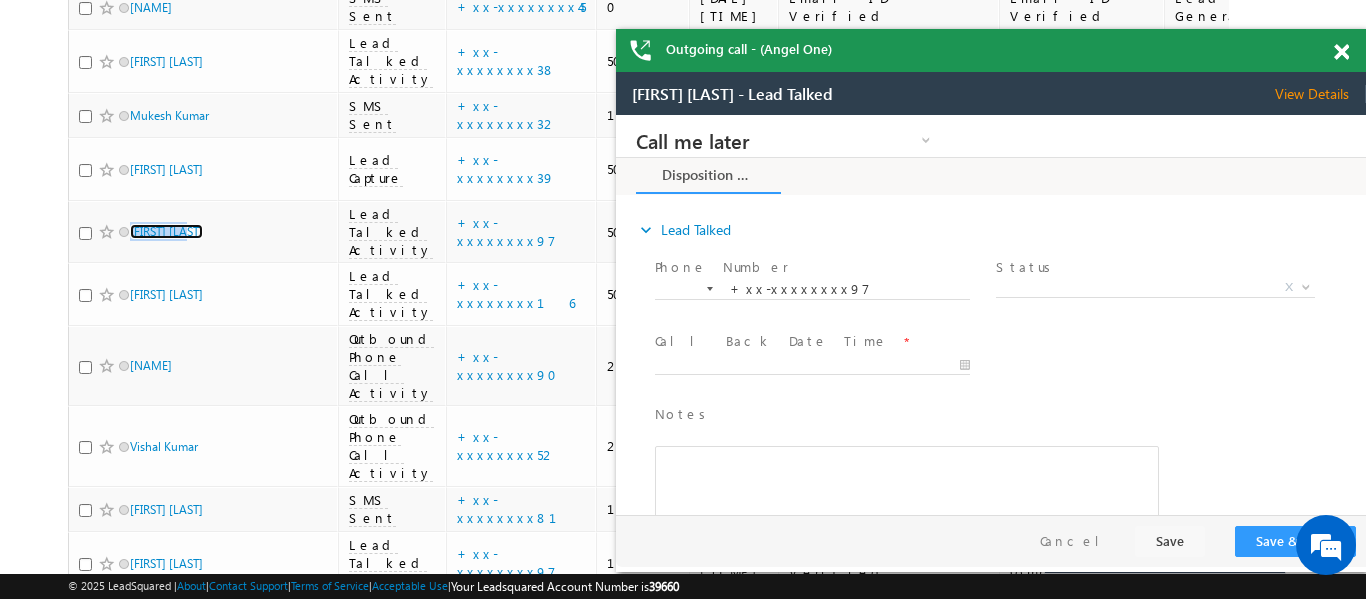 click at bounding box center [1341, 52] 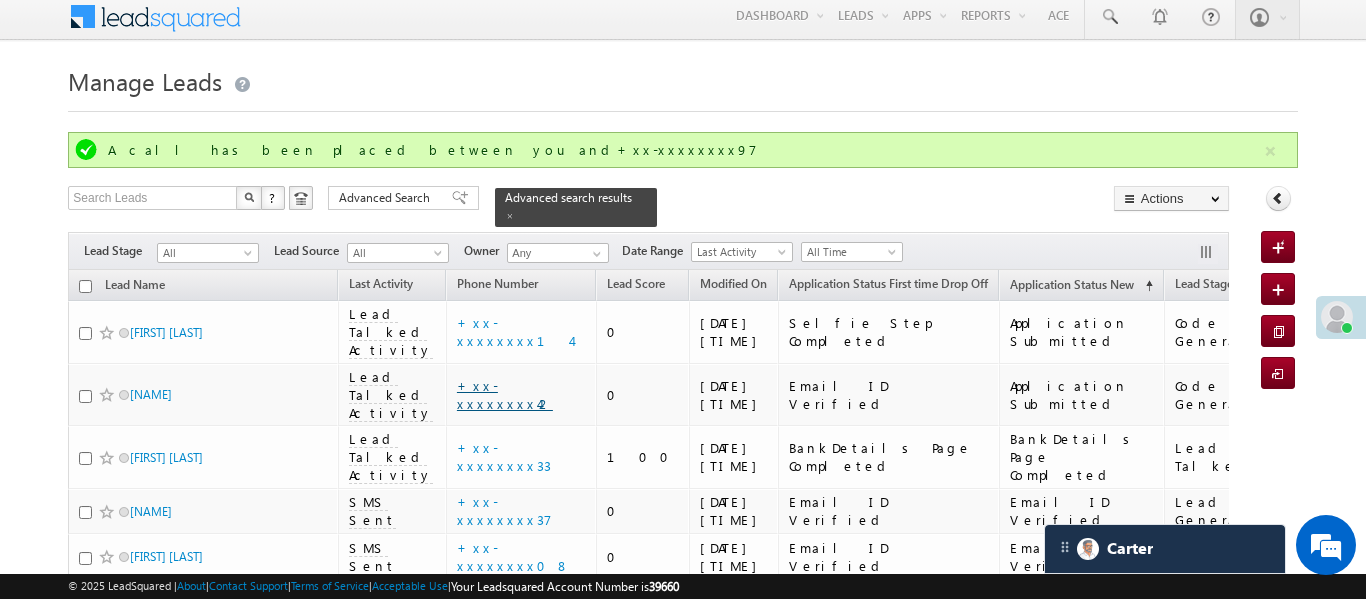 scroll, scrollTop: 9, scrollLeft: 0, axis: vertical 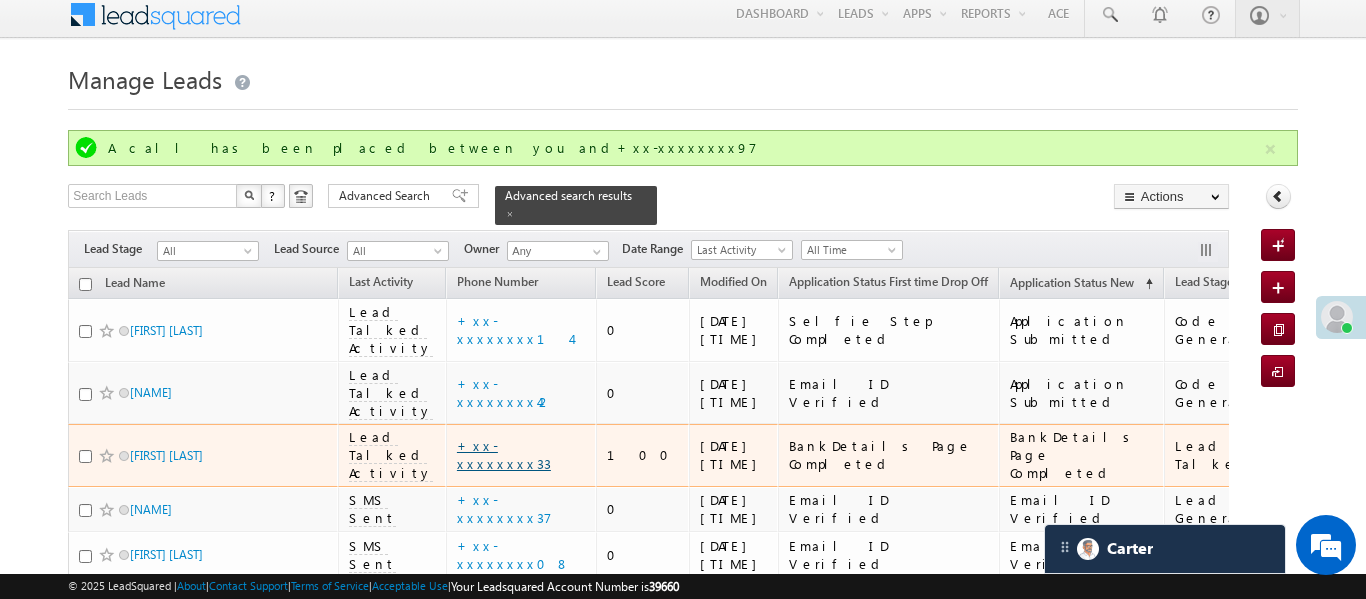 click on "+xx-xxxxxxxx33" at bounding box center [504, 454] 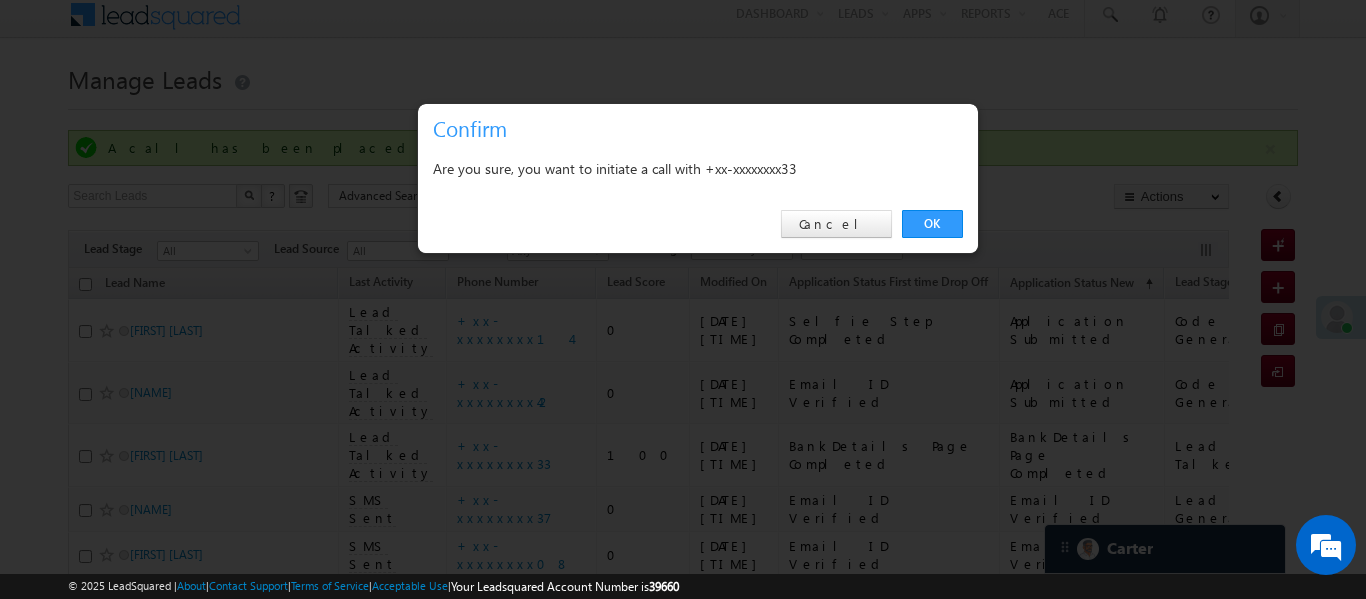 drag, startPoint x: 929, startPoint y: 218, endPoint x: 256, endPoint y: 213, distance: 673.01855 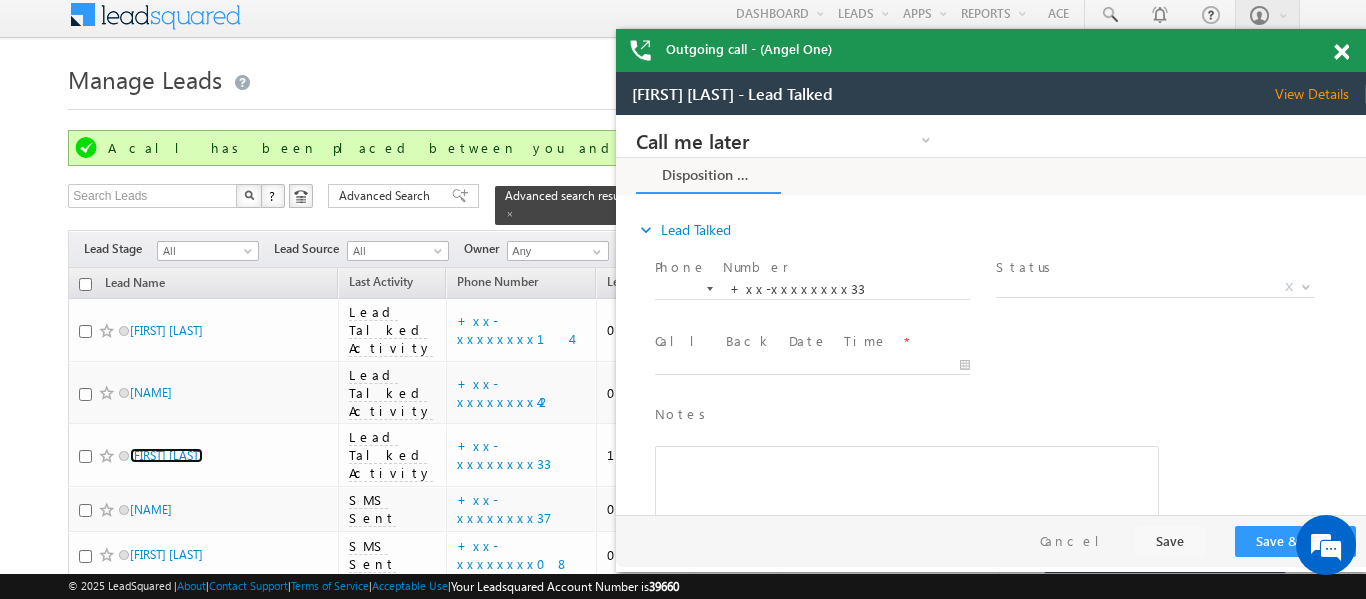 scroll, scrollTop: 0, scrollLeft: 0, axis: both 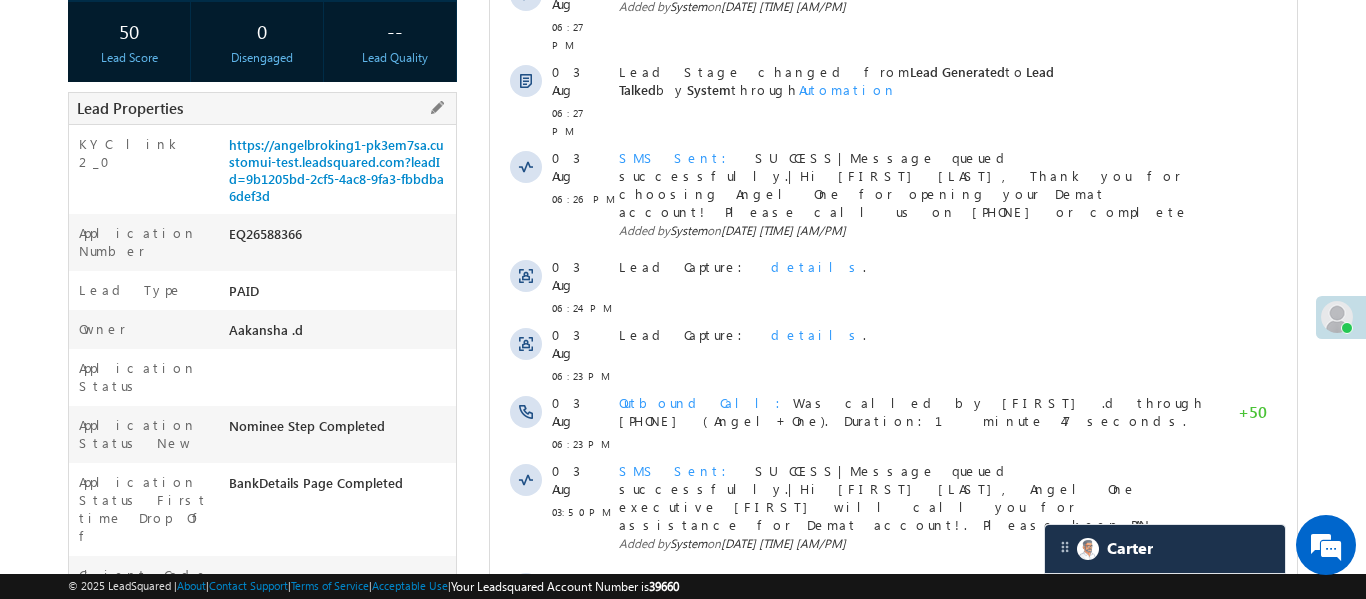 click on "Lead Properties" at bounding box center (262, 108) 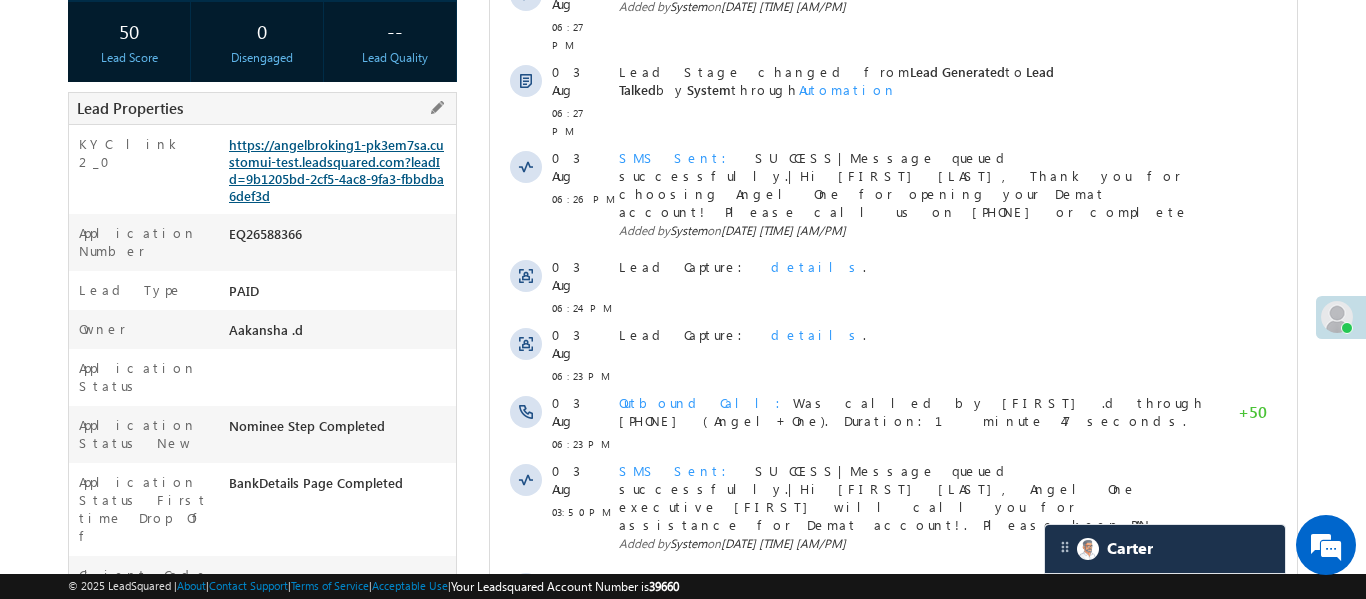 click on "https://angelbroking1-pk3em7sa.customui-test.leadsquared.com?leadId=9b1205bd-2cf5-4ac8-9fa3-fbbdba6def3d" at bounding box center [336, 170] 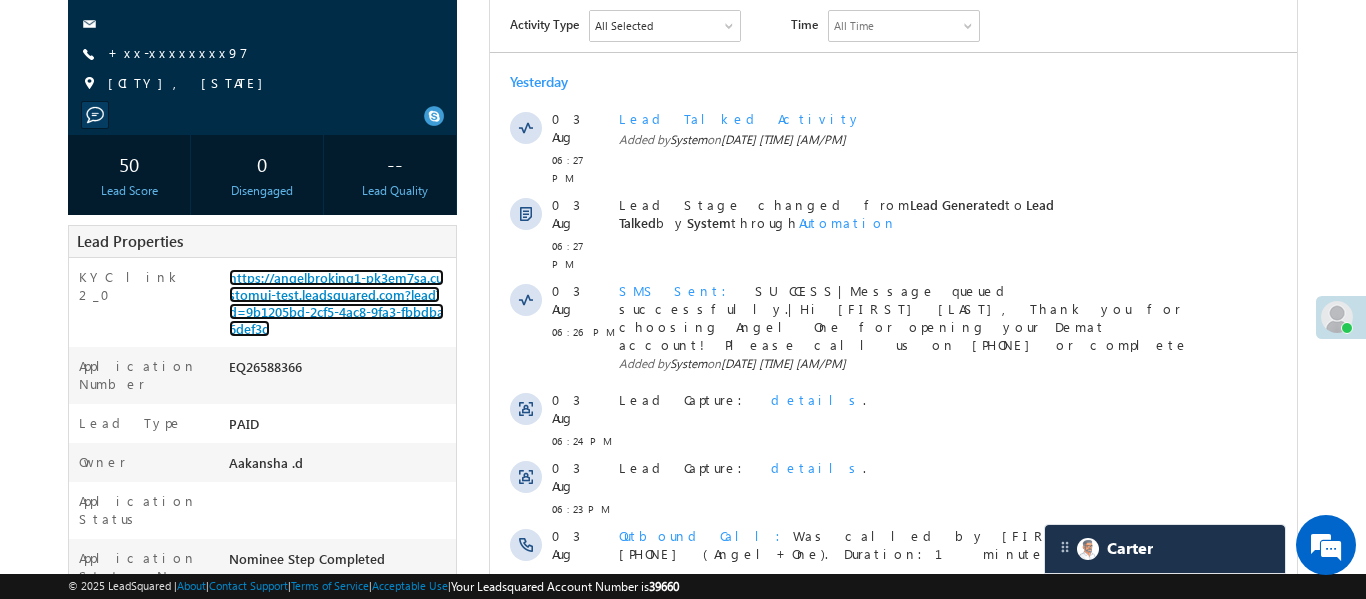scroll, scrollTop: 424, scrollLeft: 0, axis: vertical 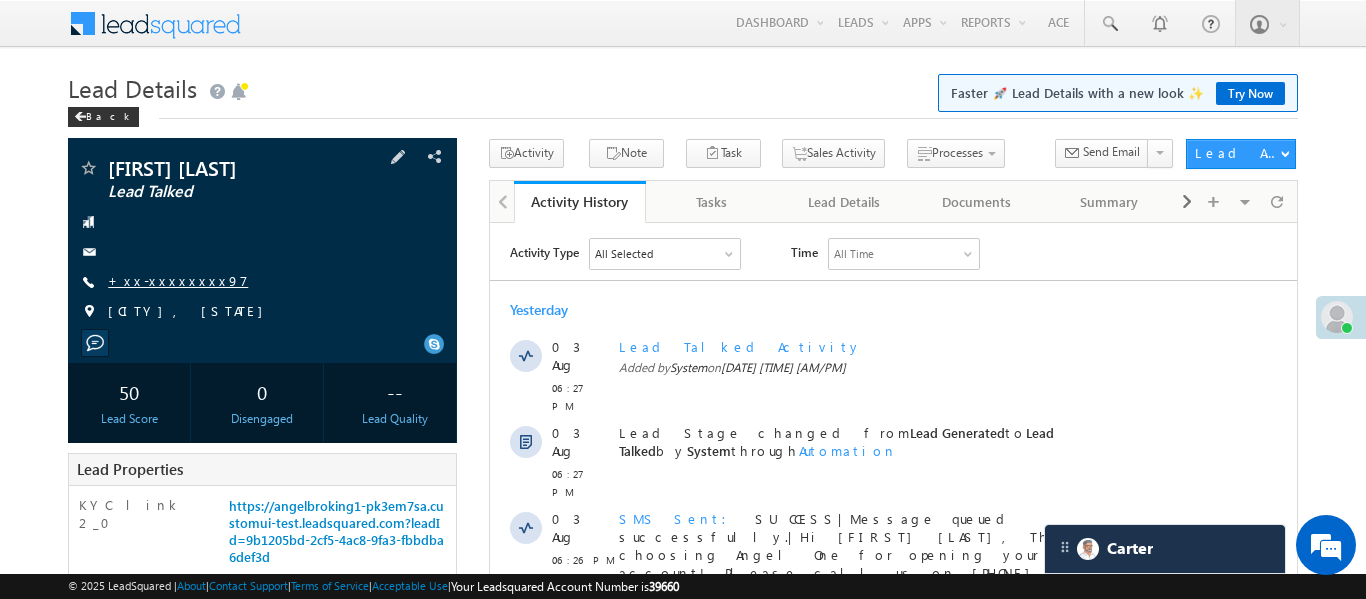 click on "+xx-xxxxxxxx97" at bounding box center (178, 280) 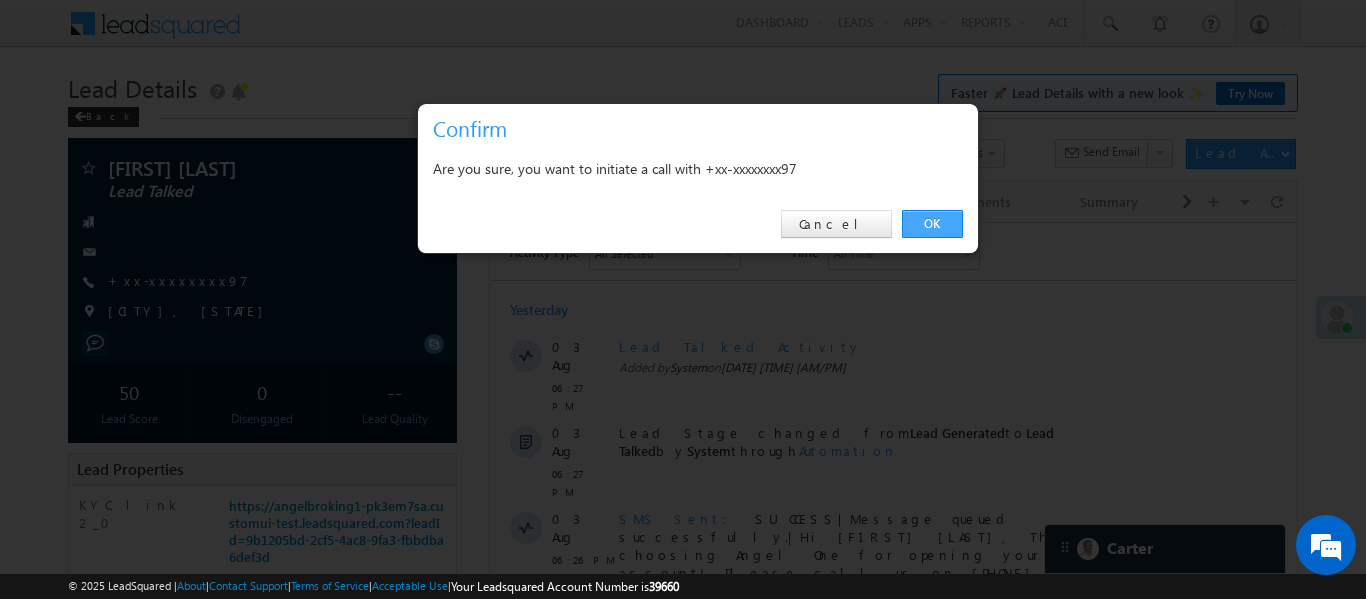 click on "OK" at bounding box center [932, 224] 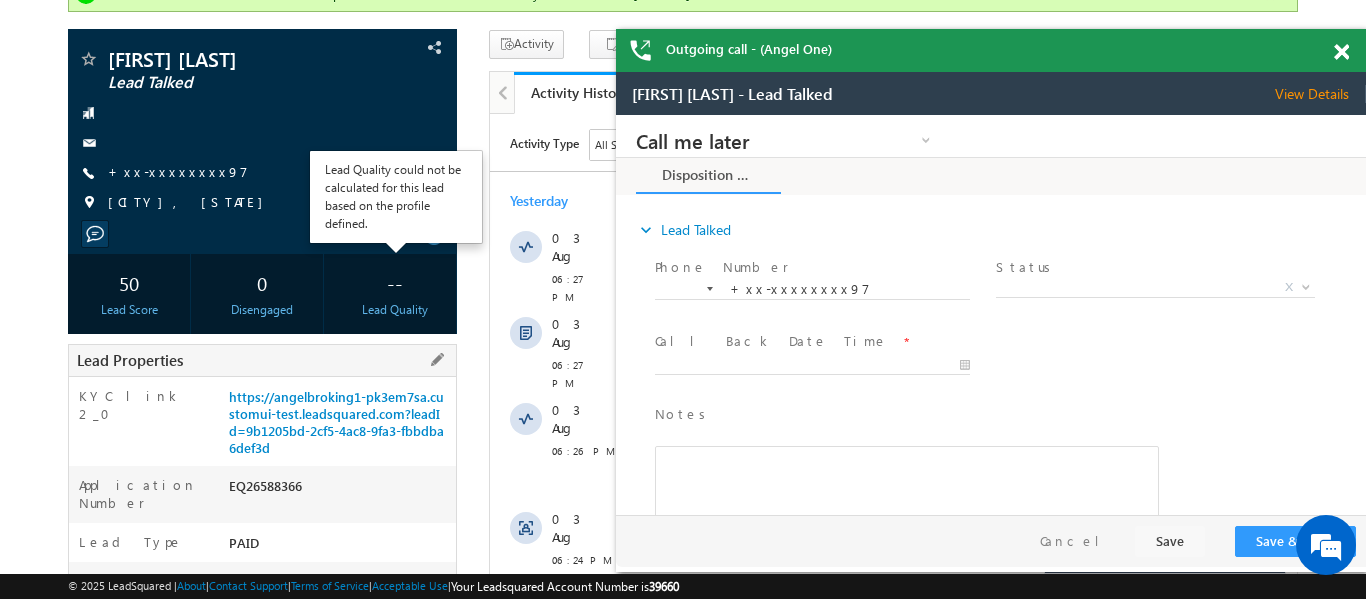 scroll, scrollTop: 334, scrollLeft: 0, axis: vertical 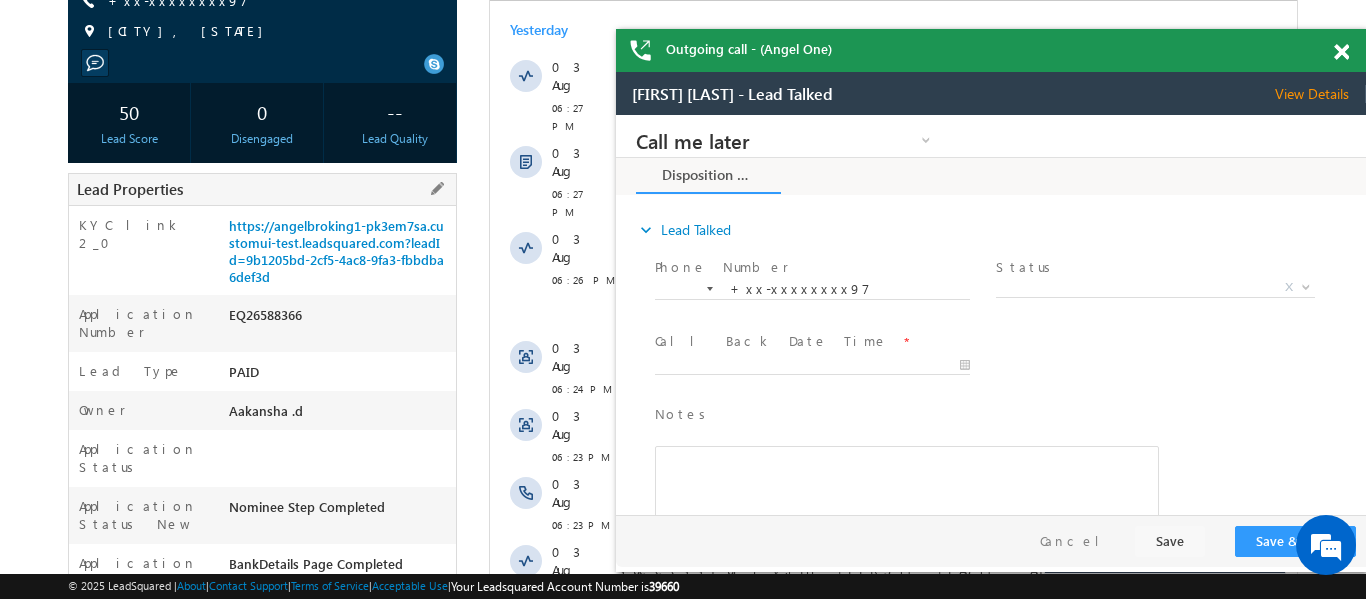 click on "Lead Properties" at bounding box center [262, 189] 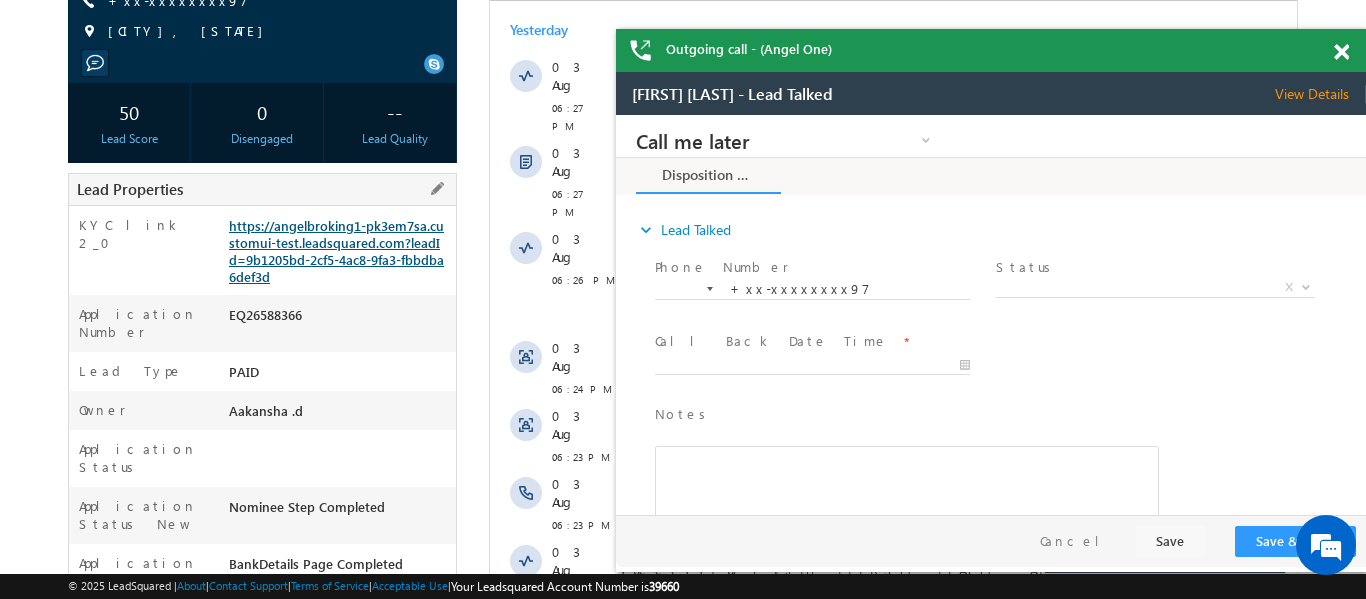 click on "https://angelbroking1-pk3em7sa.customui-test.leadsquared.com?leadId=9b1205bd-2cf5-4ac8-9fa3-fbbdba6def3d" at bounding box center [336, 251] 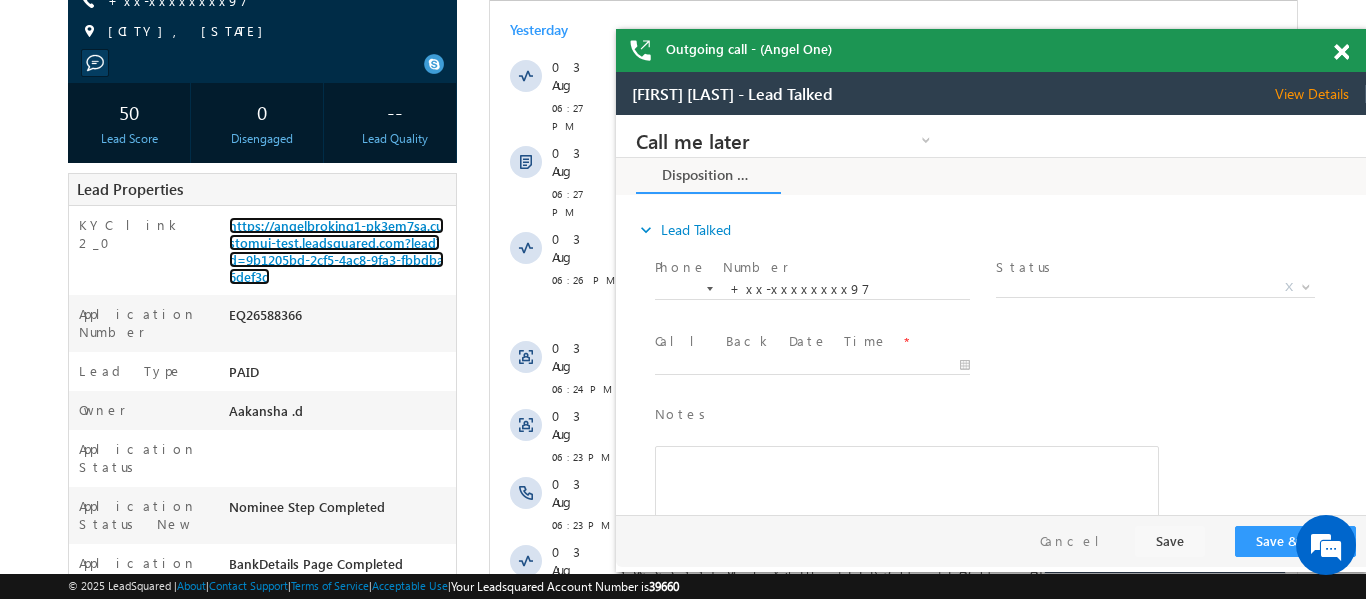 click at bounding box center (1341, 52) 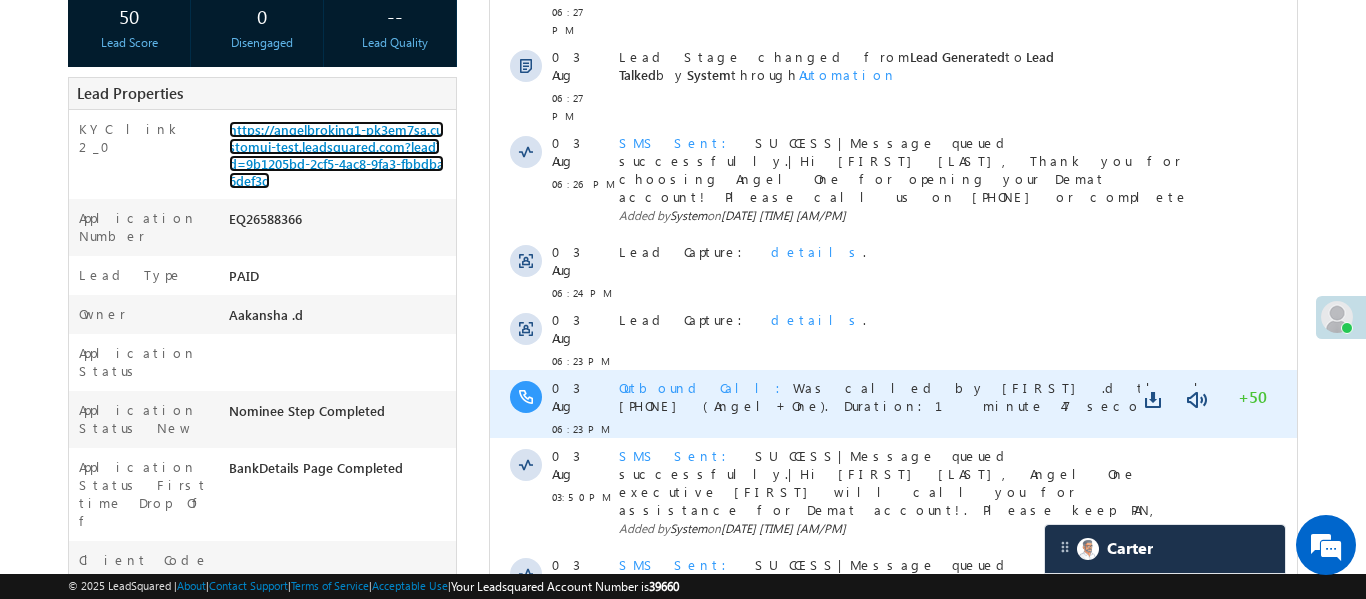 scroll, scrollTop: 458, scrollLeft: 0, axis: vertical 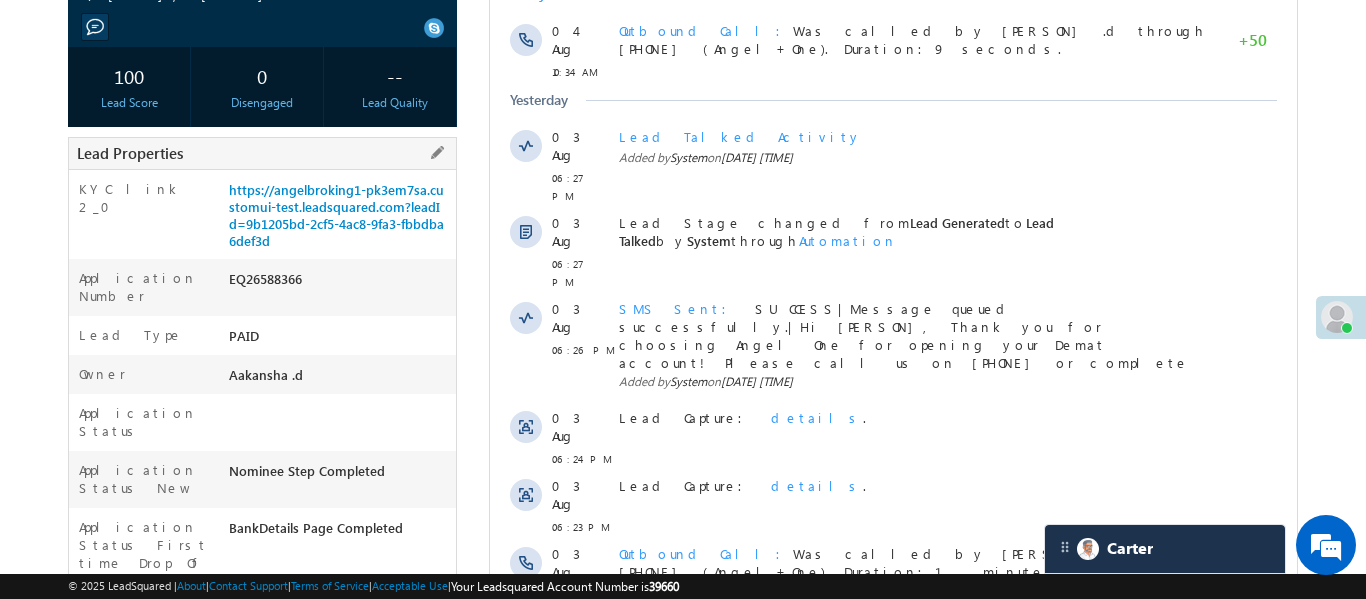 drag, startPoint x: 322, startPoint y: 248, endPoint x: 322, endPoint y: 233, distance: 15 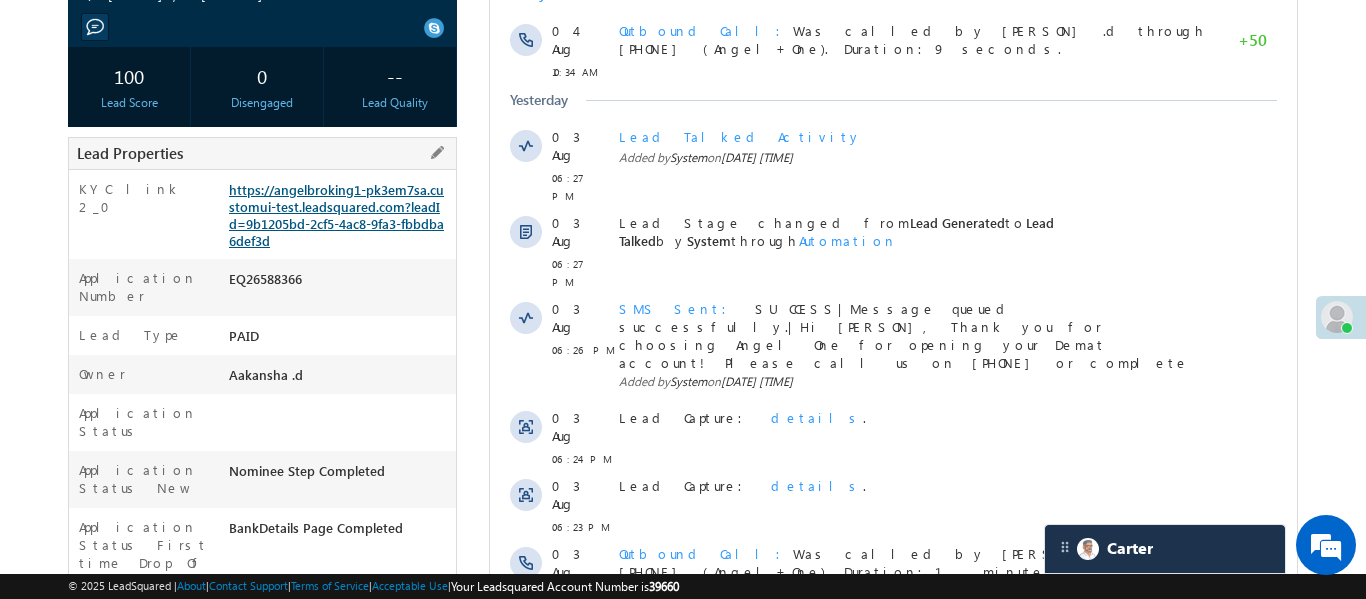 click on "https://angelbroking1-pk3em7sa.customui-test.leadsquared.com?leadId=9b1205bd-2cf5-4ac8-9fa3-fbbdba6def3d" at bounding box center [336, 215] 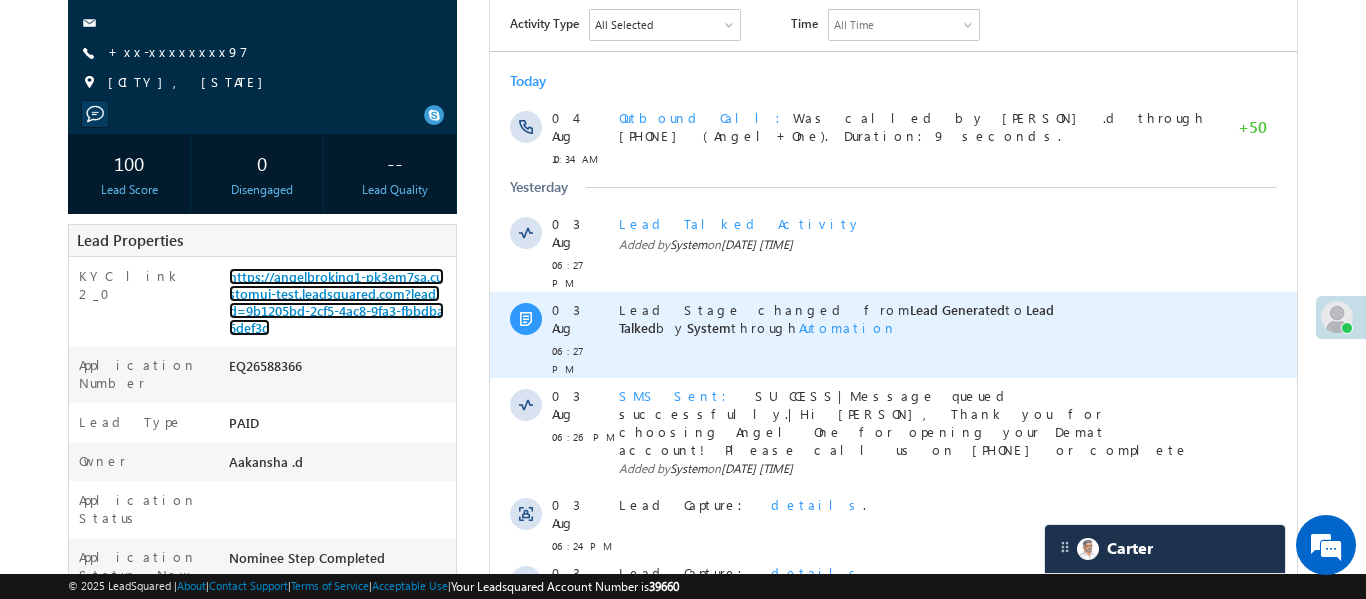 scroll, scrollTop: 364, scrollLeft: 0, axis: vertical 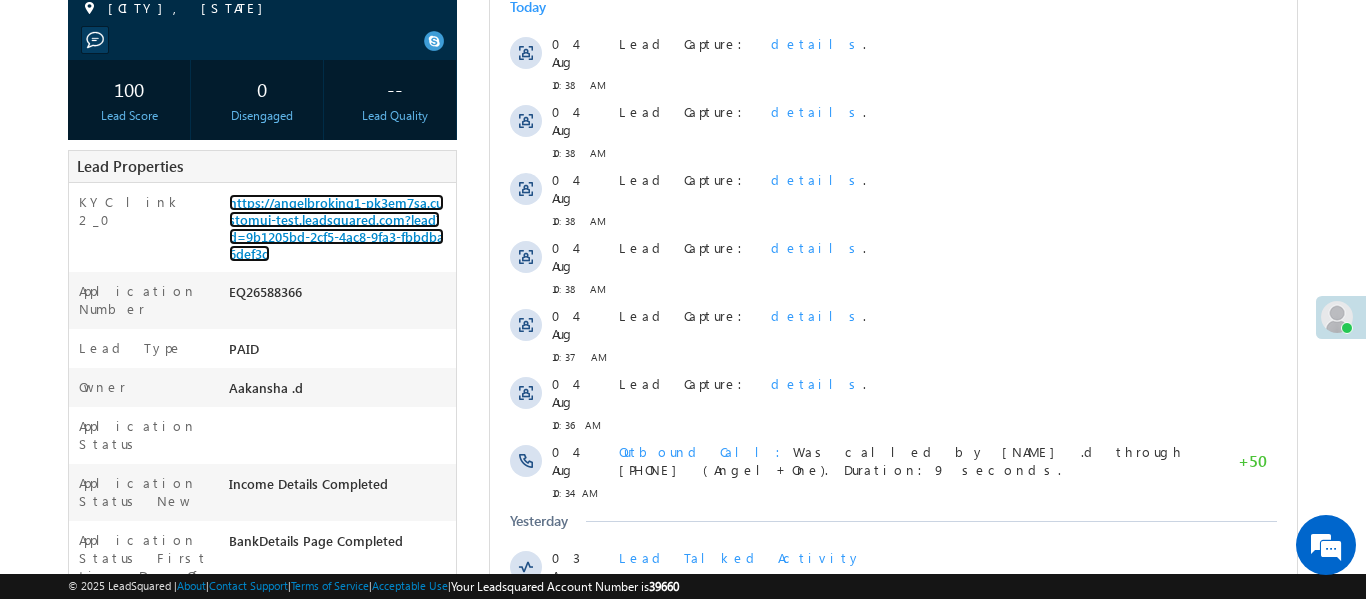 click on "https://angelbroking1-pk3em7sa.customui-test.leadsquared.com?leadId=9b1205bd-2cf5-4ac8-9fa3-fbbdba6def3d" at bounding box center [336, 228] 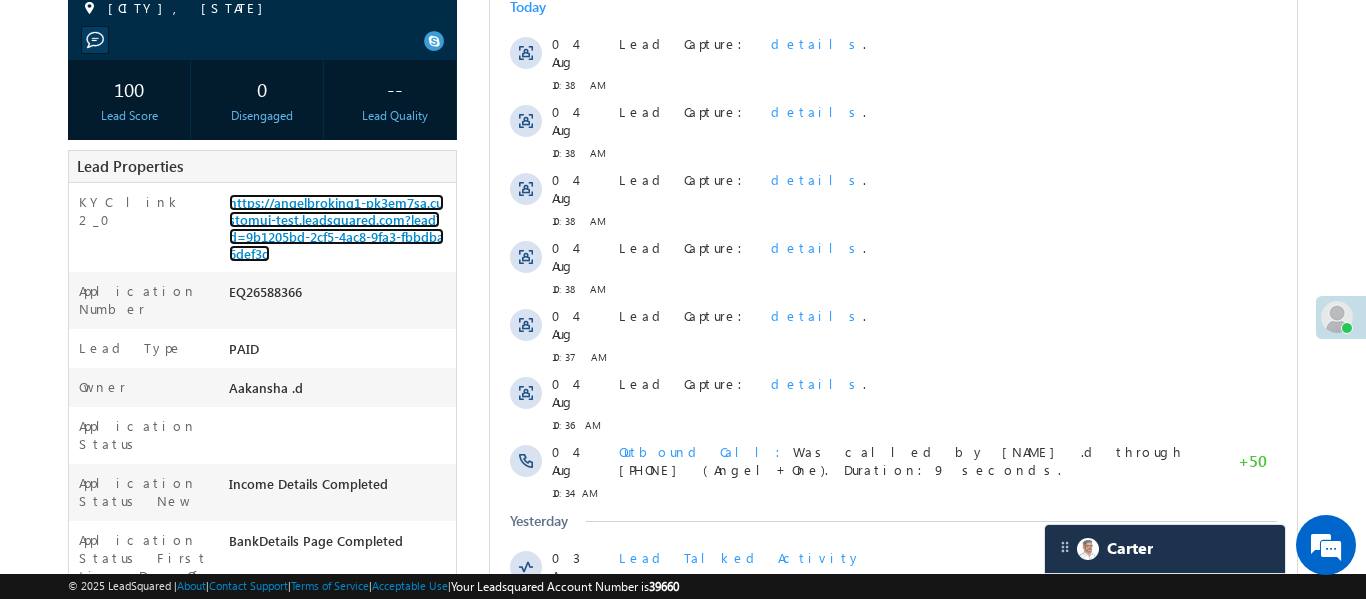 scroll, scrollTop: 0, scrollLeft: 0, axis: both 